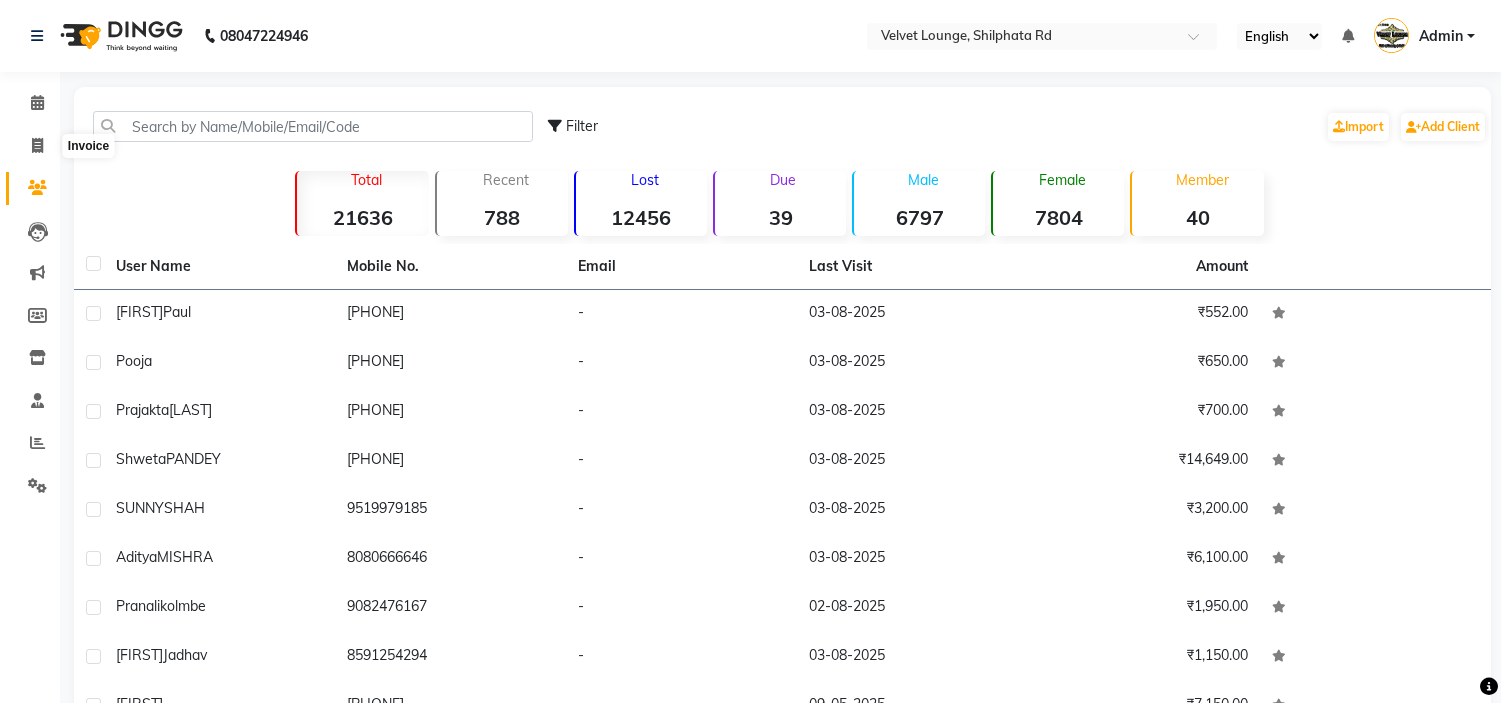 scroll, scrollTop: 0, scrollLeft: 0, axis: both 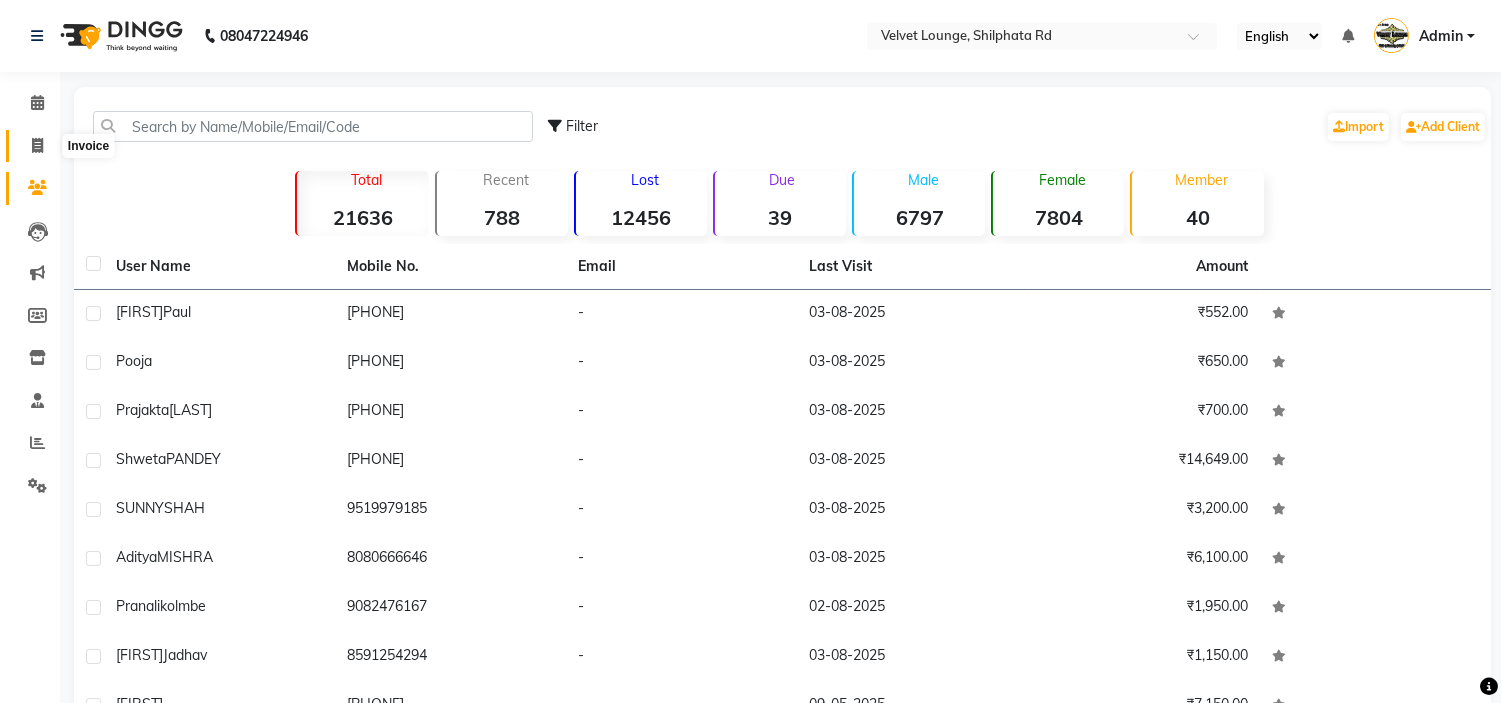 click 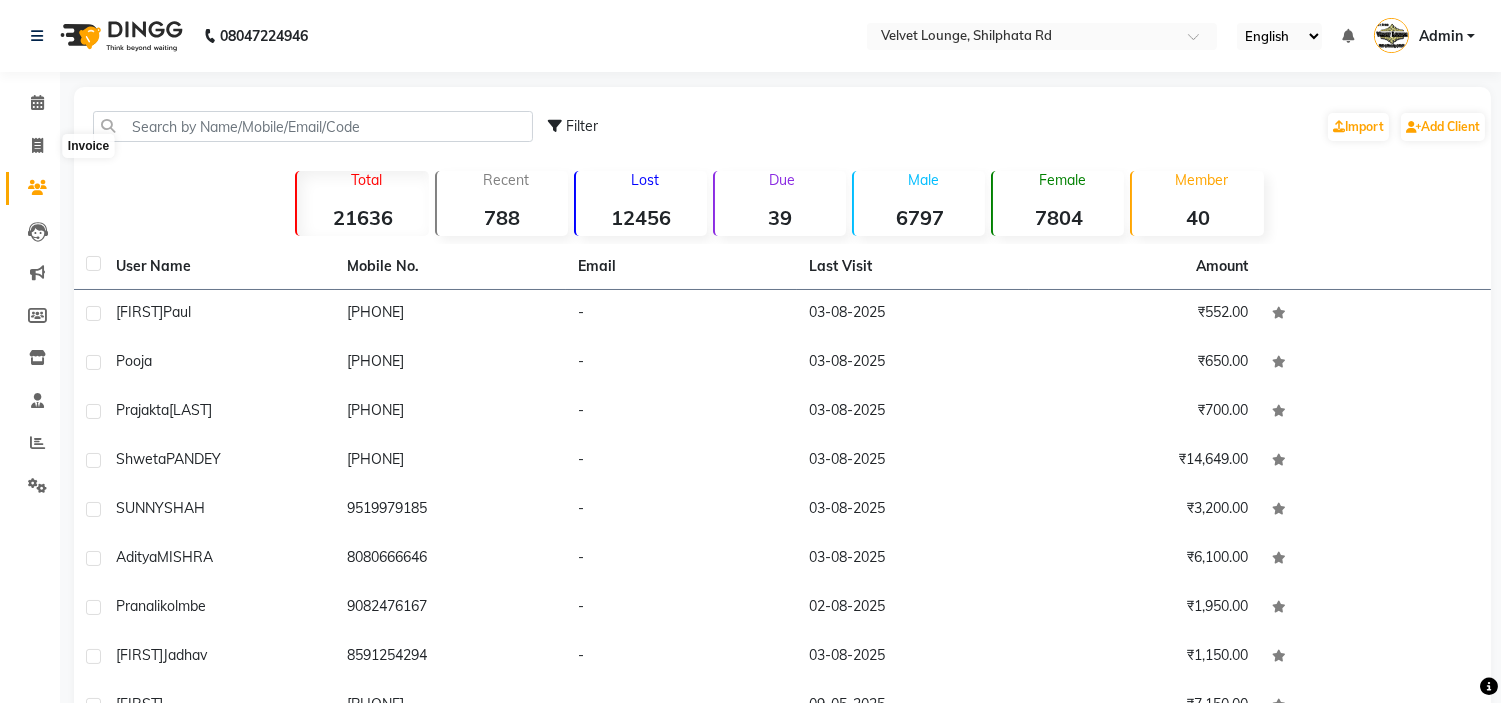 select on "service" 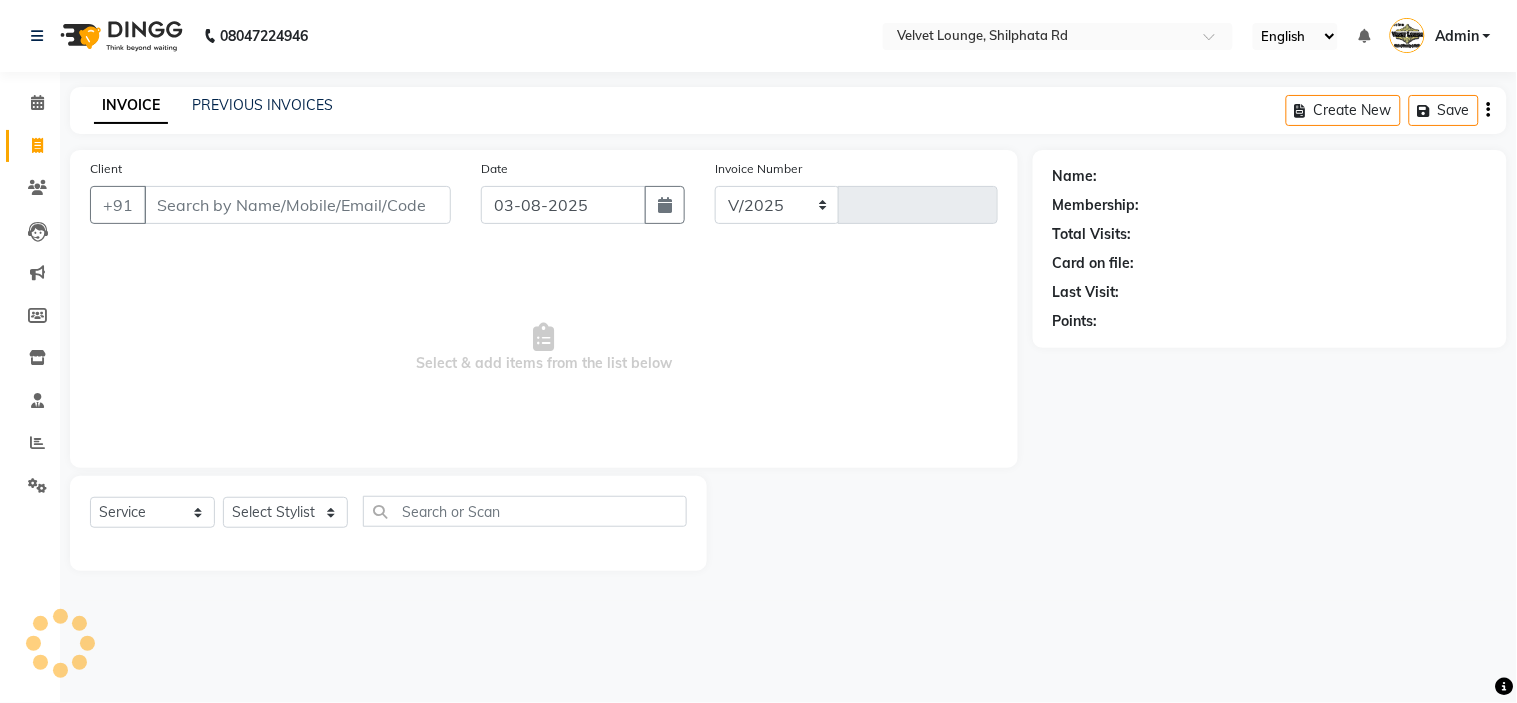 select on "122" 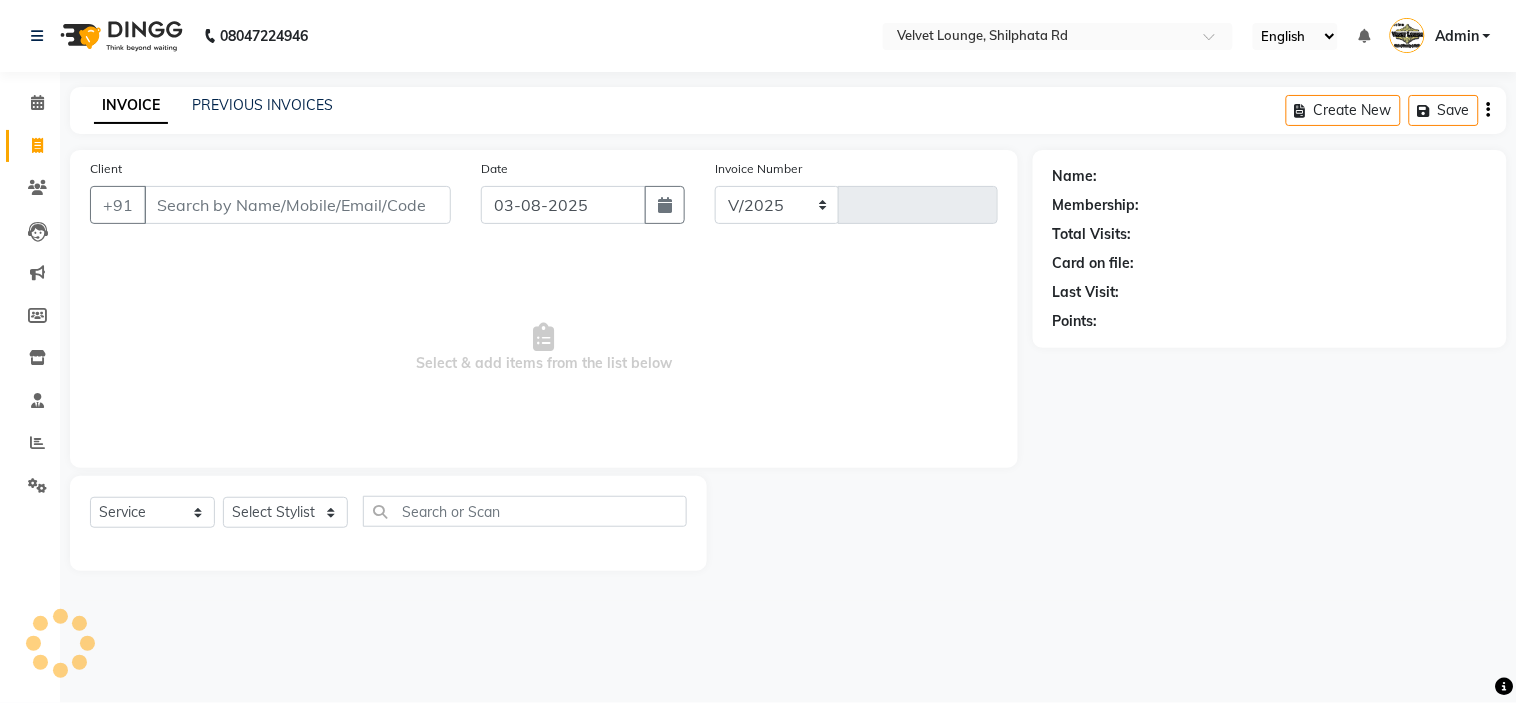 type on "1603" 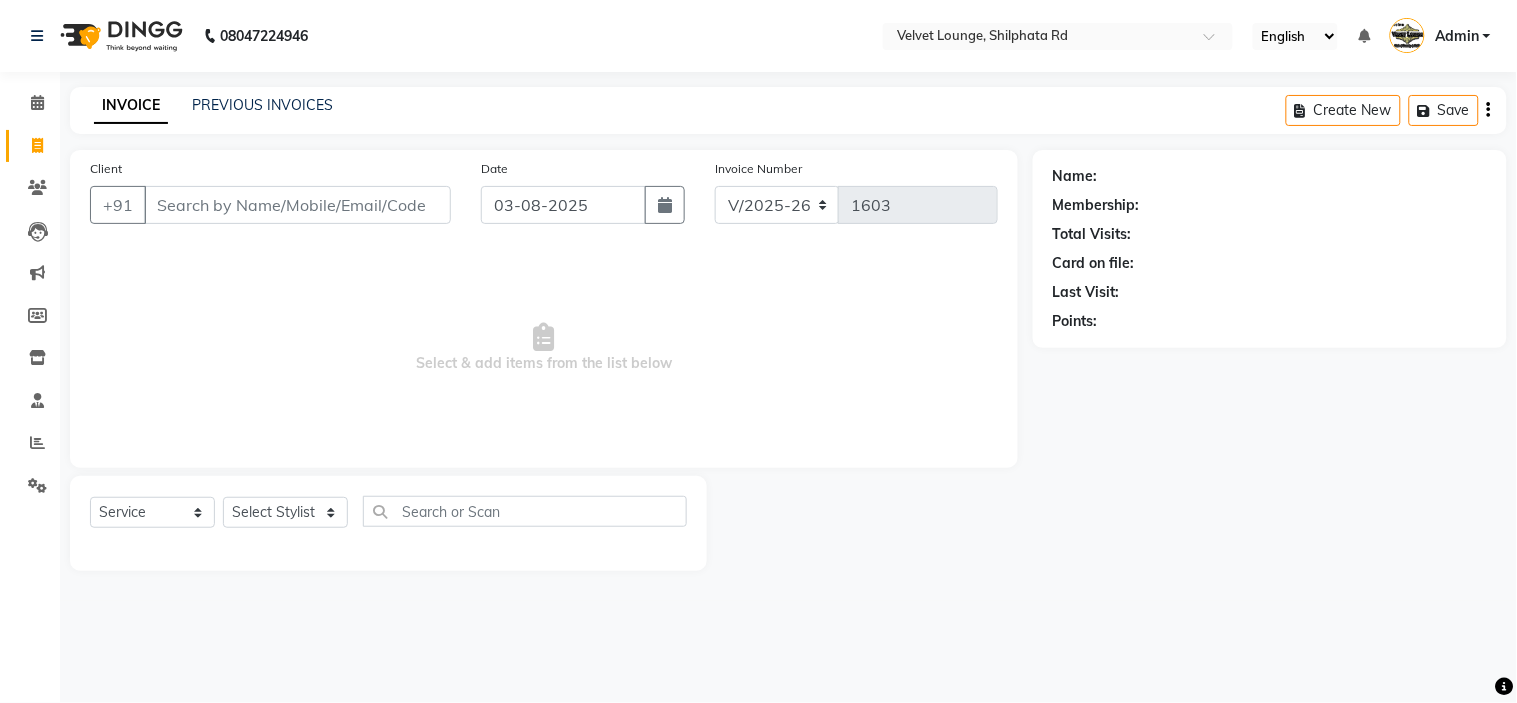 click on "INVOICE PREVIOUS INVOICES" 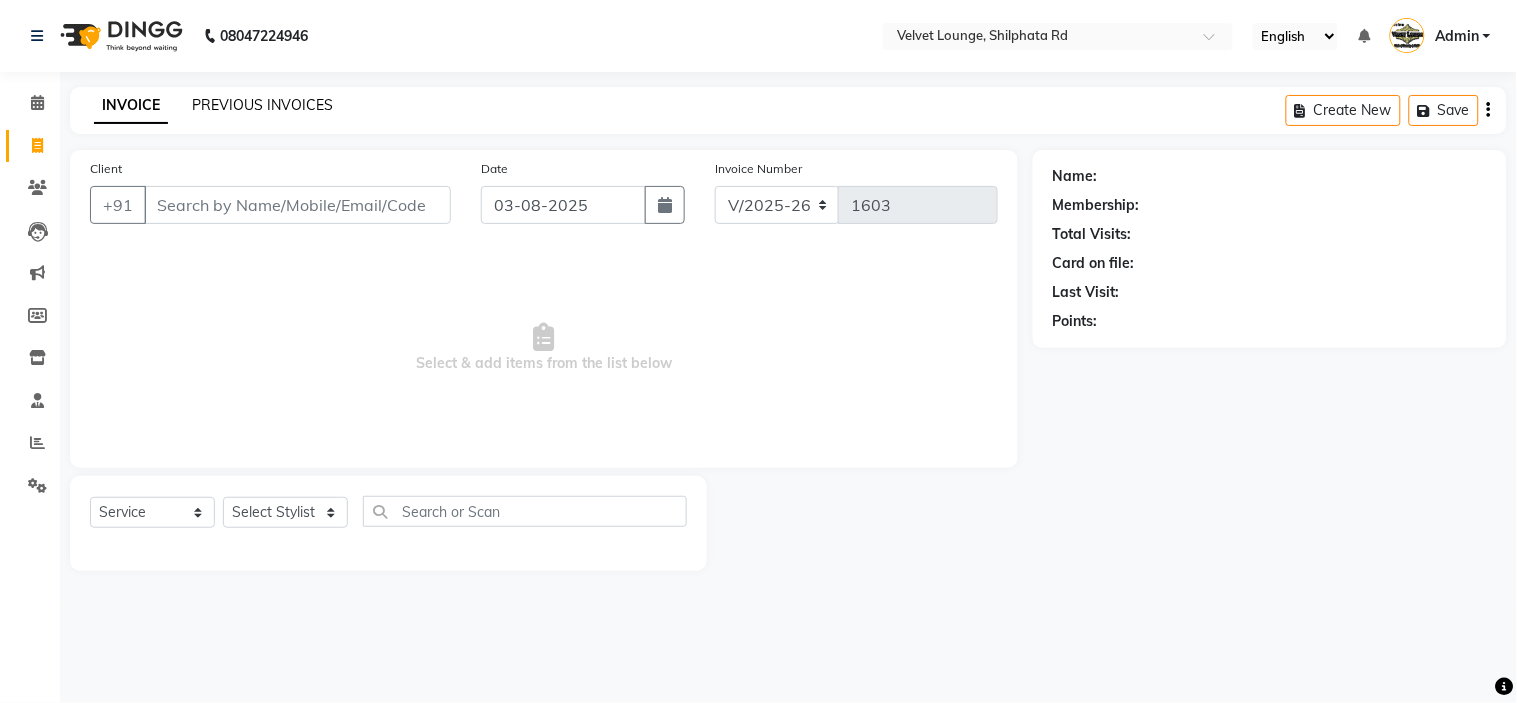 click on "PREVIOUS INVOICES" 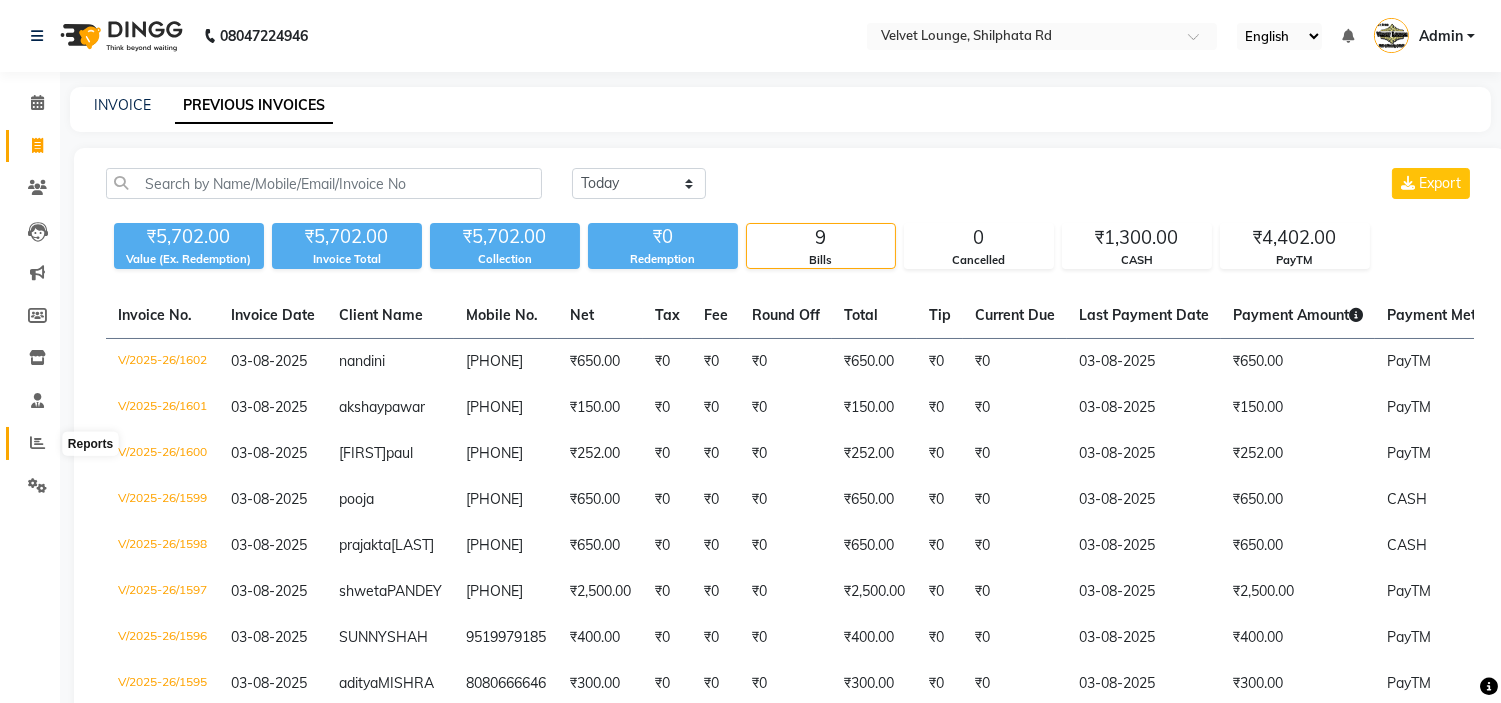 click 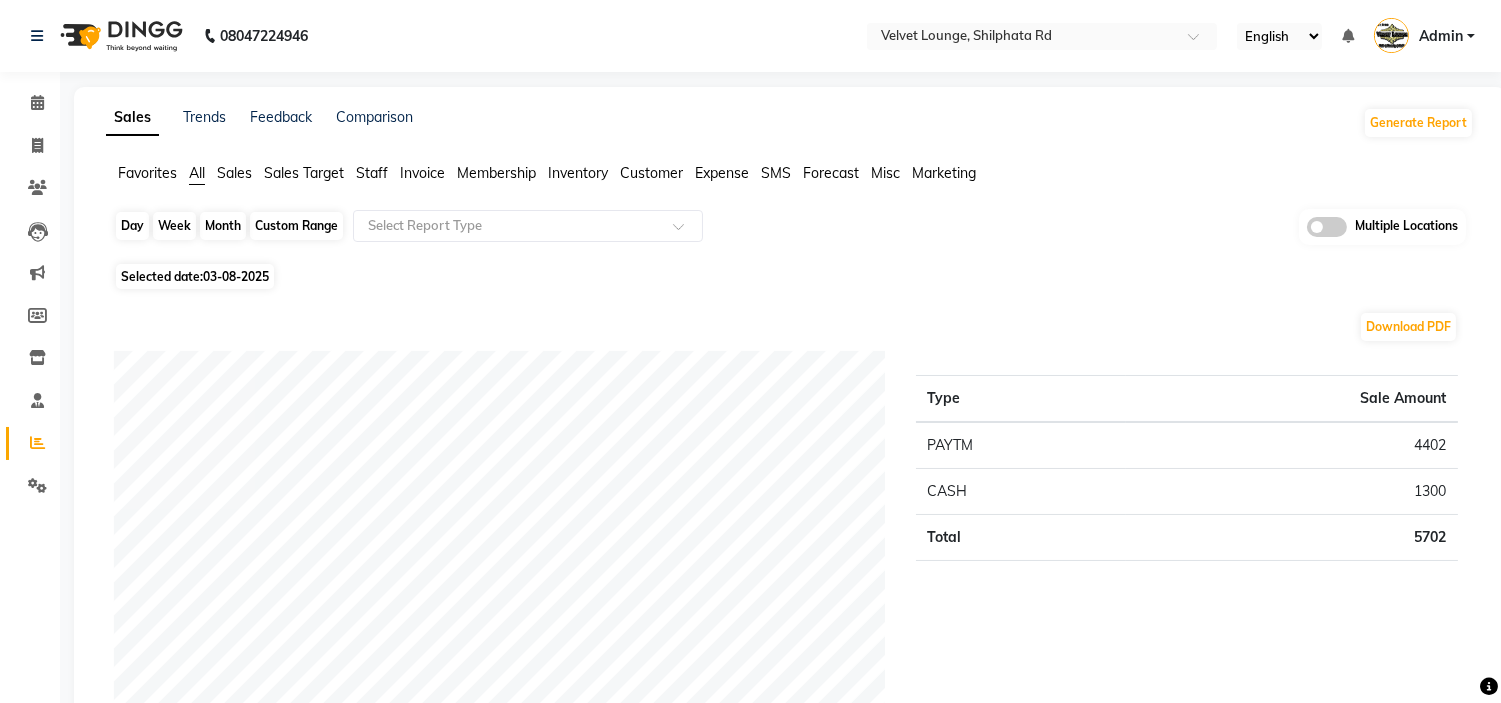 click on "Day" 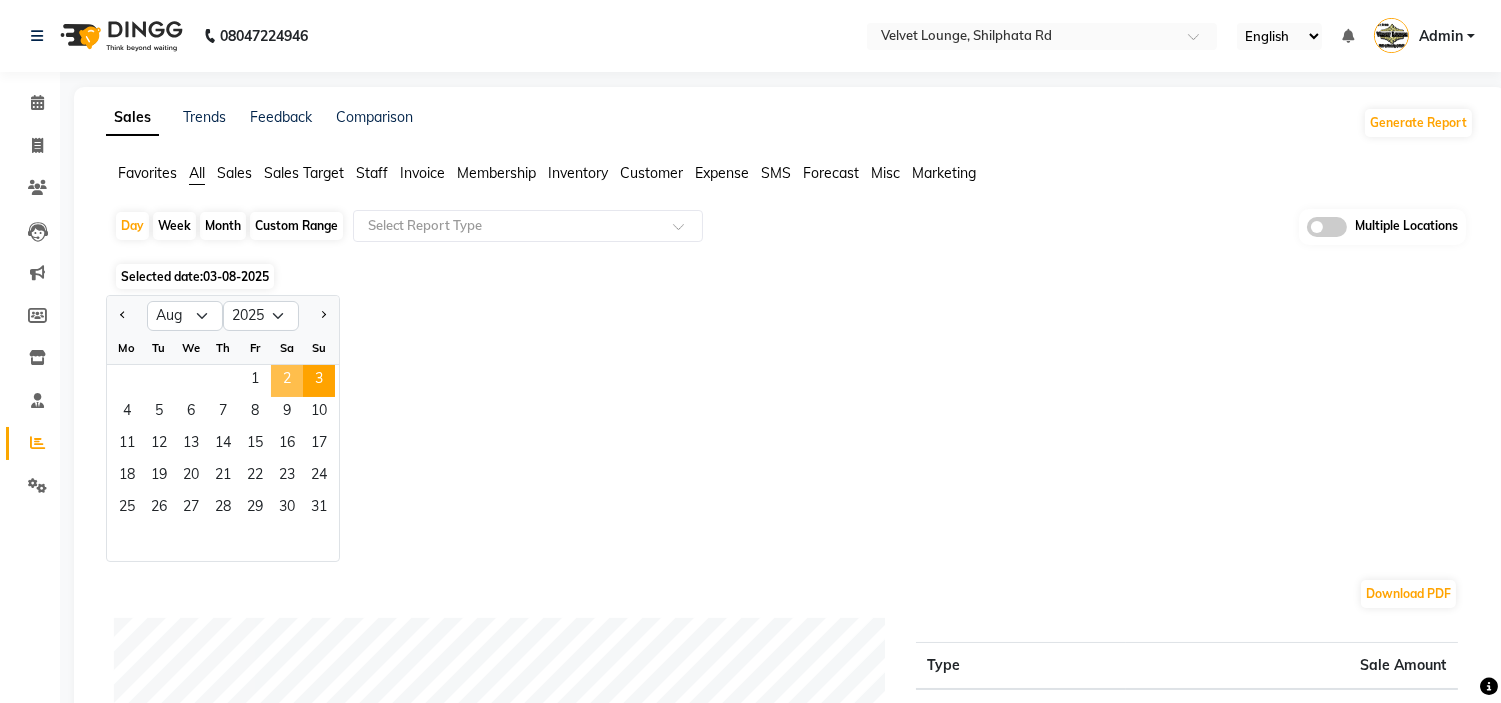 click on "2" 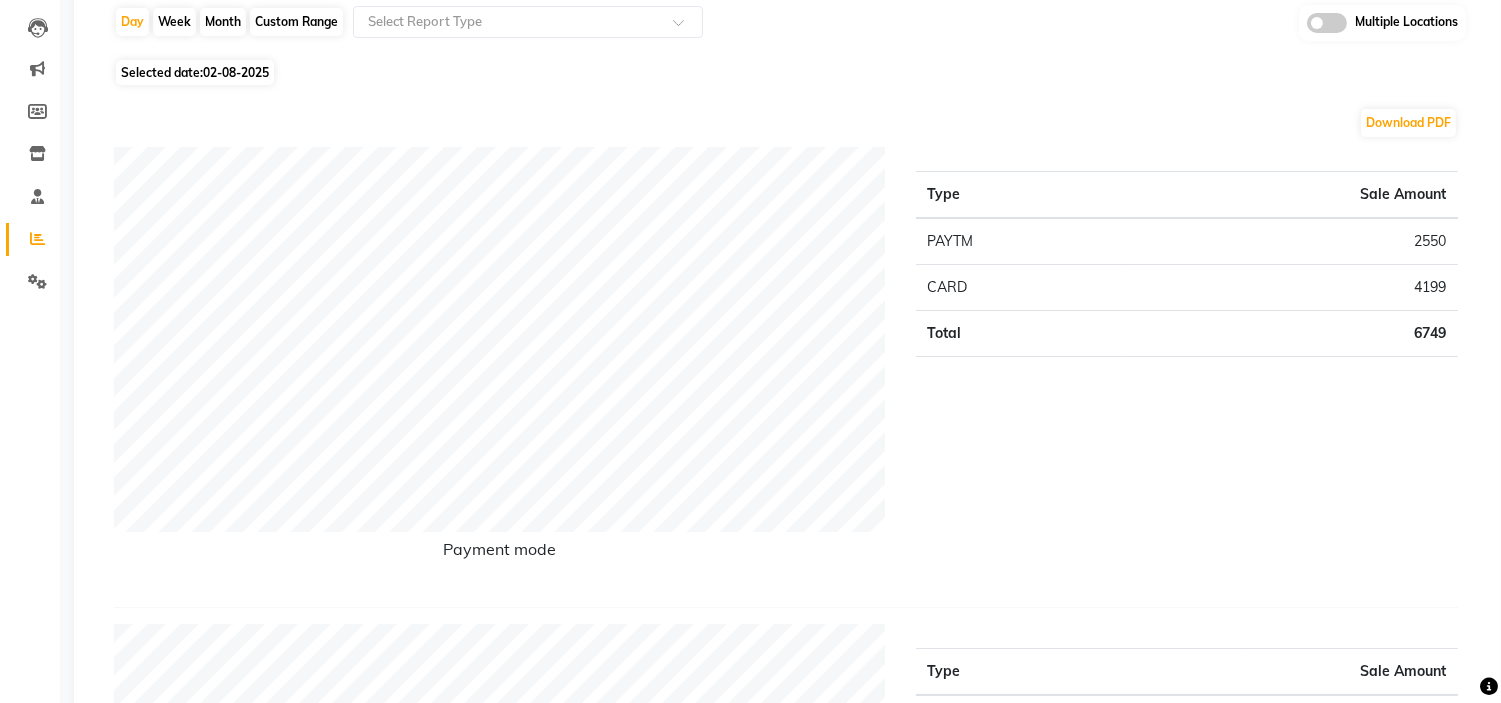 scroll, scrollTop: 0, scrollLeft: 0, axis: both 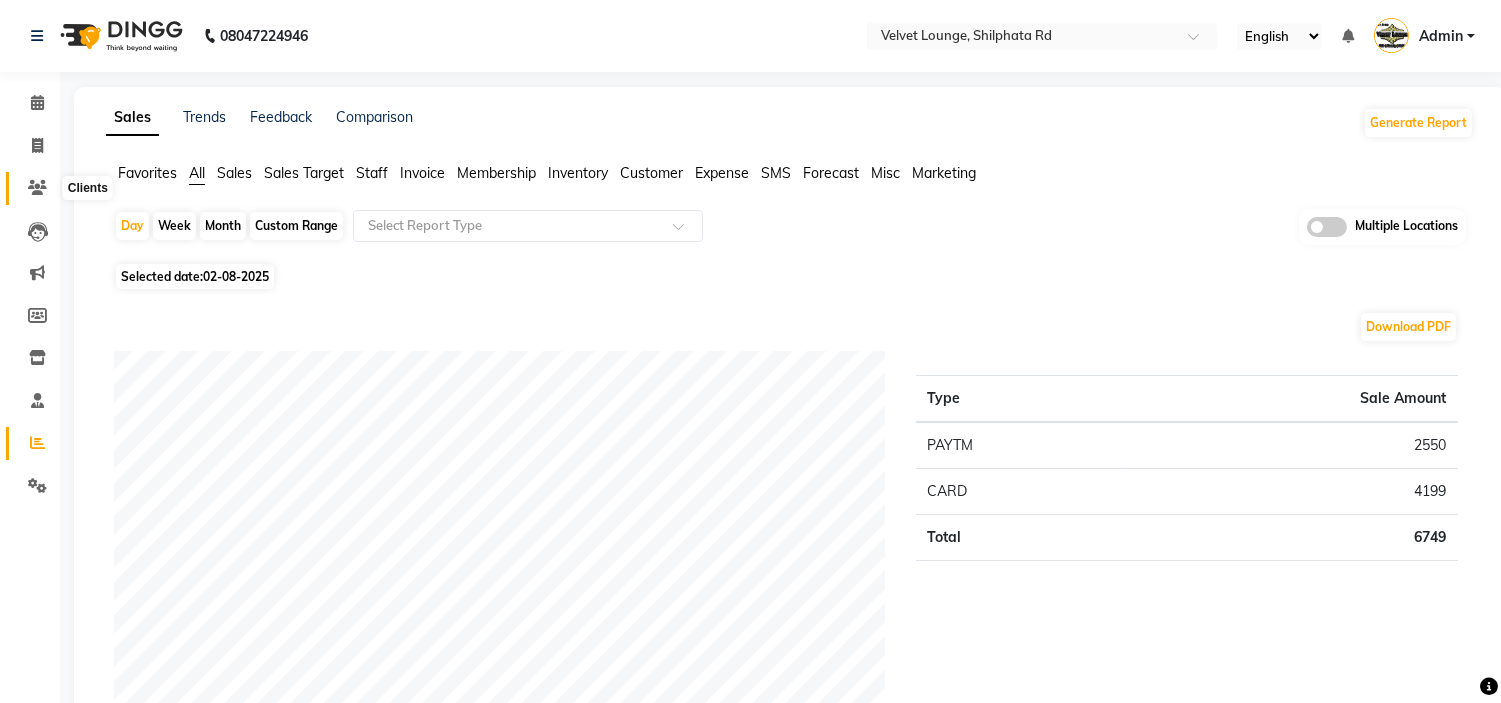 click 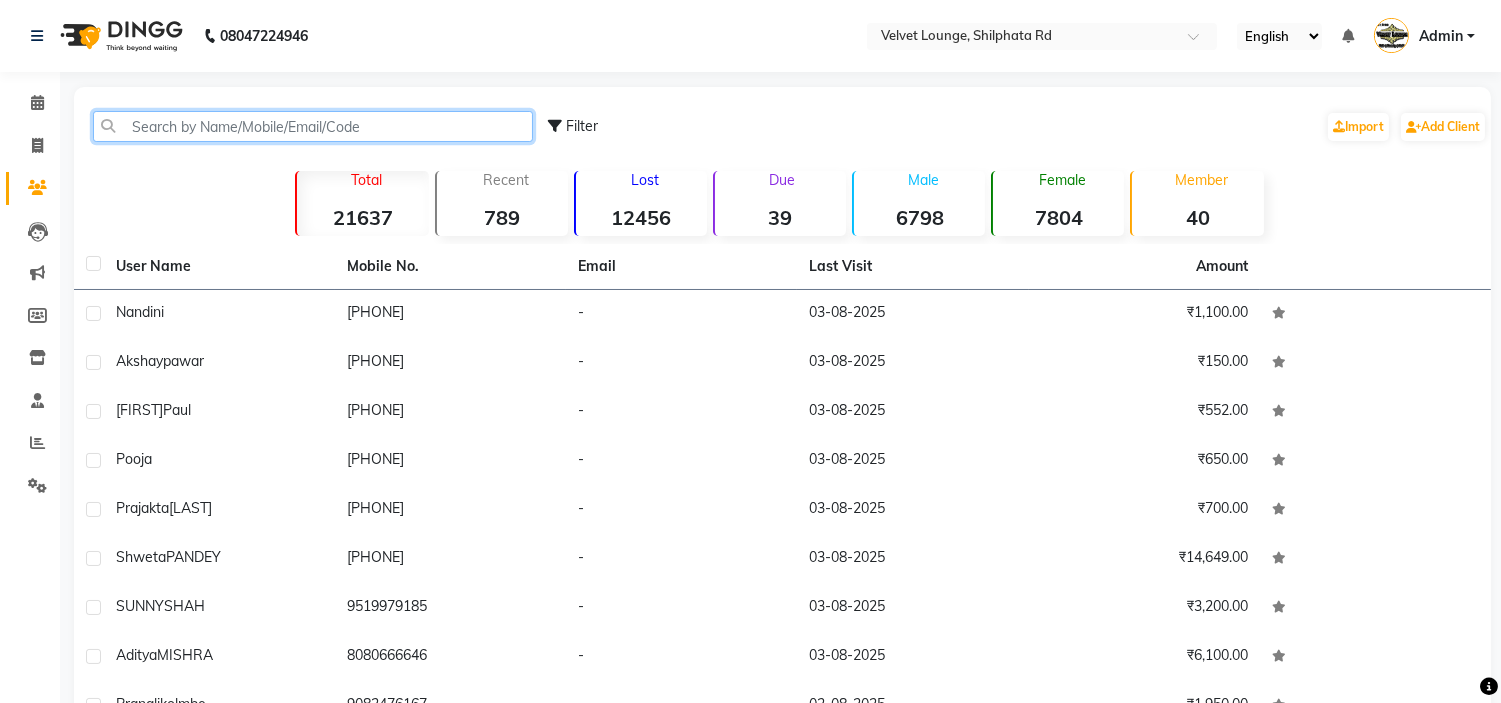 click 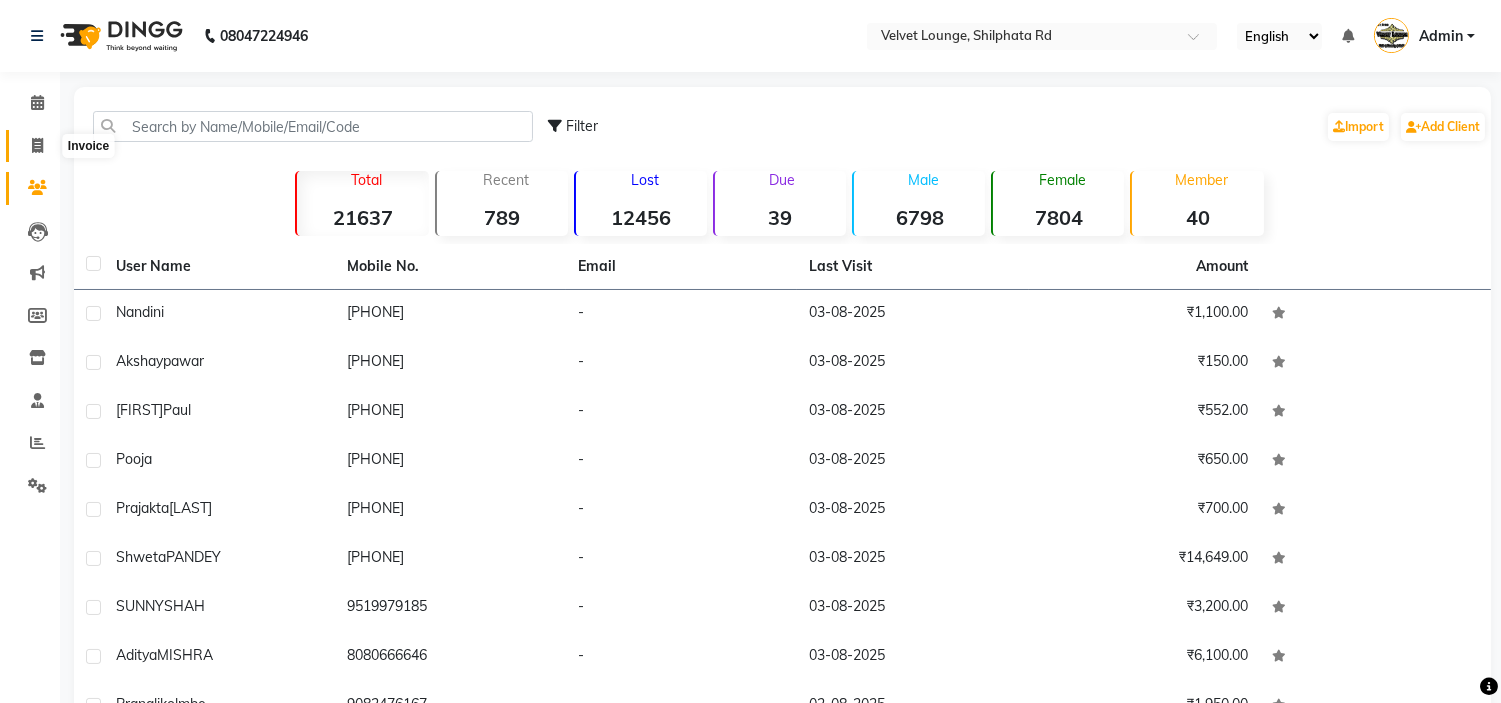 click 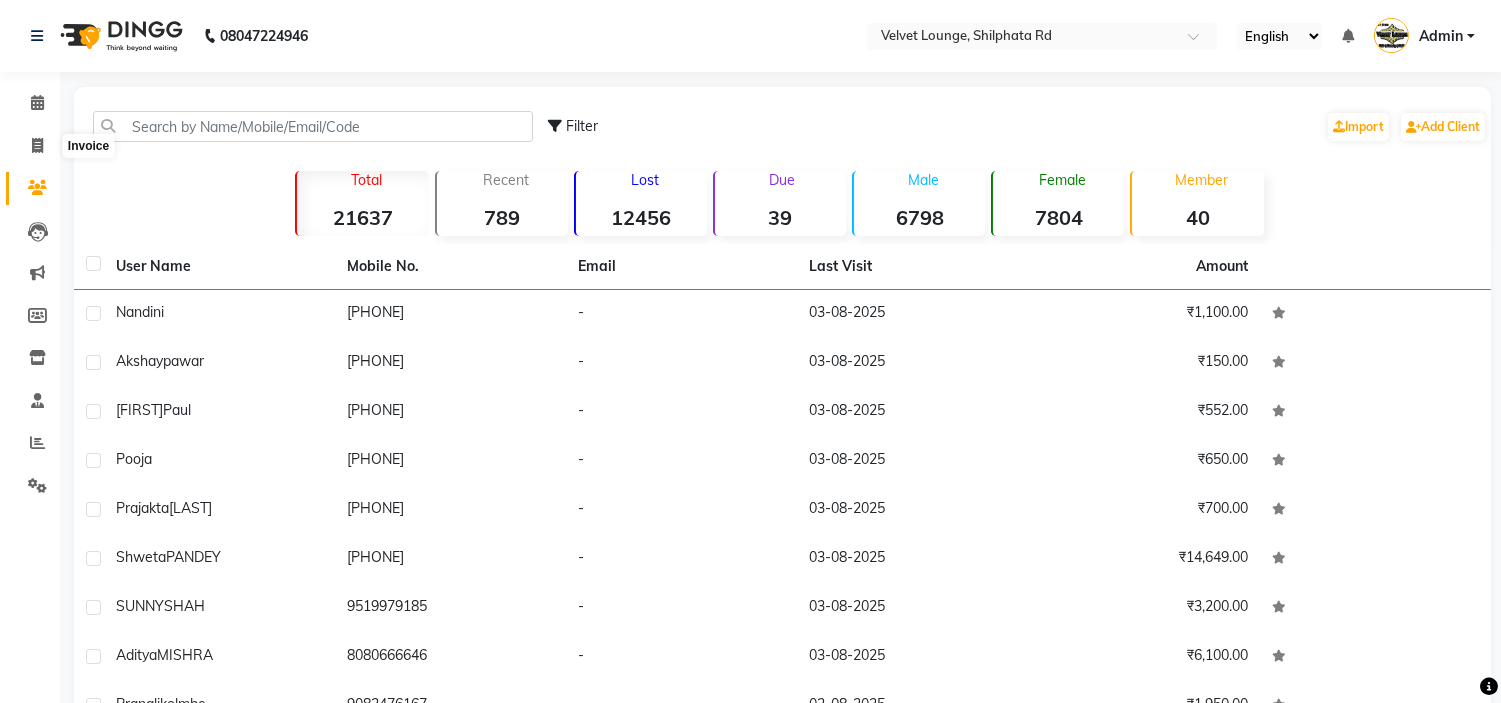 select on "service" 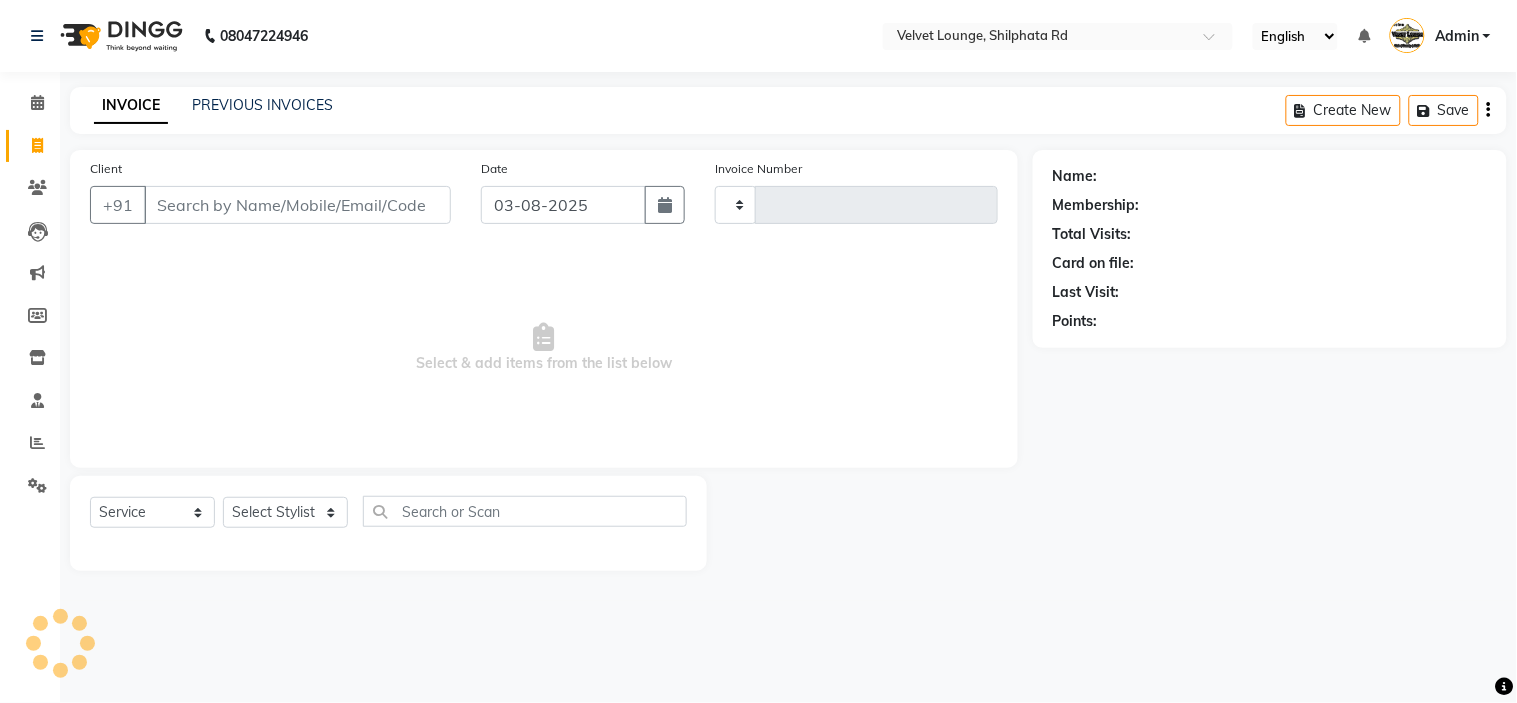 type on "1603" 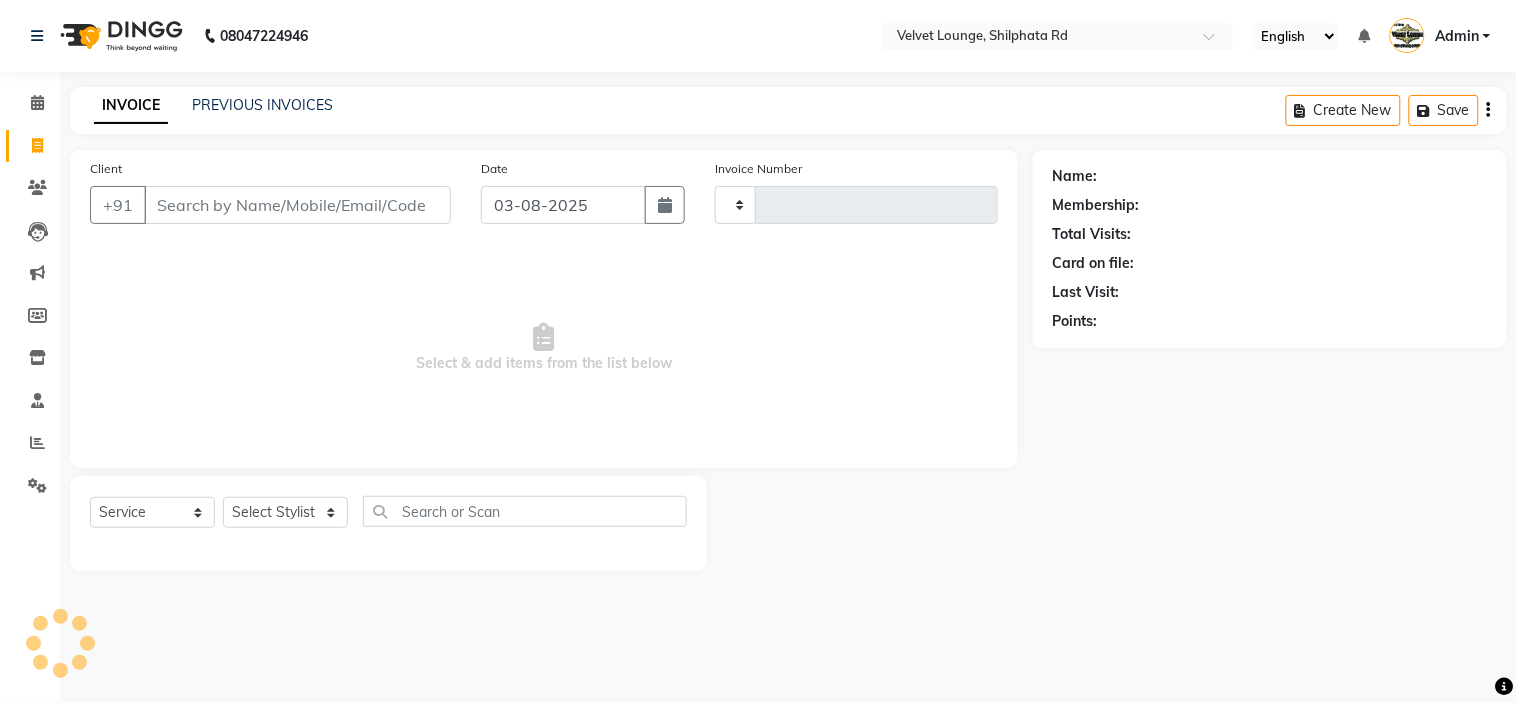 select on "122" 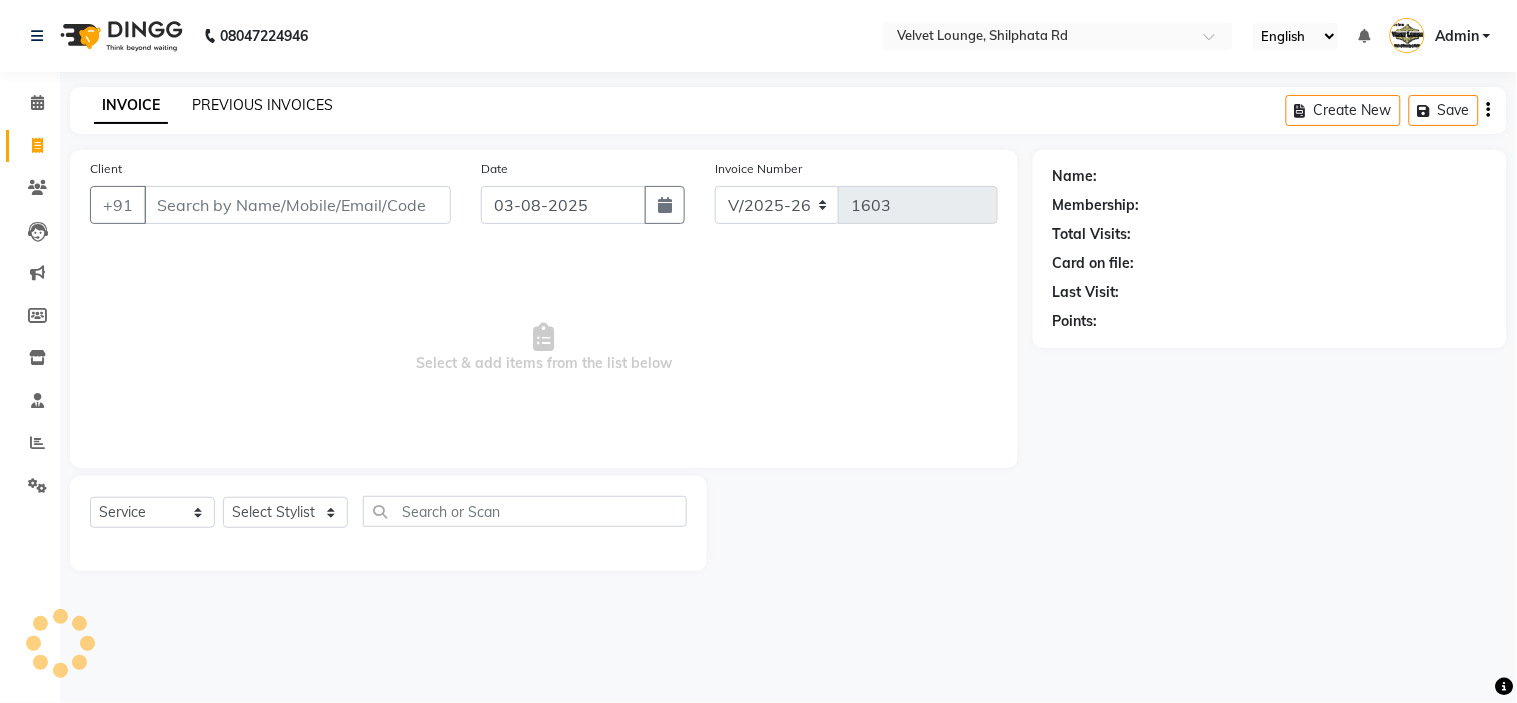 click on "PREVIOUS INVOICES" 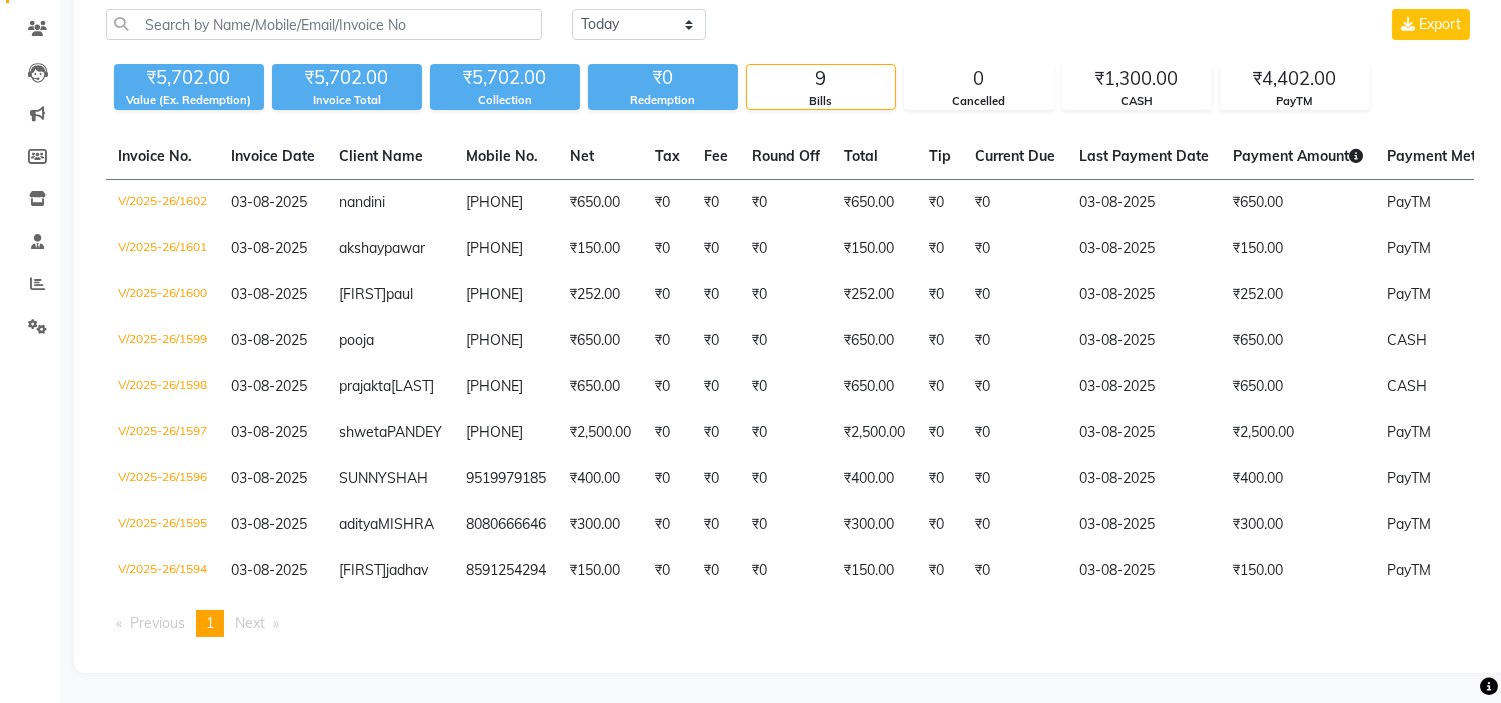scroll, scrollTop: 142, scrollLeft: 0, axis: vertical 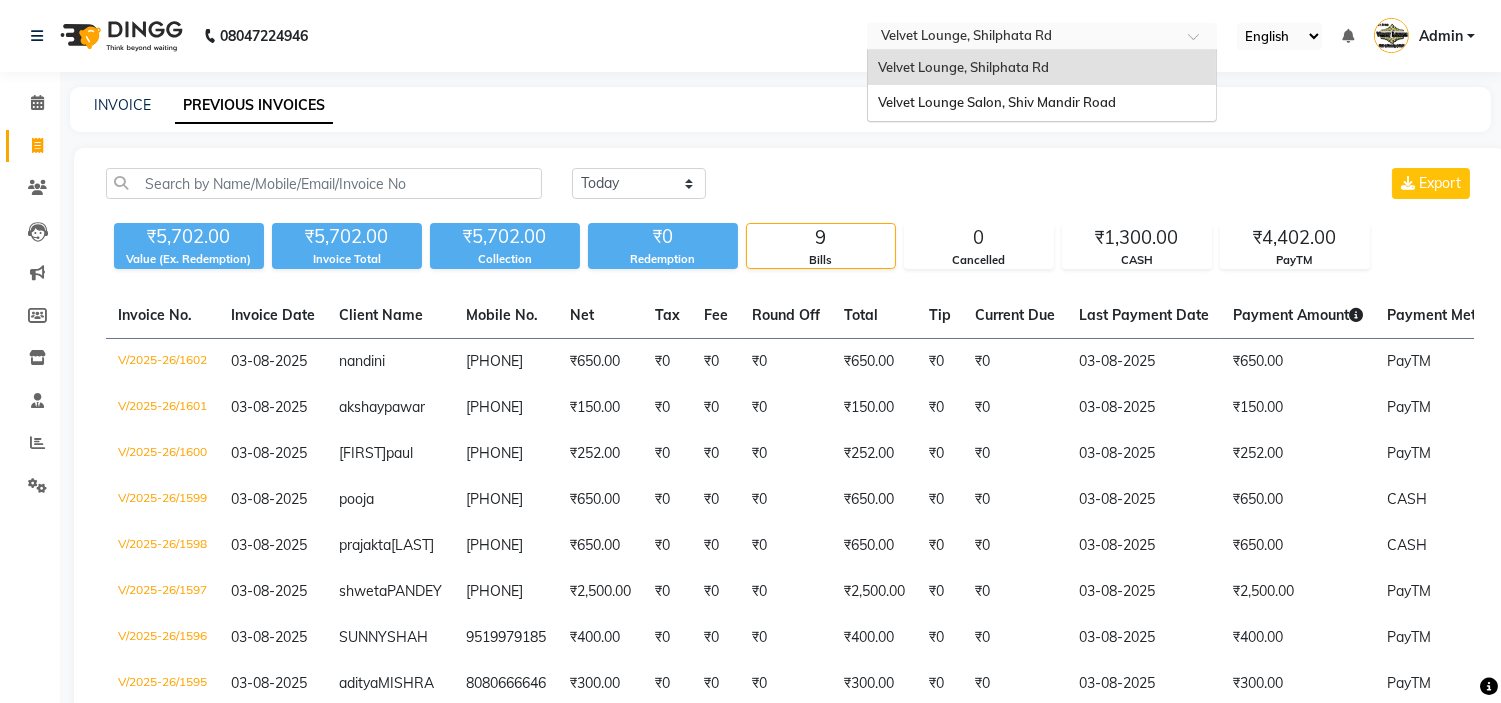 click at bounding box center [1022, 38] 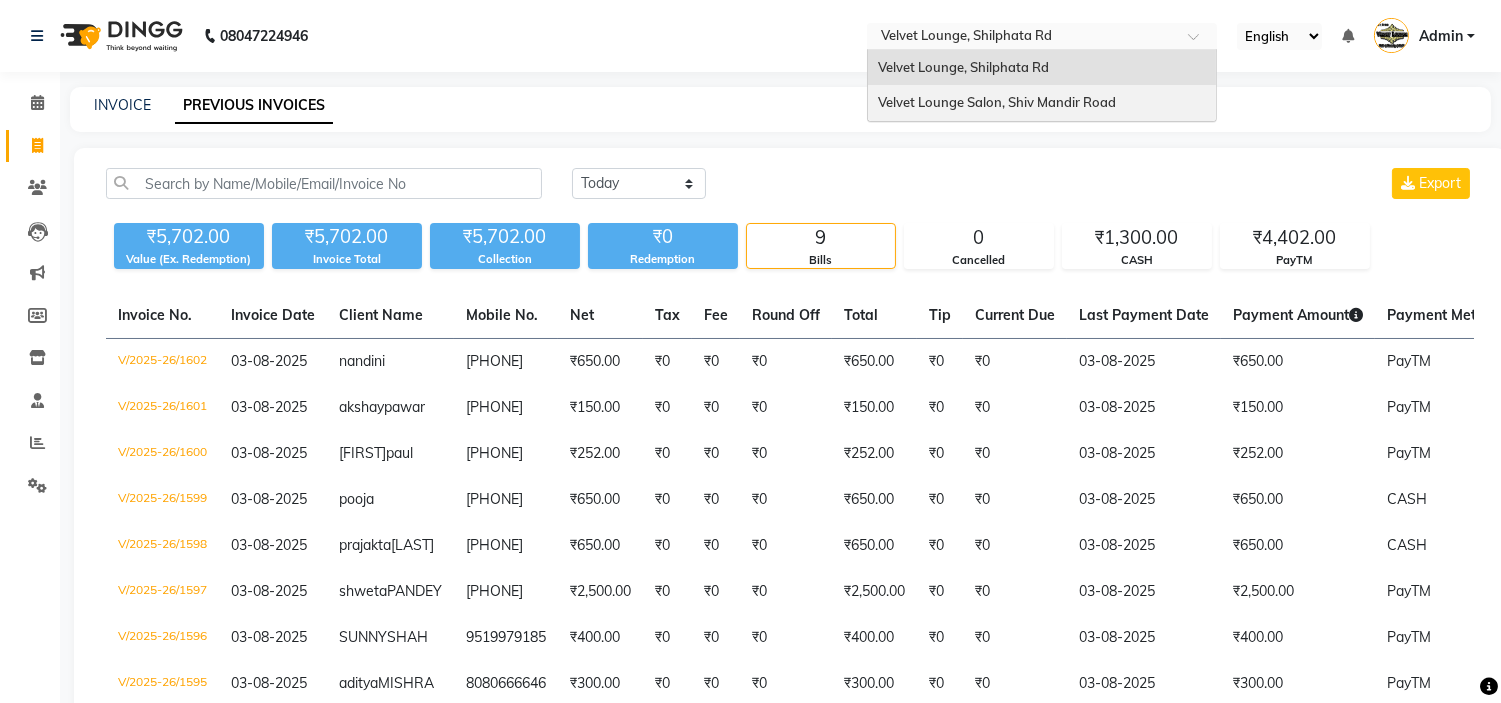 click on "Velvet Lounge Salon, Shiv Mandir Road" at bounding box center [997, 102] 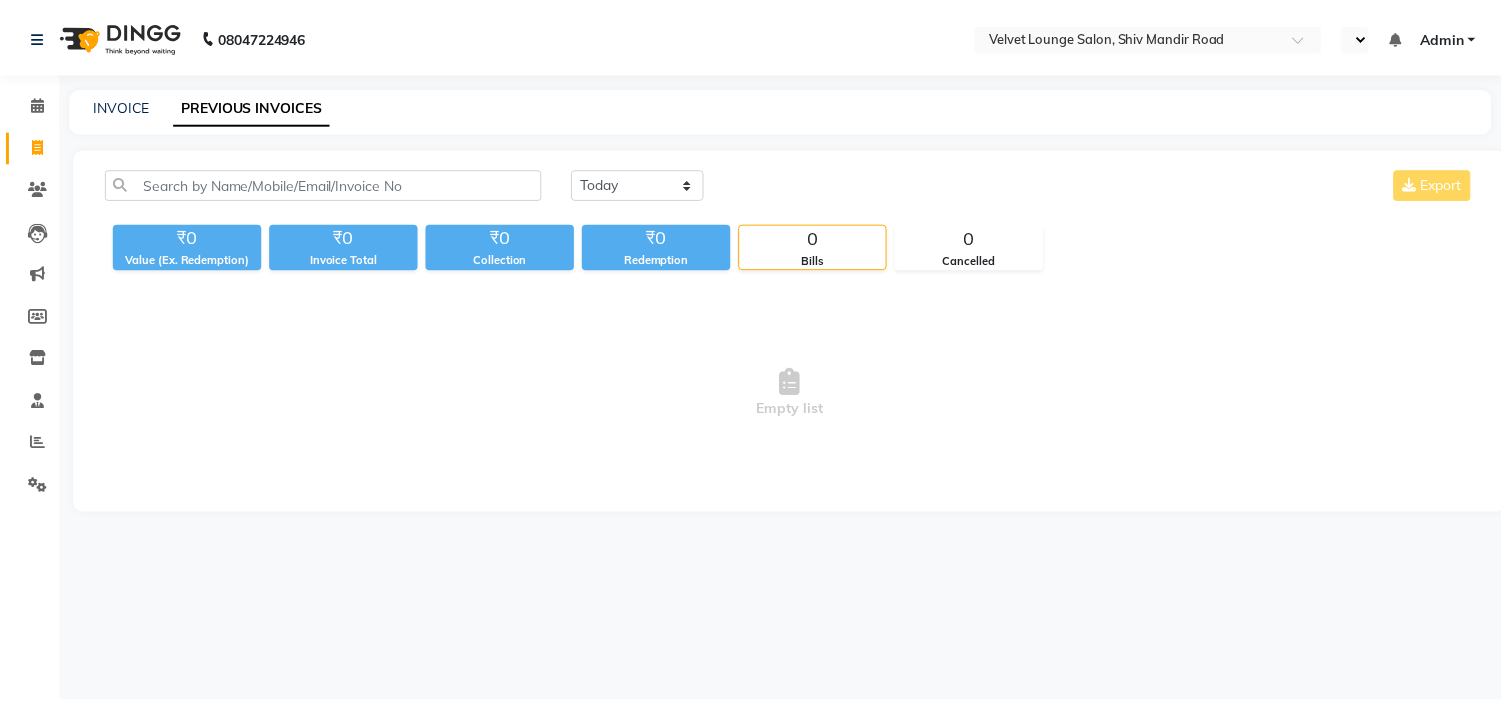 scroll, scrollTop: 0, scrollLeft: 0, axis: both 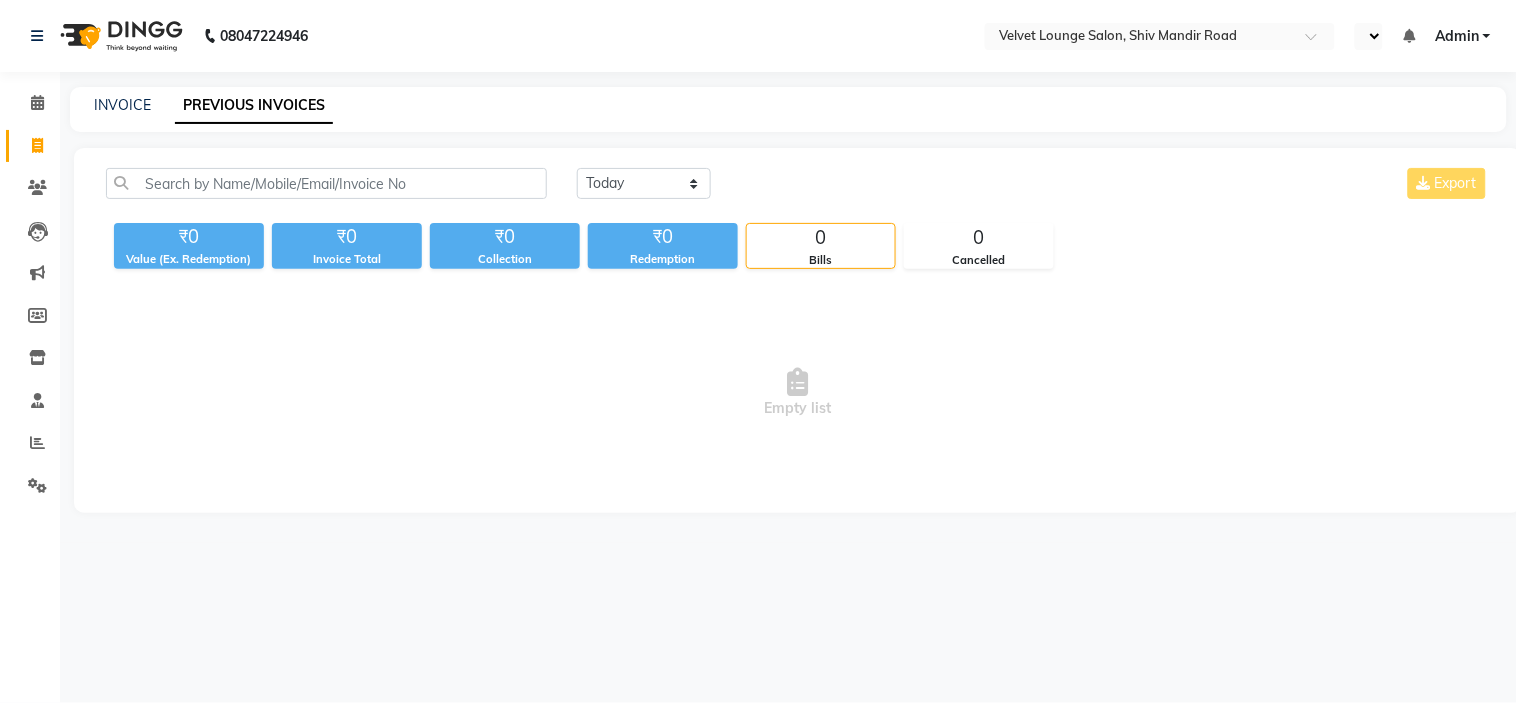 select on "en" 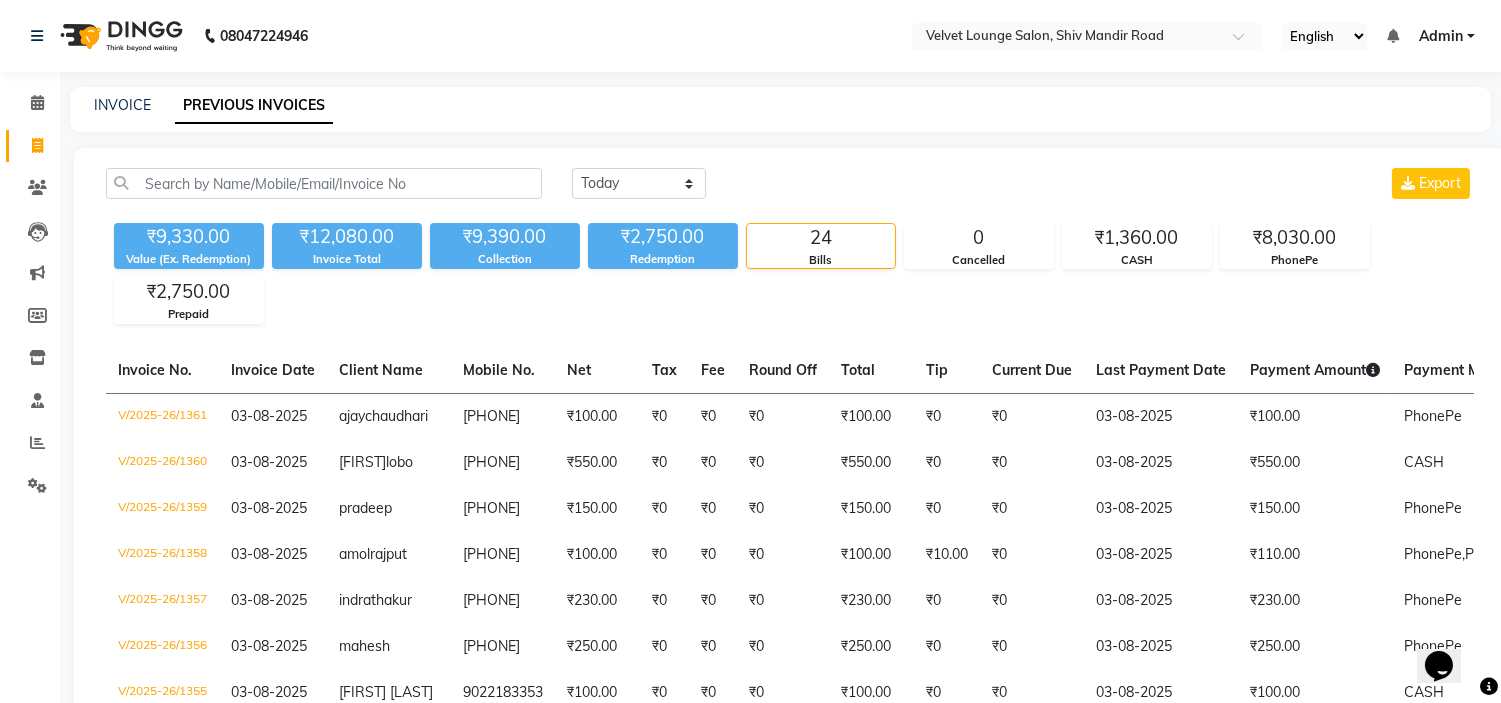 scroll, scrollTop: 0, scrollLeft: 0, axis: both 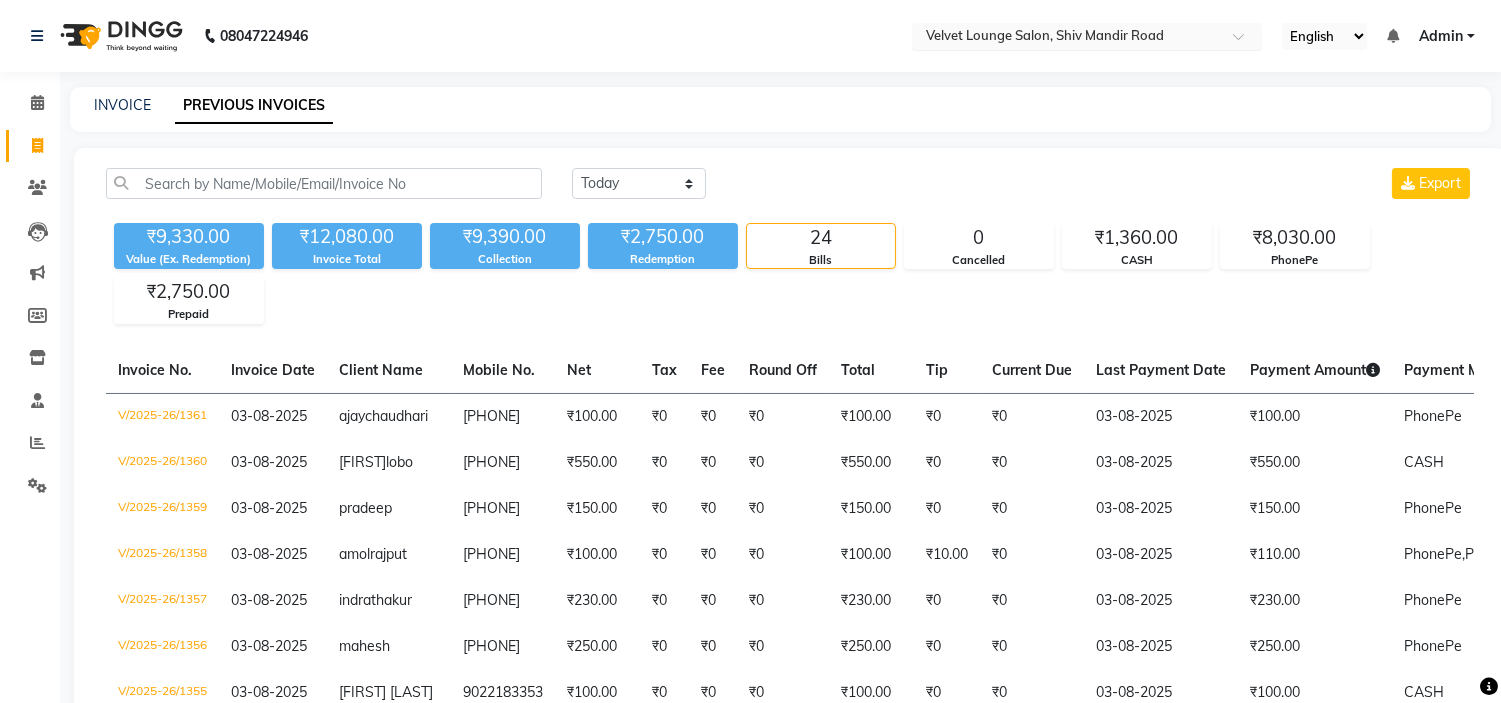 click at bounding box center [1067, 38] 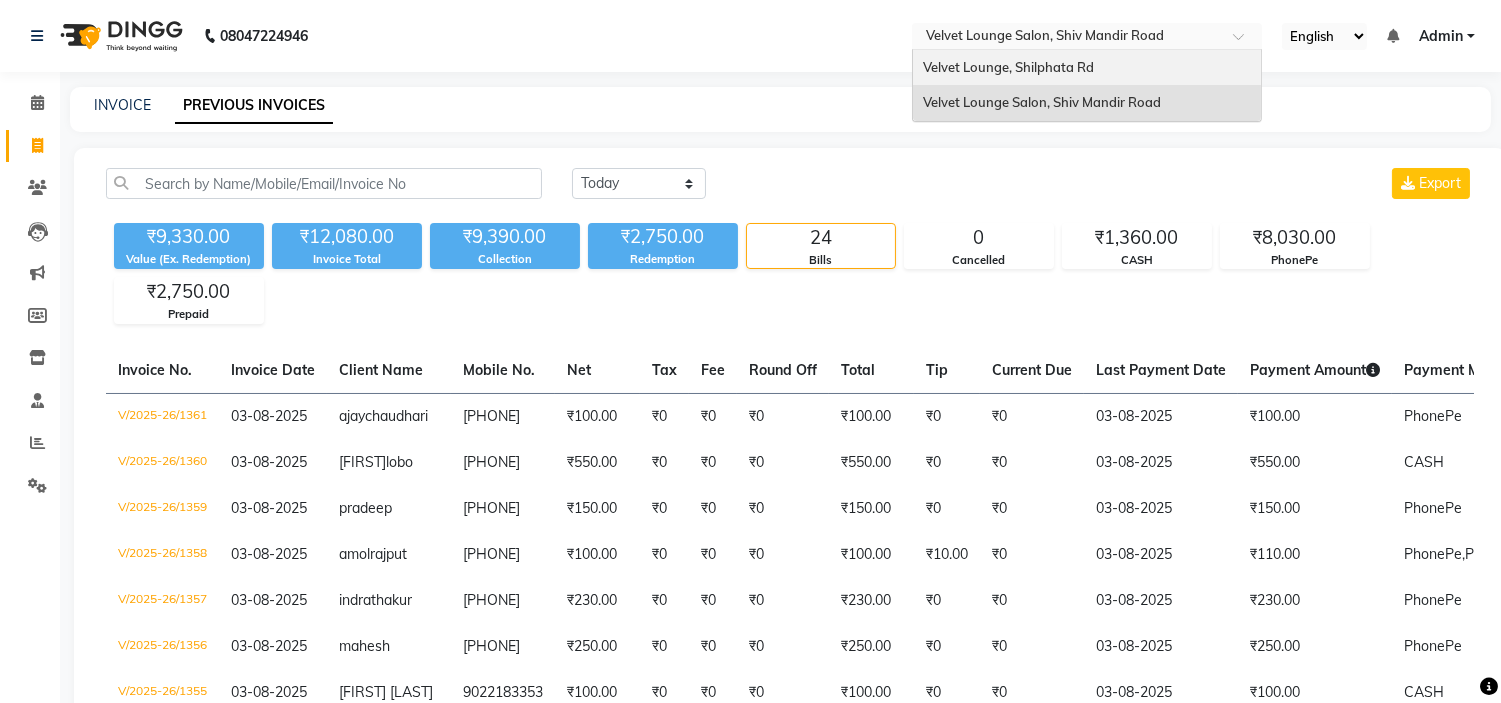 click on "Velvet Lounge, Shilphata Rd" at bounding box center [1087, 68] 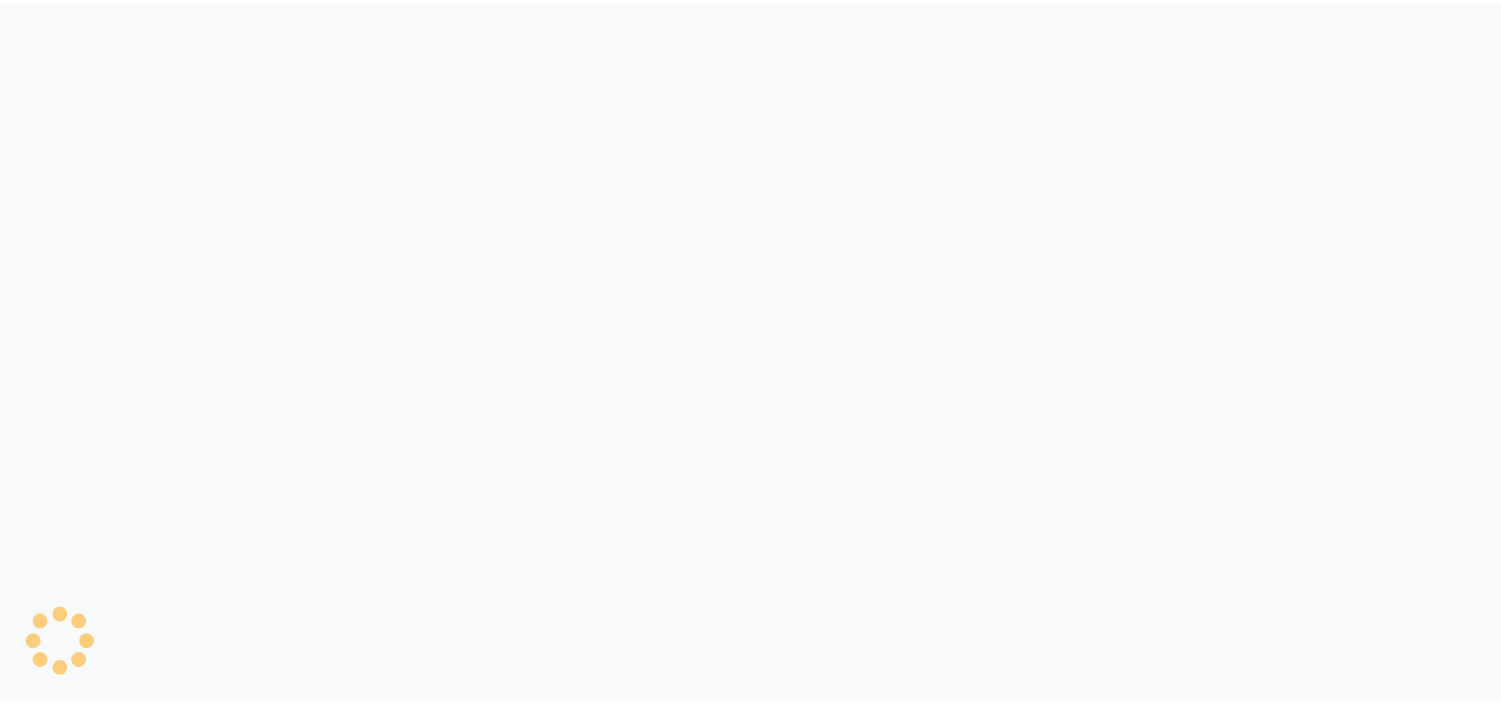 scroll, scrollTop: 0, scrollLeft: 0, axis: both 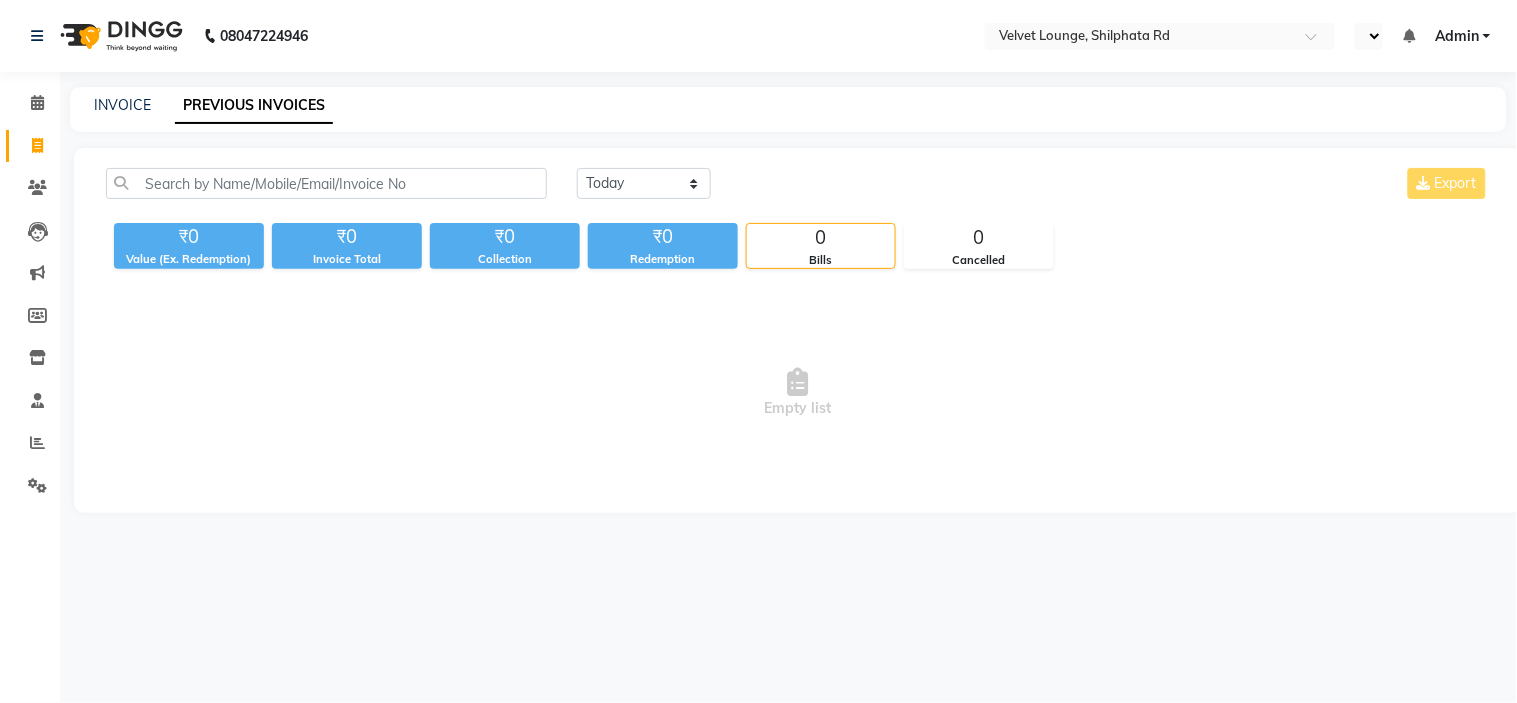 select on "en" 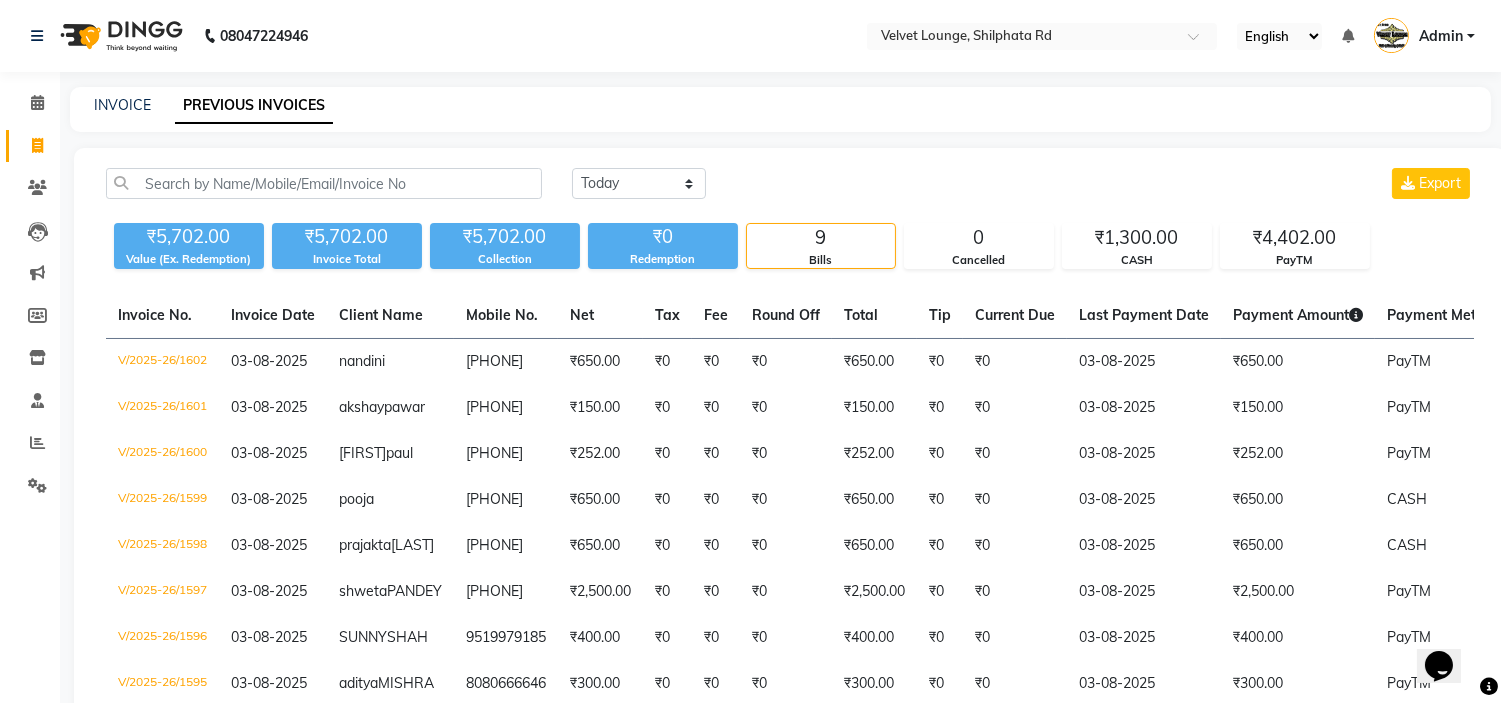 scroll, scrollTop: 0, scrollLeft: 0, axis: both 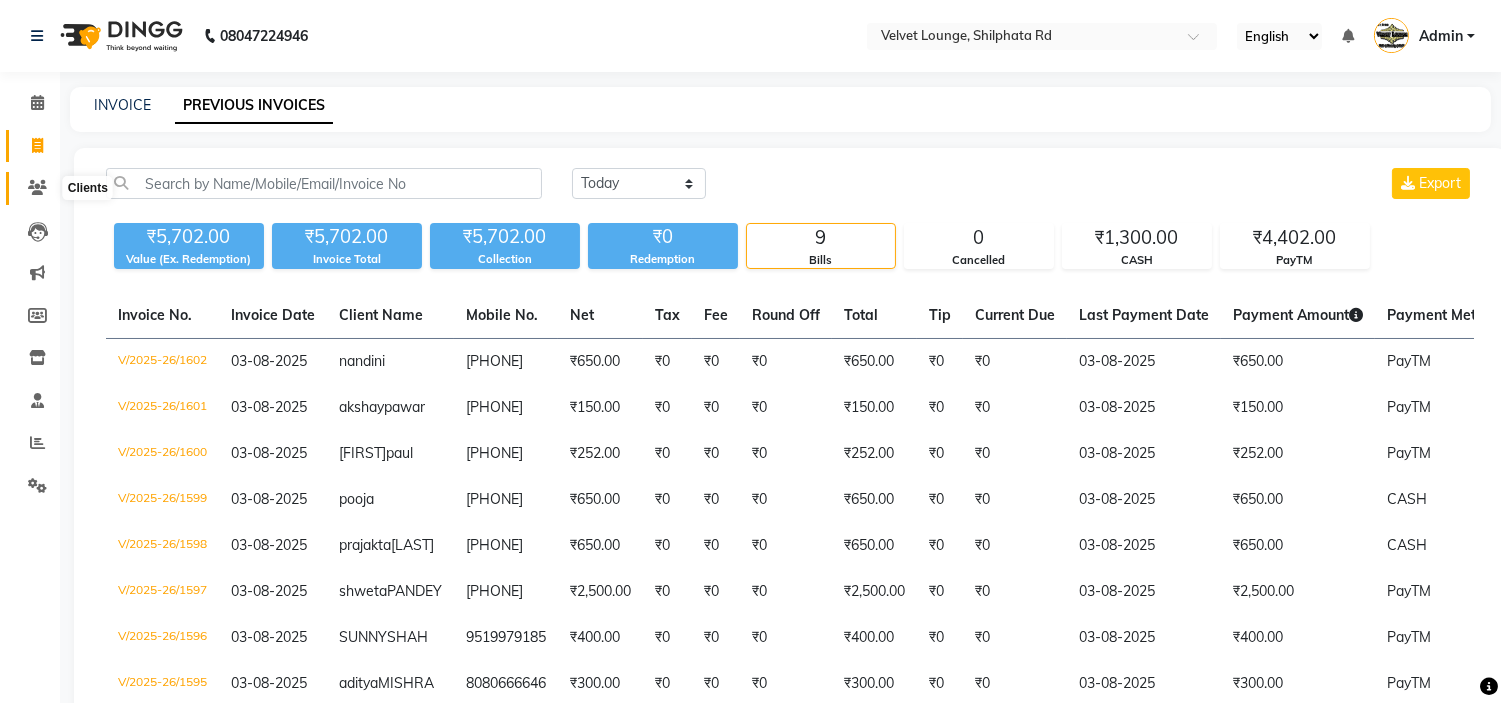 click 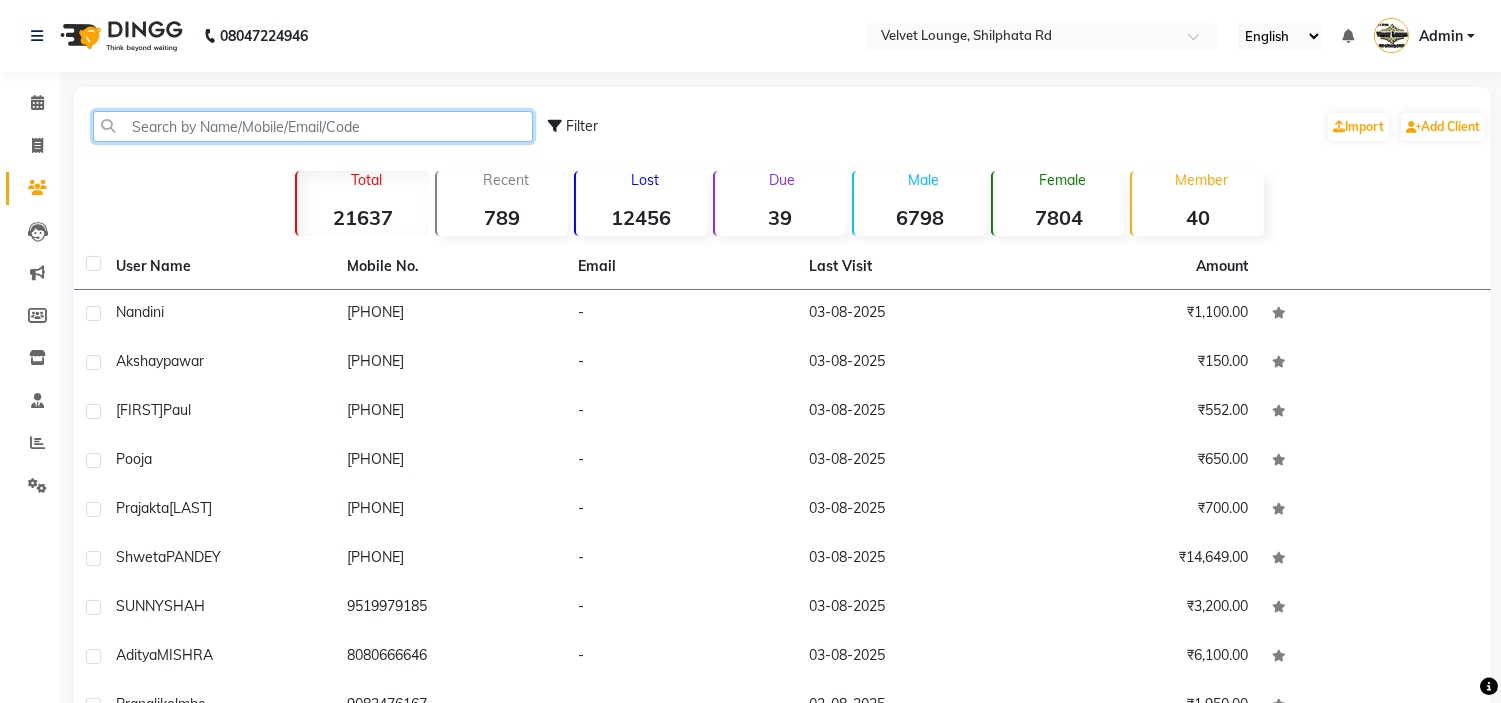 click 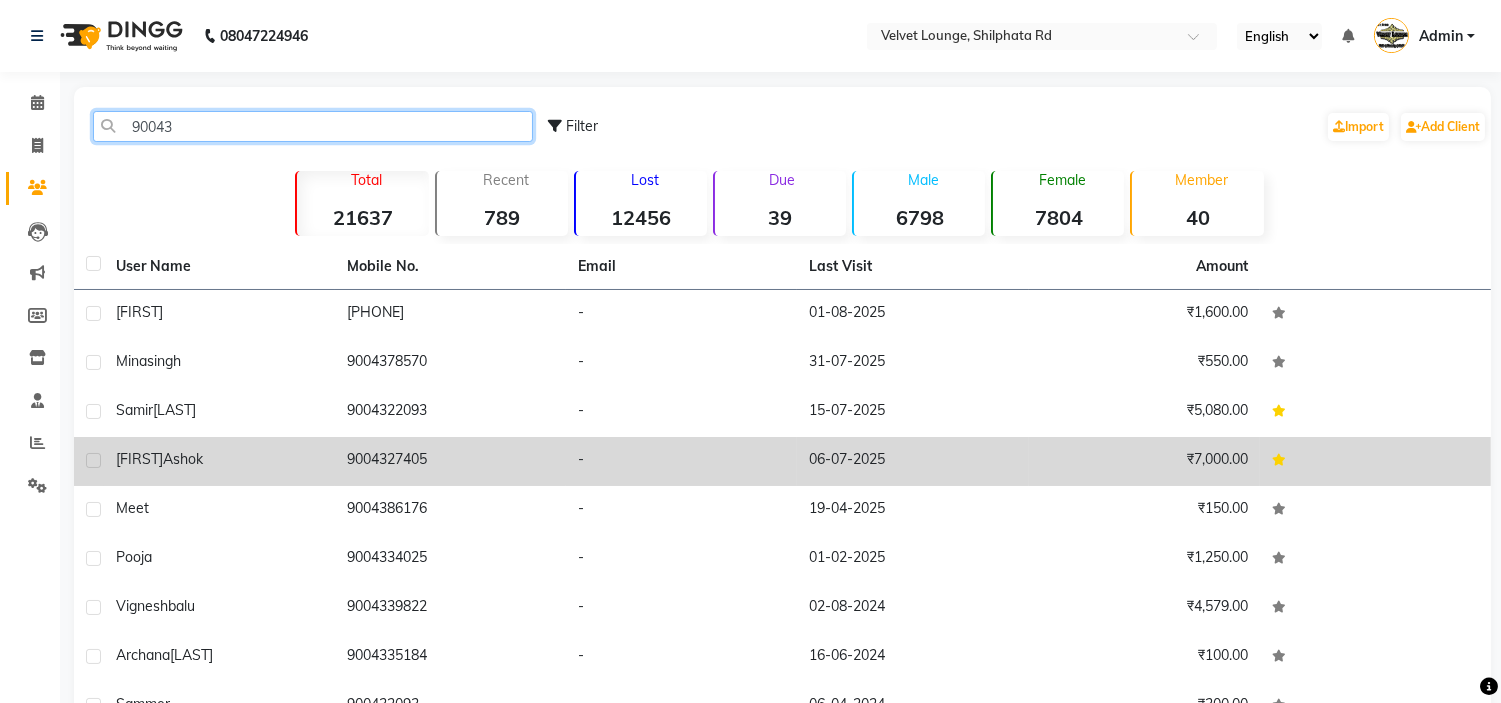 type on "90043" 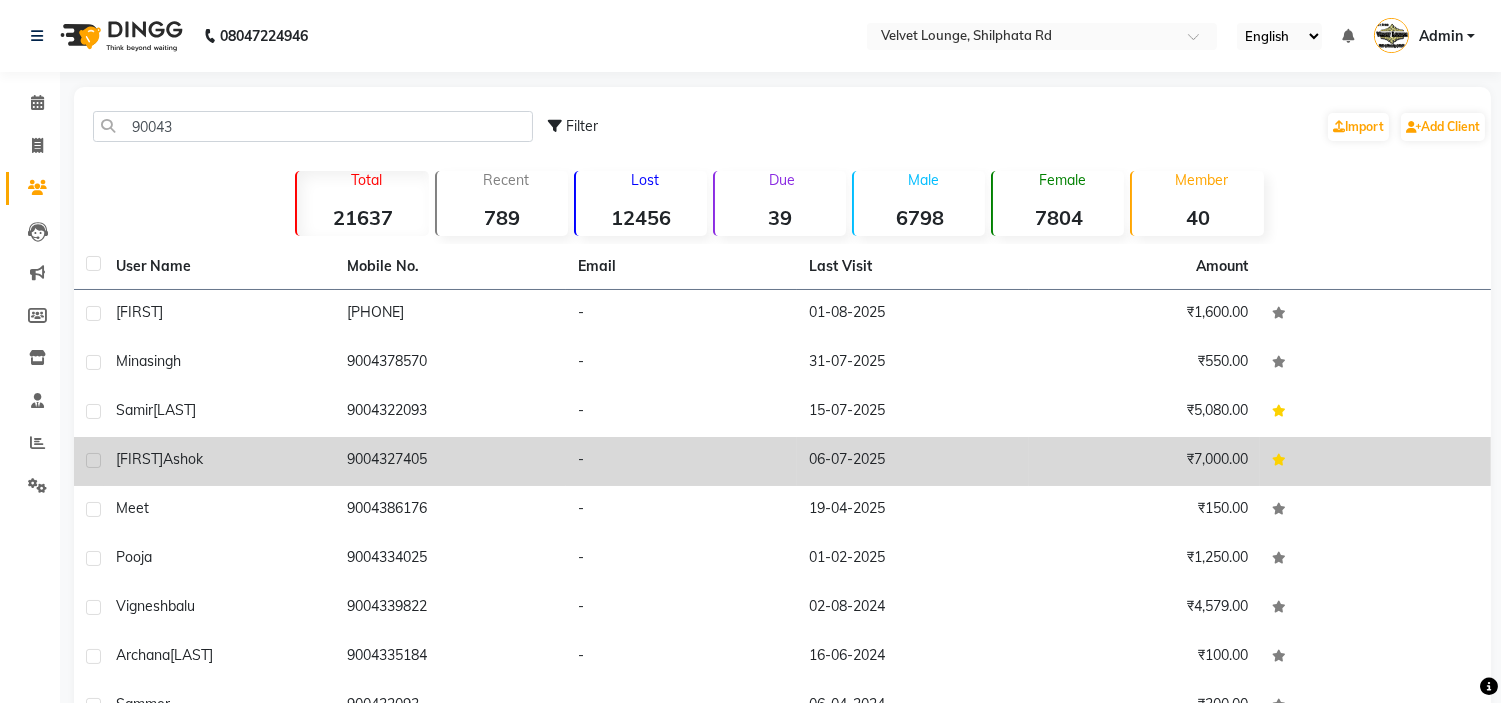 click on "9004327405" 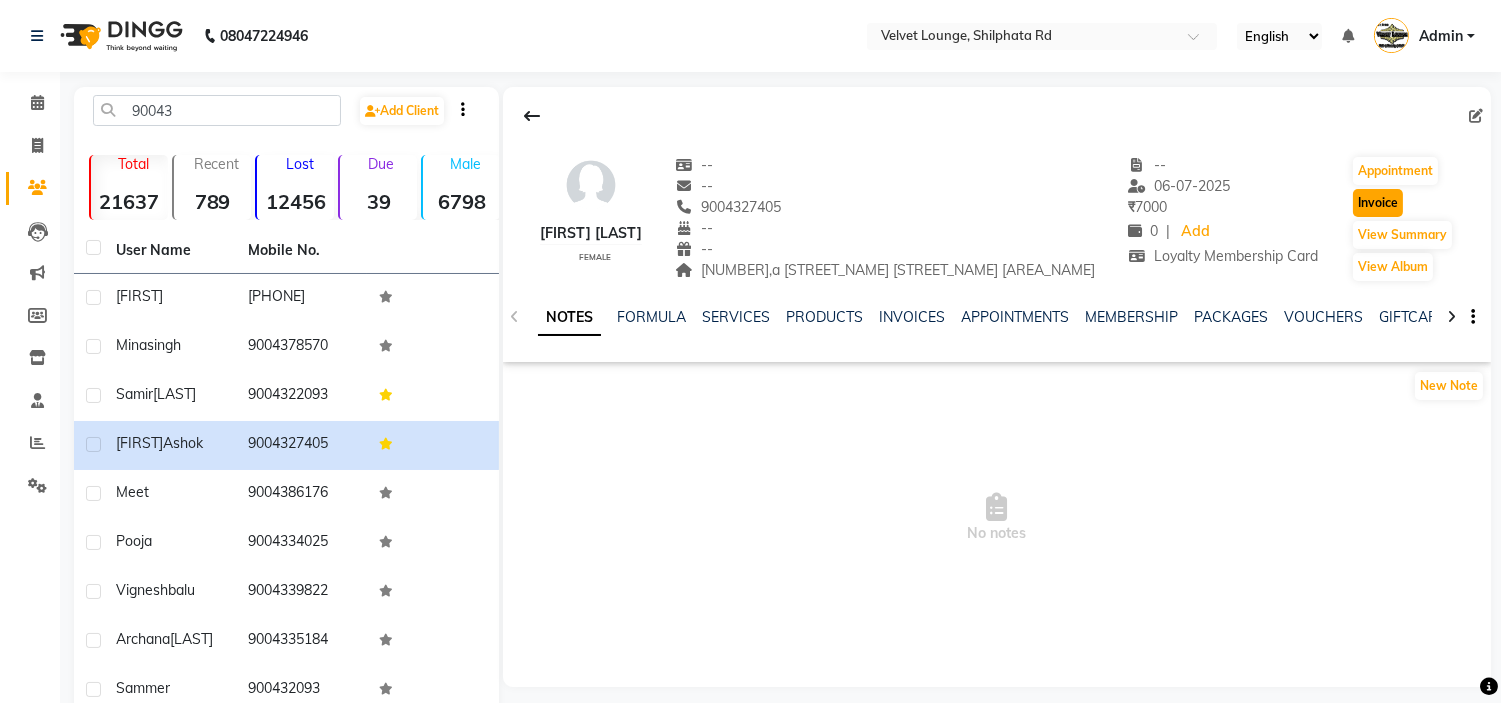 click on "Invoice" 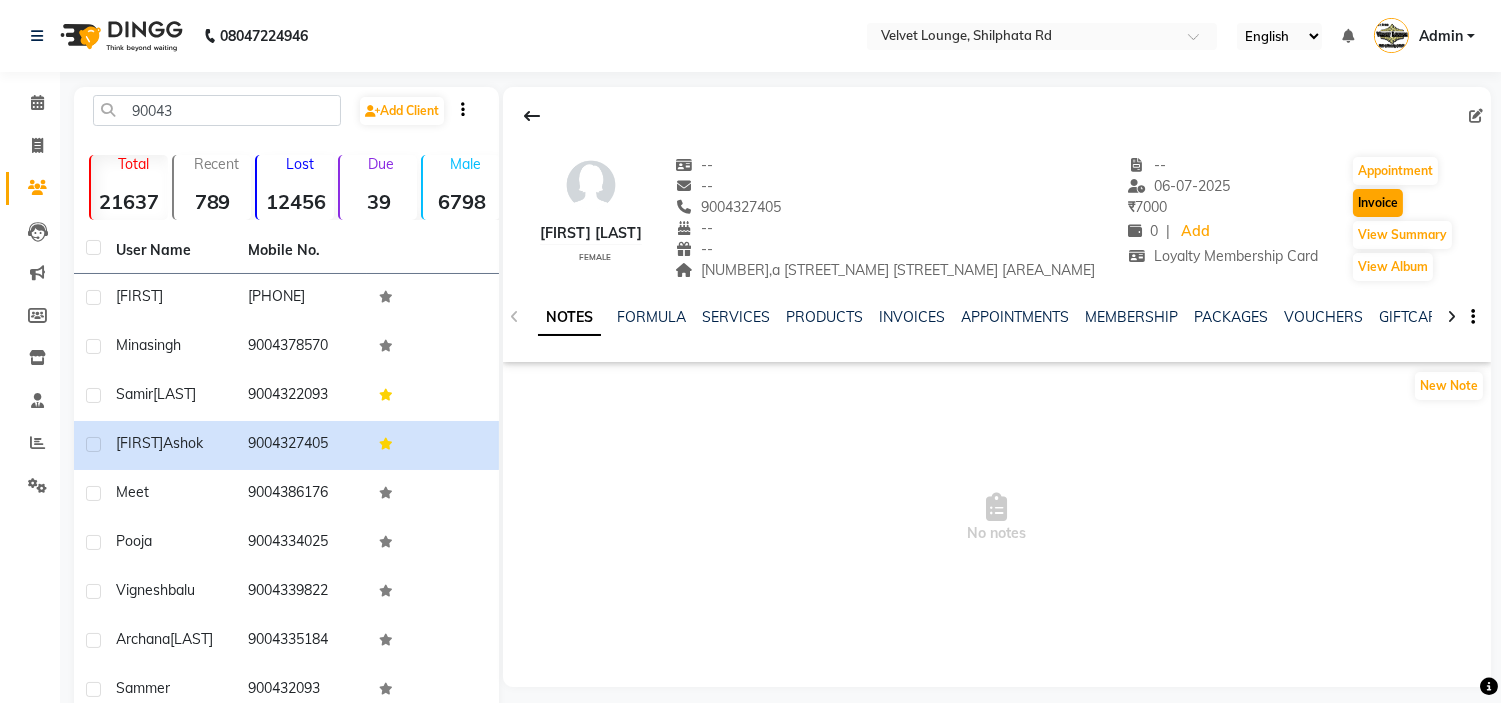 select on "service" 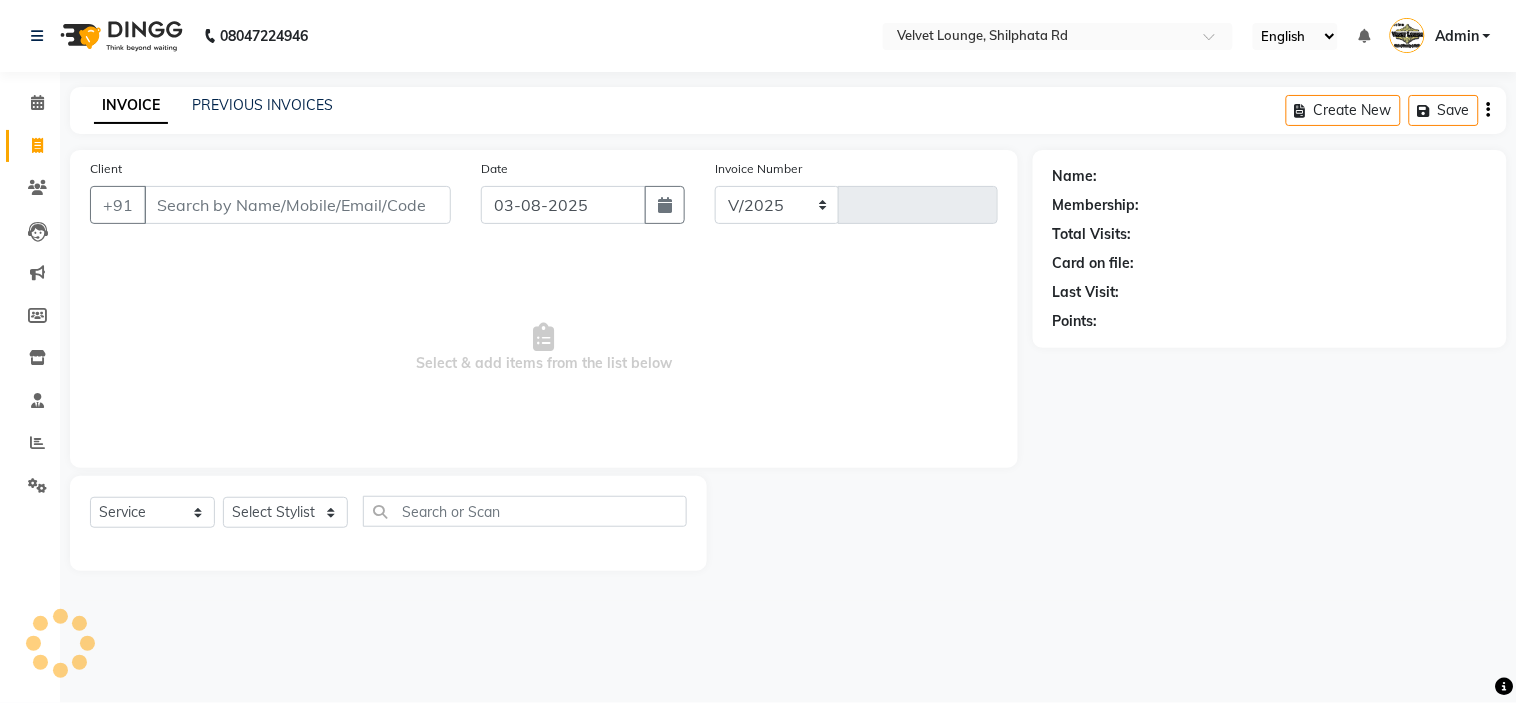 select on "122" 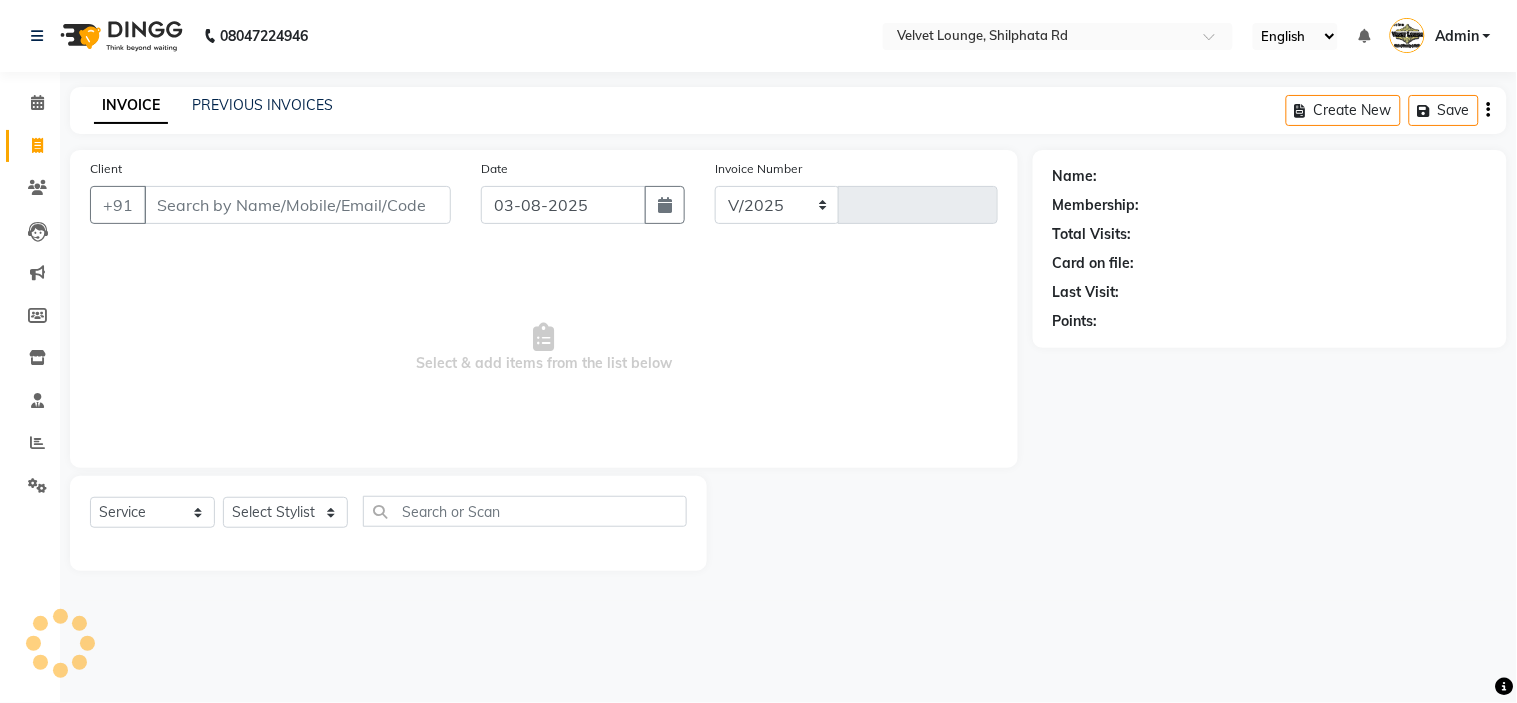 type on "1603" 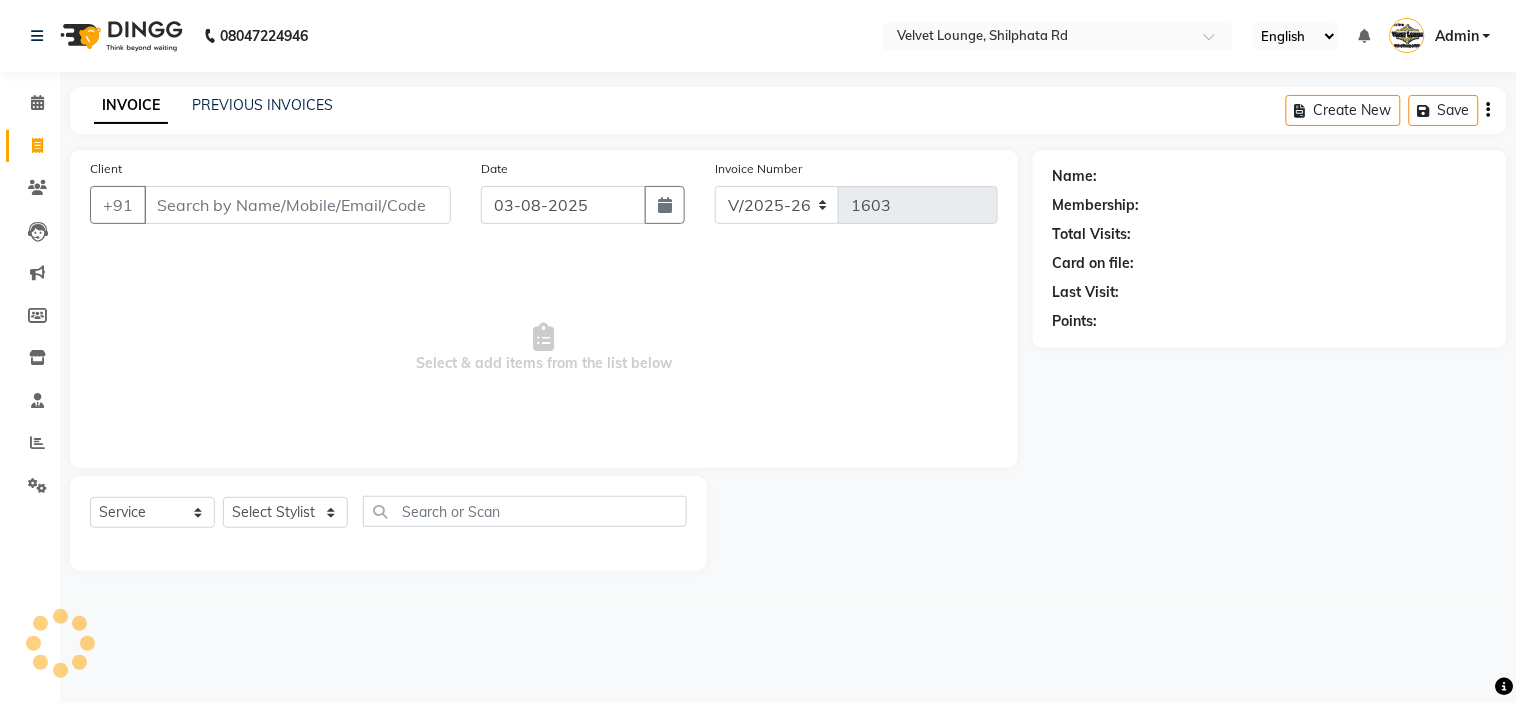 type on "9004327405" 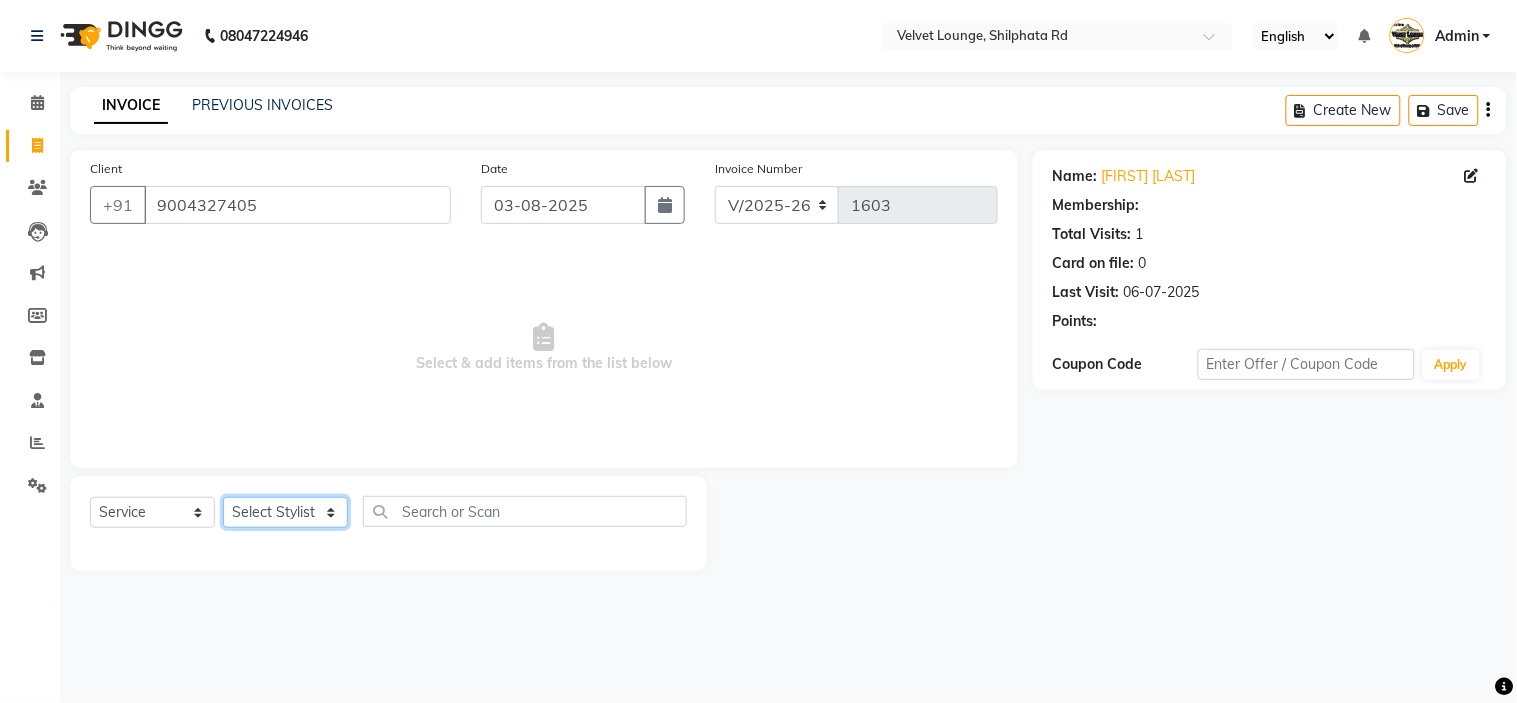 click on "Select Stylist aadil mohaMAD  aarif khan Abrar Ajay ajay jaishwal alam khan aman amit kumar  ANJALI SINGH Ashish singh ashwini palem  Ayan Ali chandradeep DOLLY faizan siddique  fardeen shaikh Garima singh Gulshan jaya jyoti deepak chandaliya kalam karan  Madhu manish sir miraj khan  Mohmad Adnan Ansari mustakin neeta kumbhar neha tamatta pradnya rahul thakur RAZAK SALIM SAIKH rohit Rutuja SAHEER sahil khan salman mahomad imran  SALMA SHAIKH SAMEER KHAN sana santosh jaiswal saqib sayali shaddma  ansari shalu mehra shekhar bansode SHIVADURGA GANTAM shubham pal  shweta pandey varshita gurbani vishal shinde" 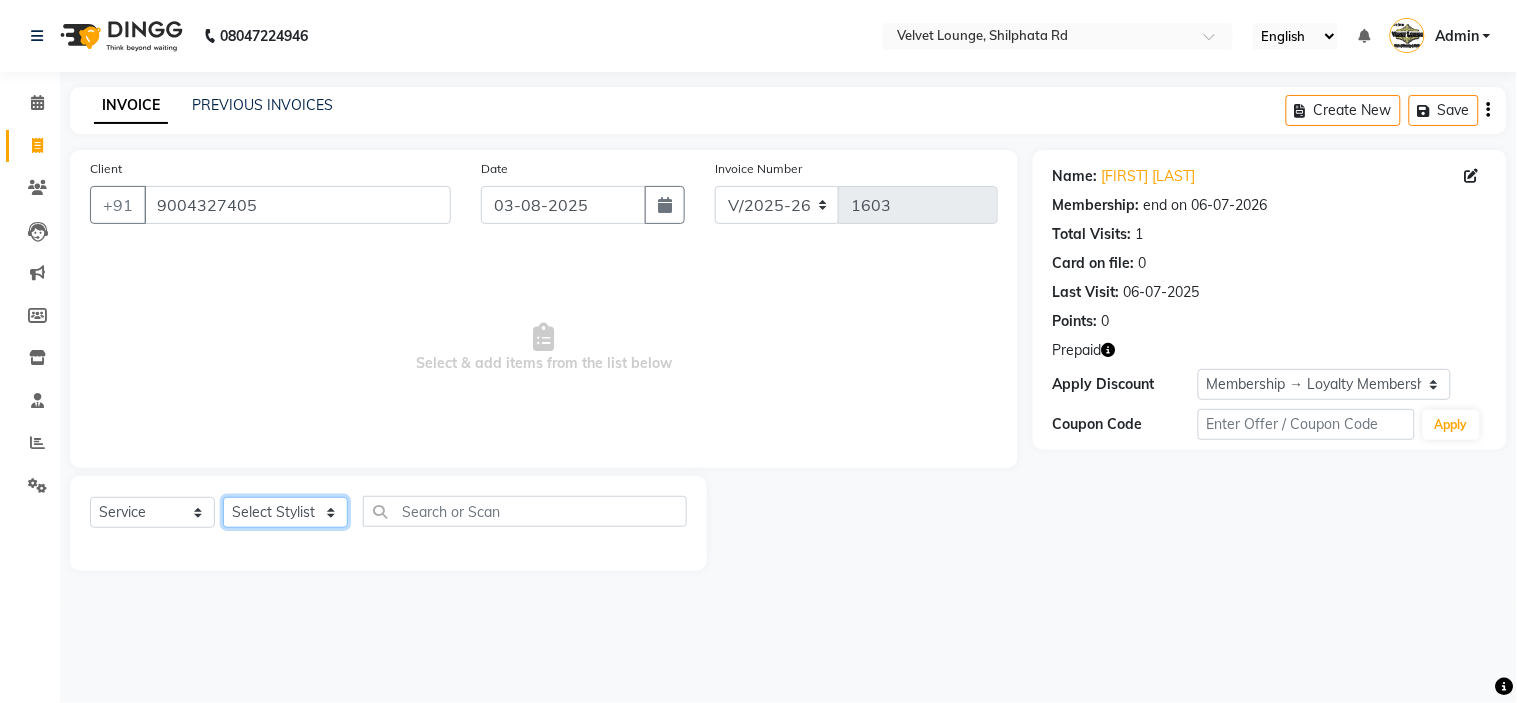 select on "21034" 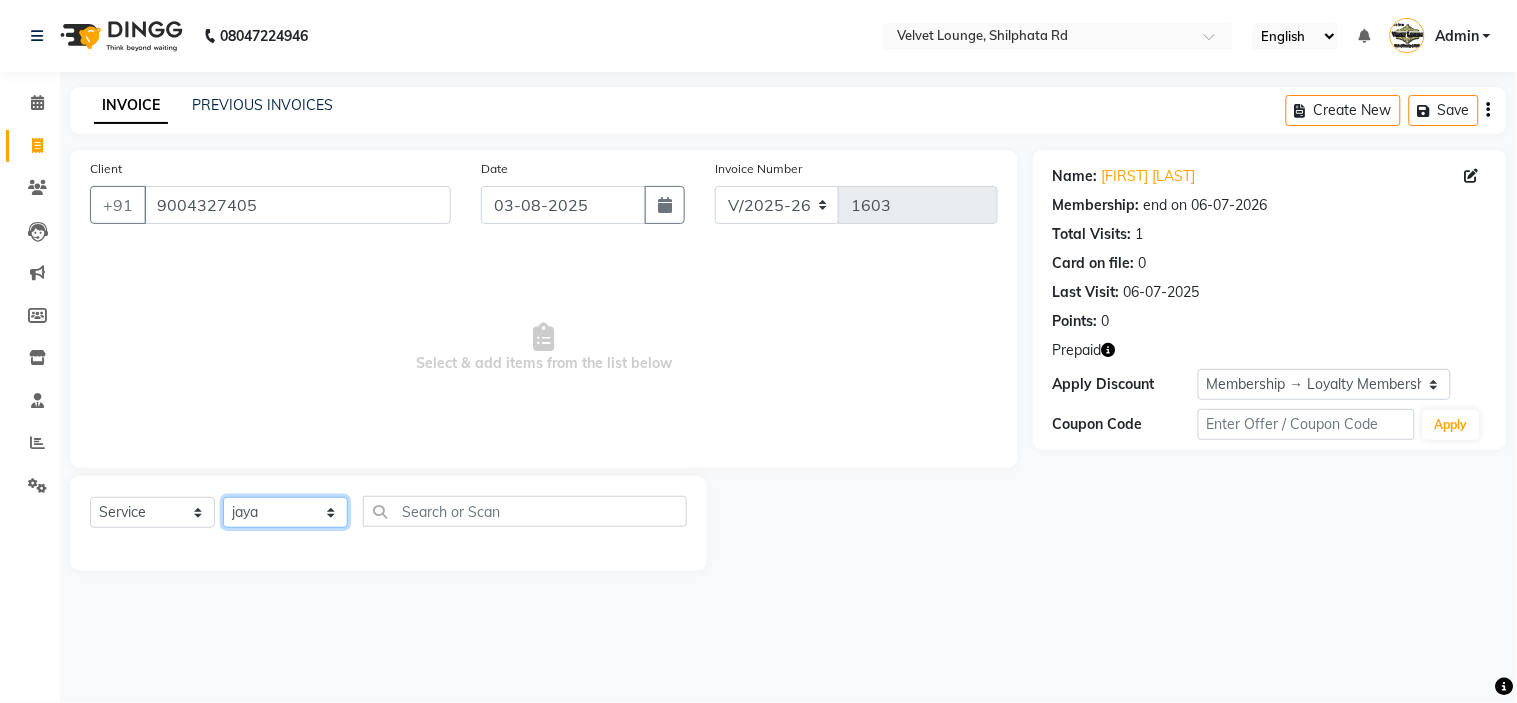 click on "Select Stylist aadil mohaMAD  aarif khan Abrar Ajay ajay jaishwal alam khan aman amit kumar  ANJALI SINGH Ashish singh ashwini palem  Ayan Ali chandradeep DOLLY faizan siddique  fardeen shaikh Garima singh Gulshan jaya jyoti deepak chandaliya kalam karan  Madhu manish sir miraj khan  Mohmad Adnan Ansari mustakin neeta kumbhar neha tamatta pradnya rahul thakur RAZAK SALIM SAIKH rohit Rutuja SAHEER sahil khan salman mahomad imran  SALMA SHAIKH SAMEER KHAN sana santosh jaiswal saqib sayali shaddma  ansari shalu mehra shekhar bansode SHIVADURGA GANTAM shubham pal  shweta pandey varshita gurbani vishal shinde" 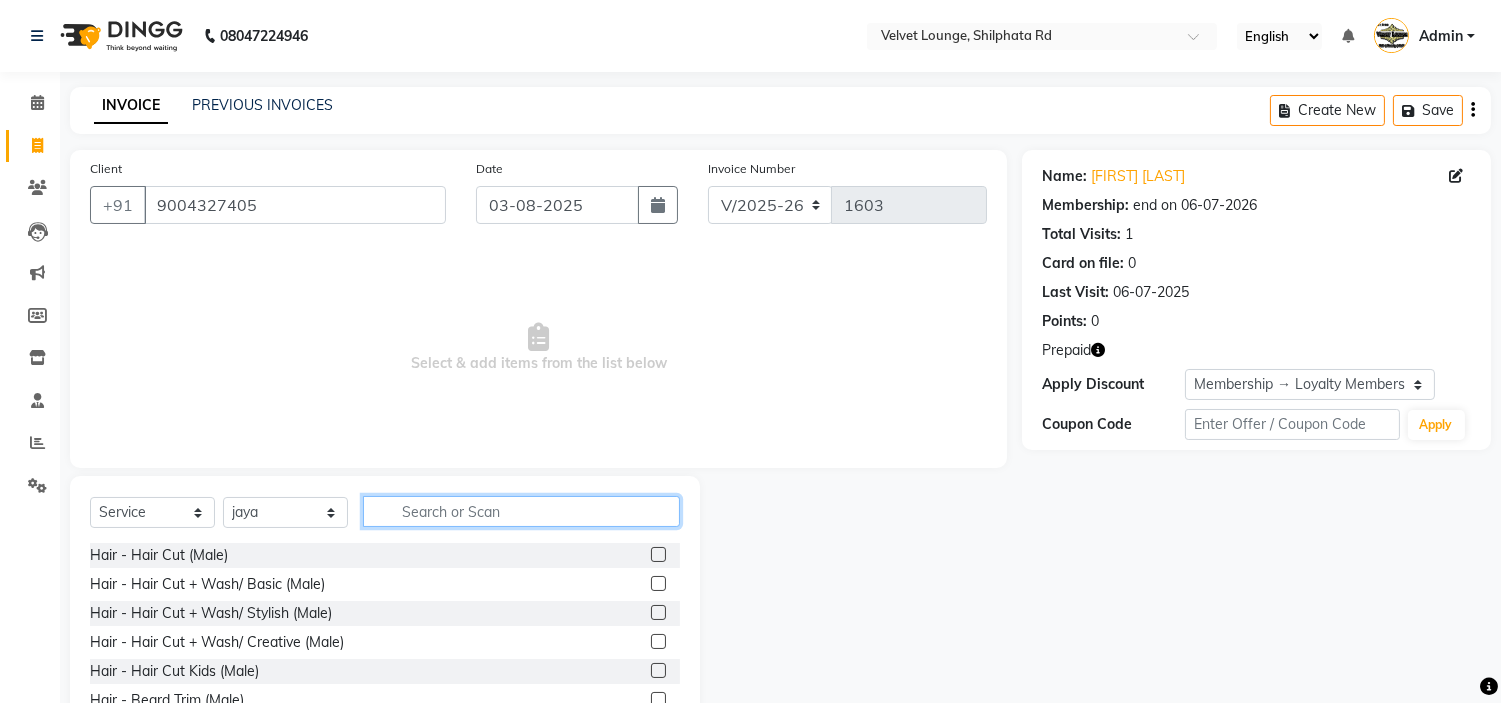 click 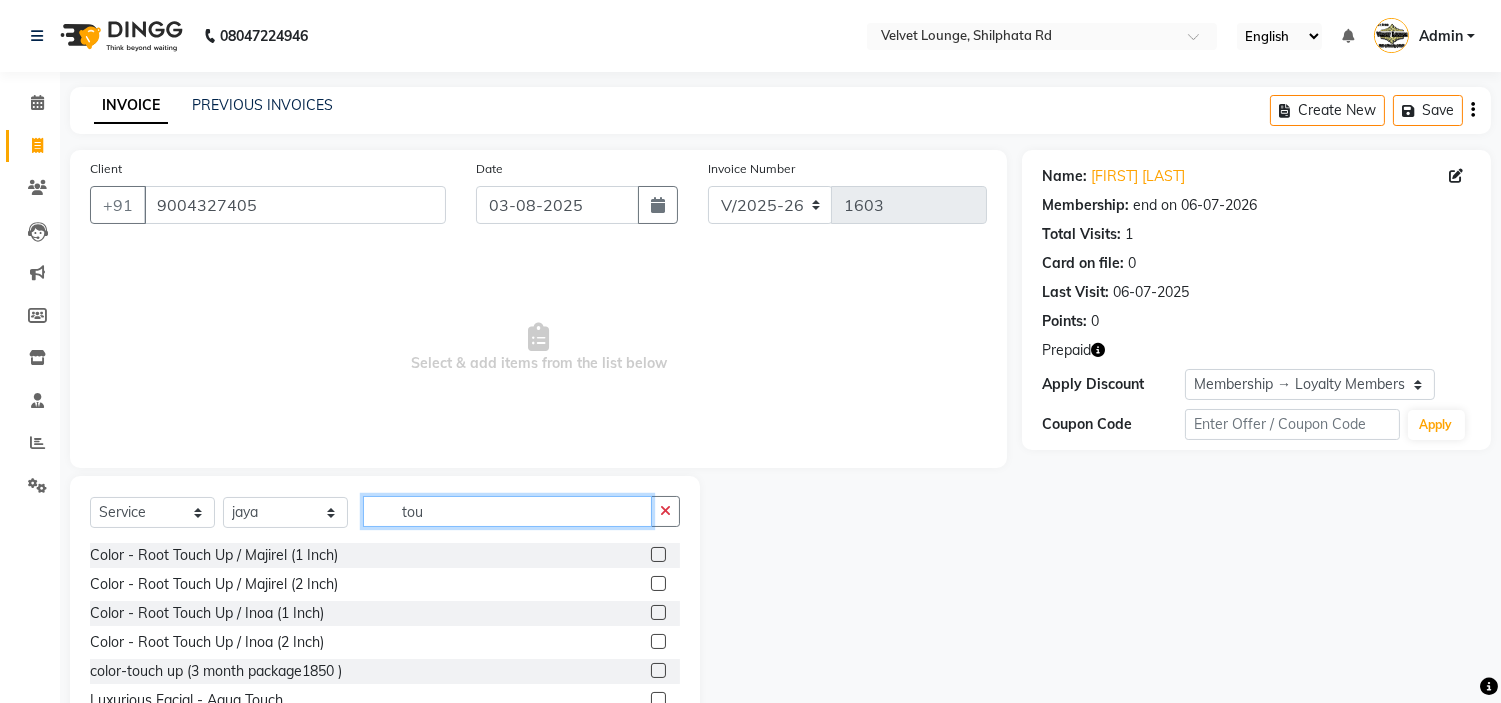type on "tou" 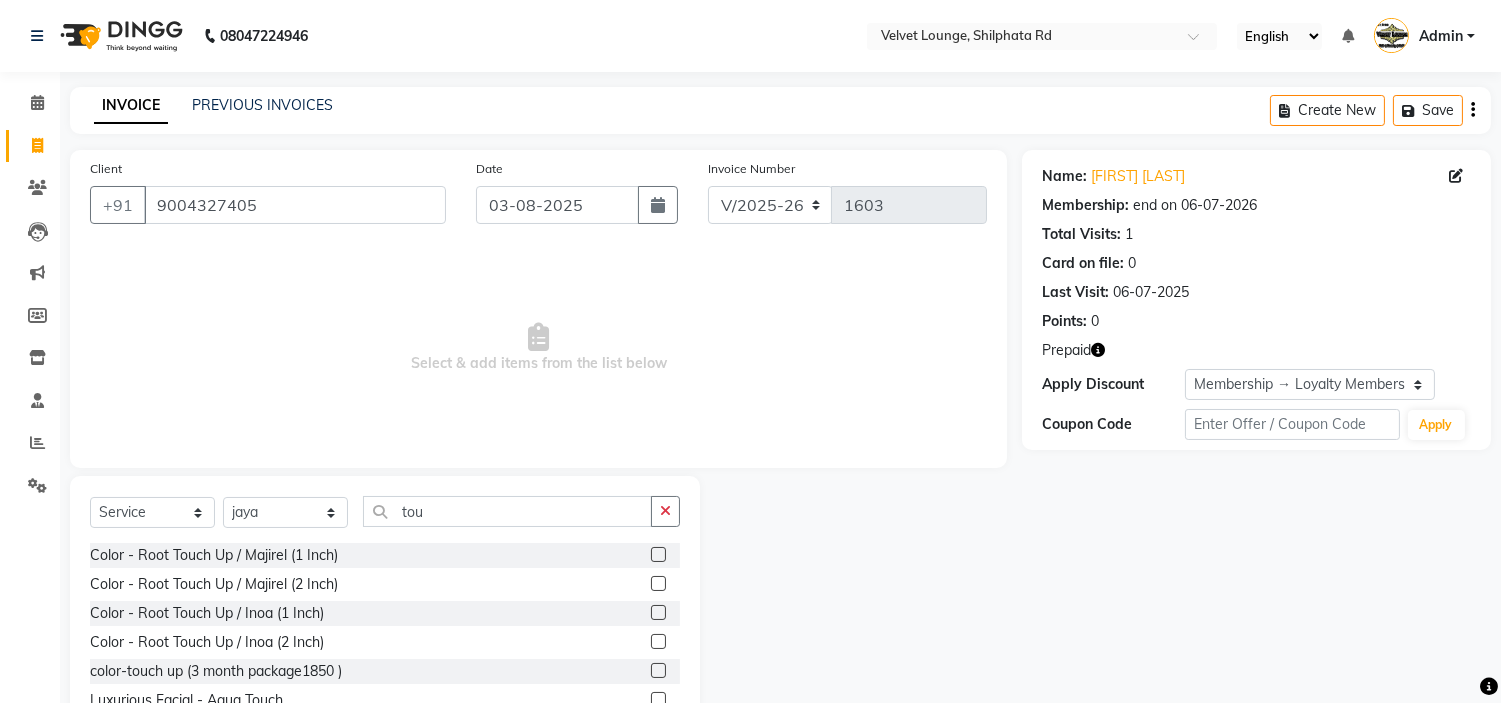click 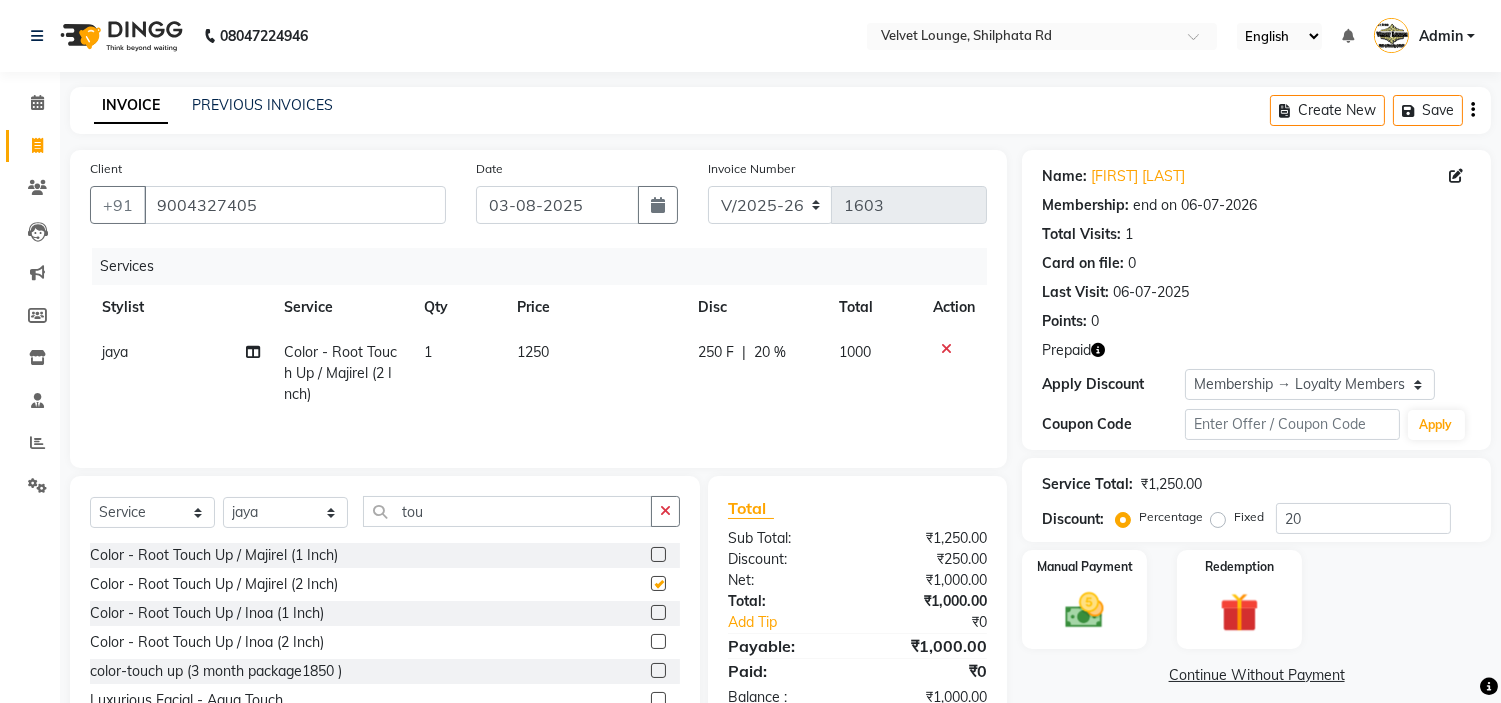 checkbox on "false" 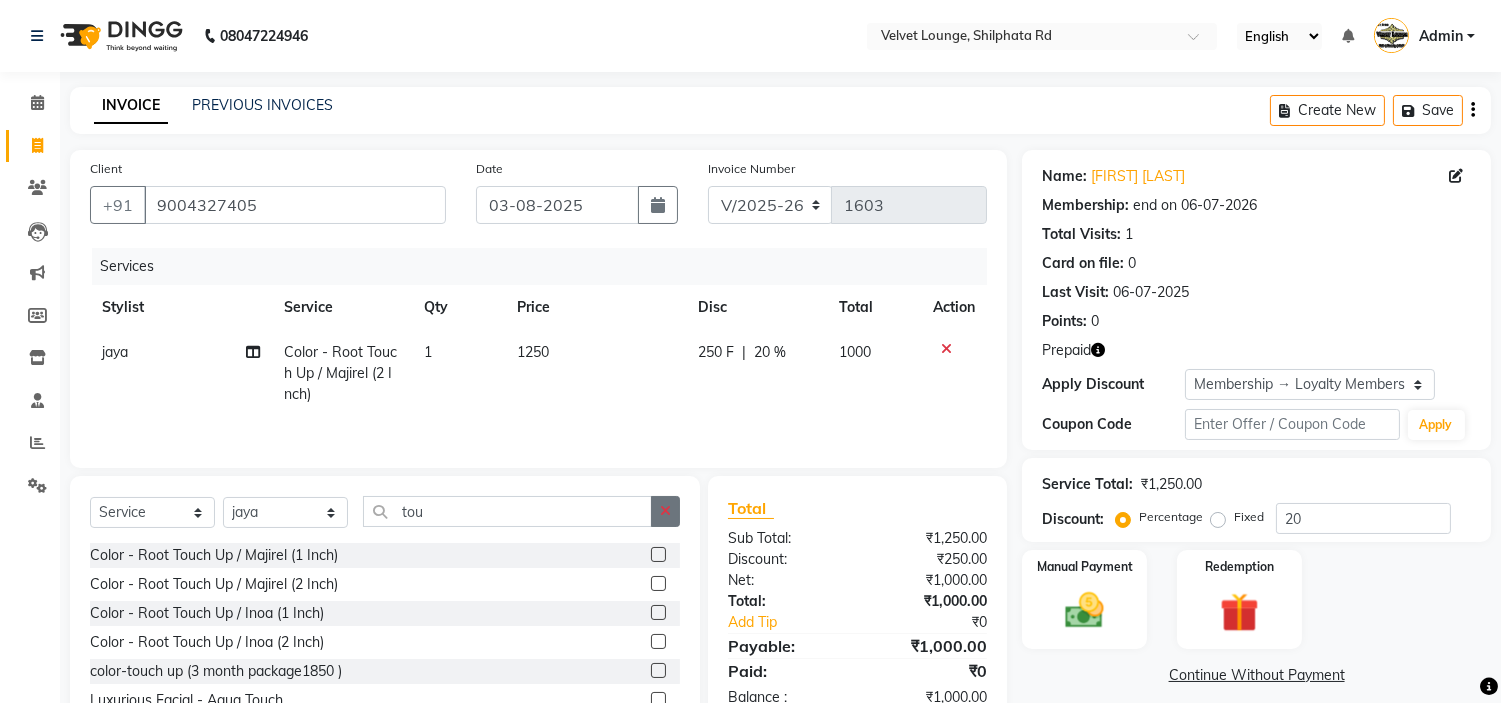 click 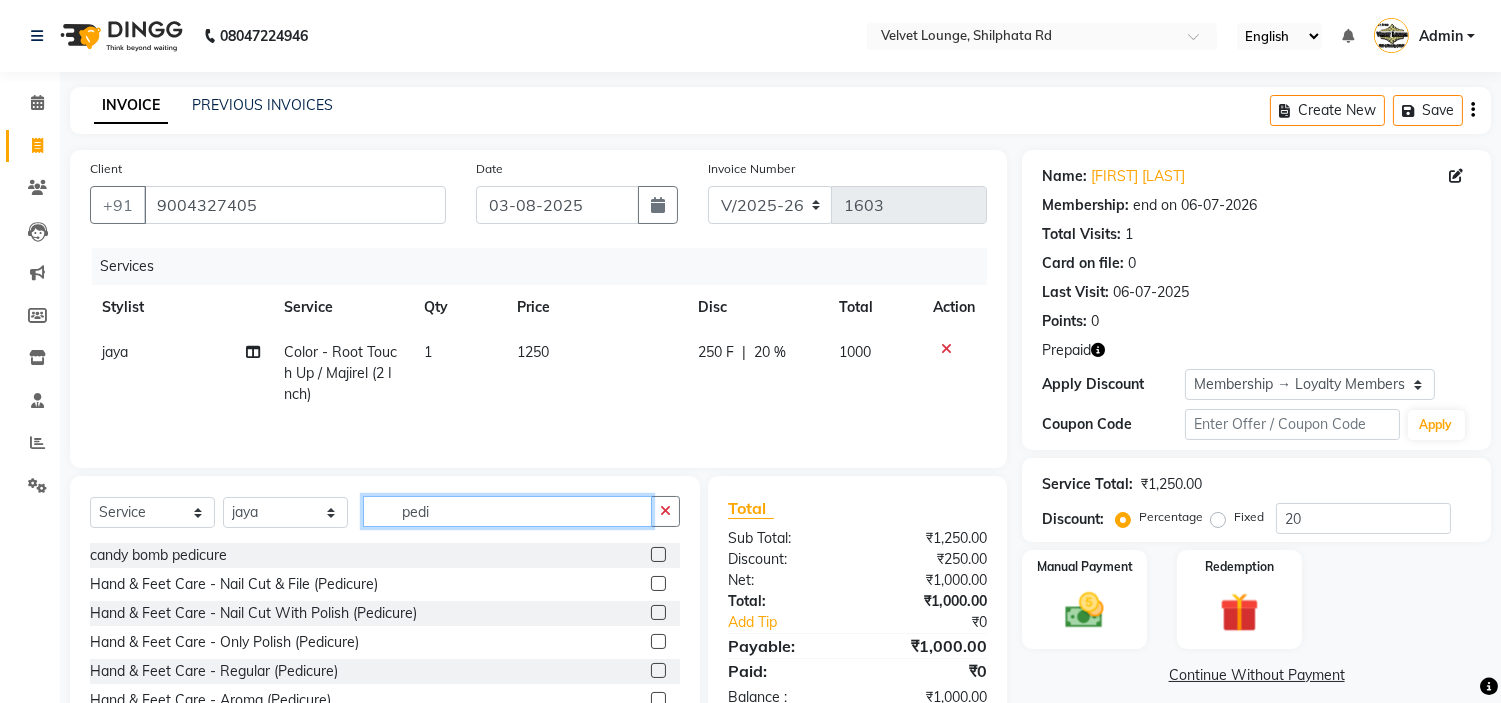 type on "pedi" 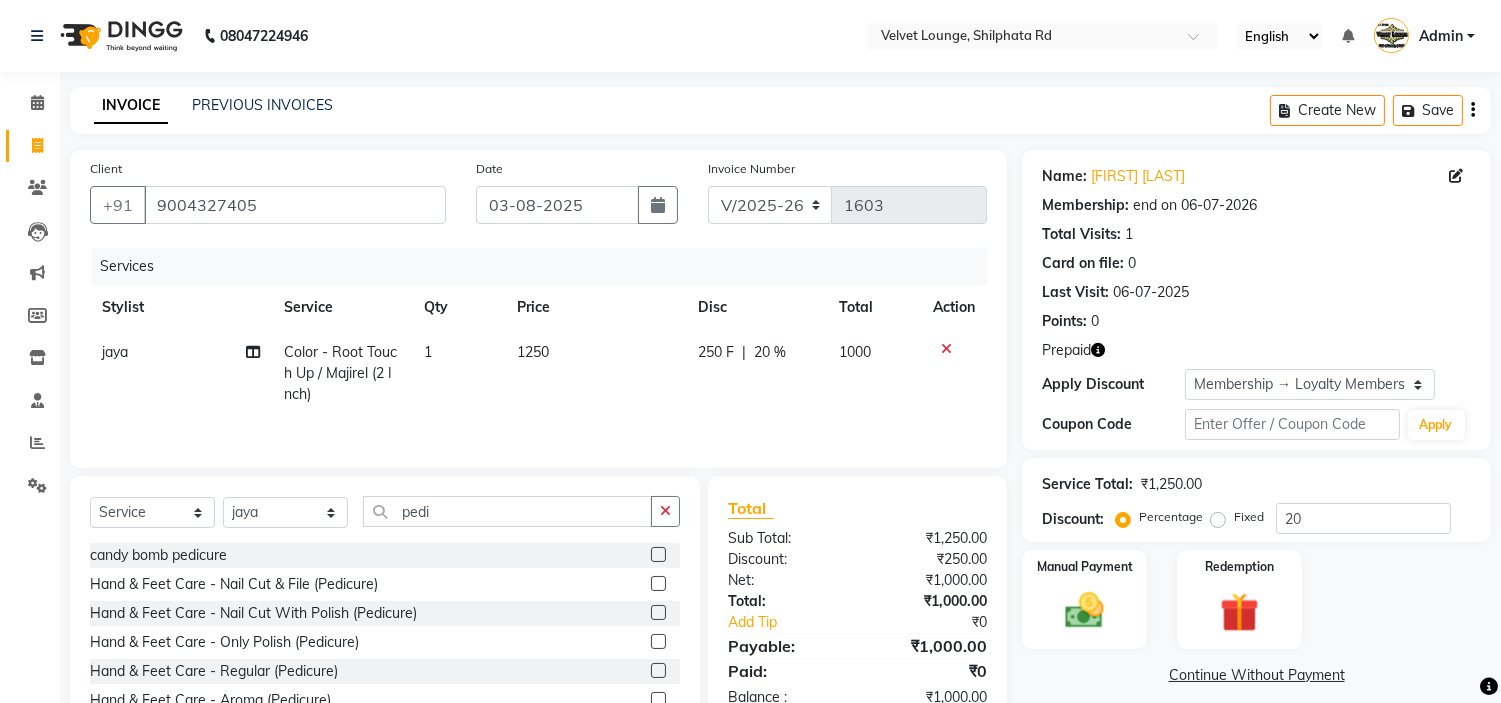 click 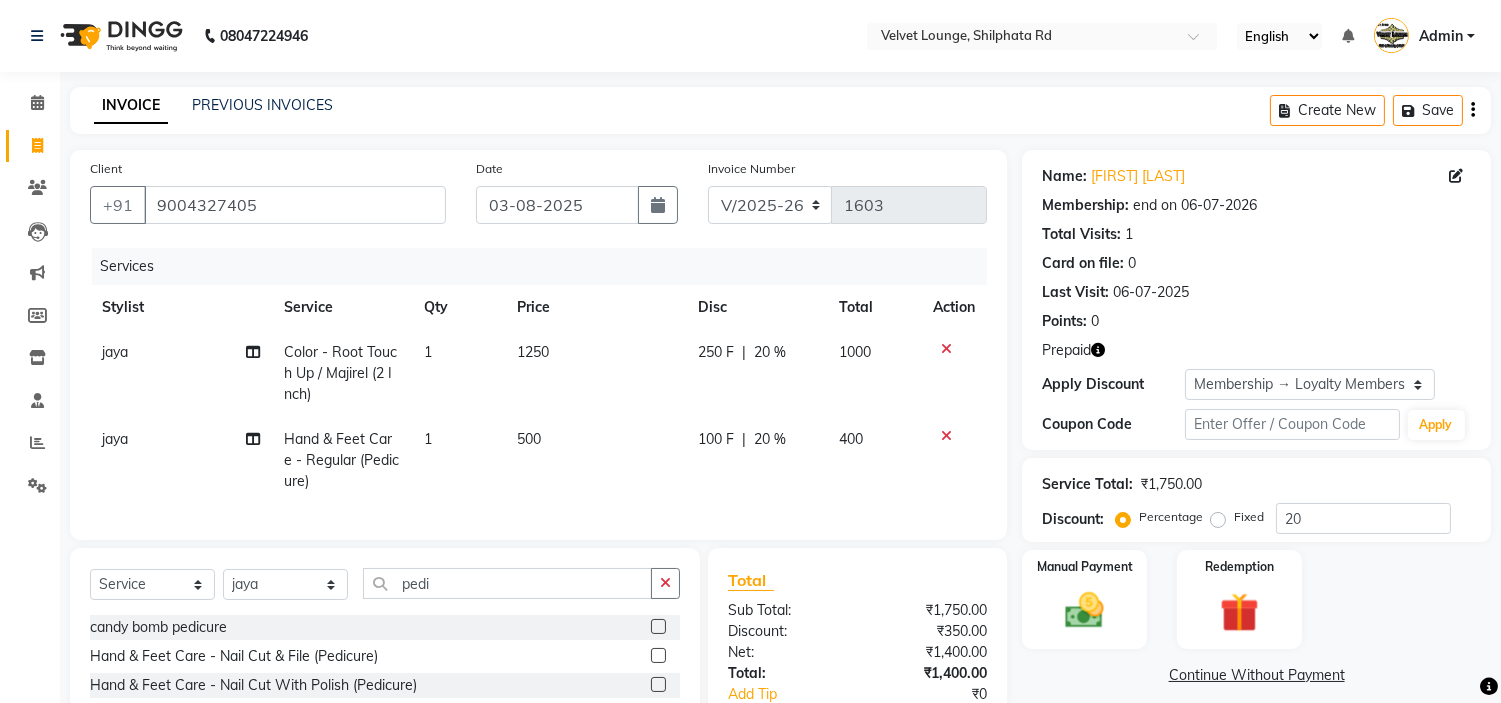 checkbox on "false" 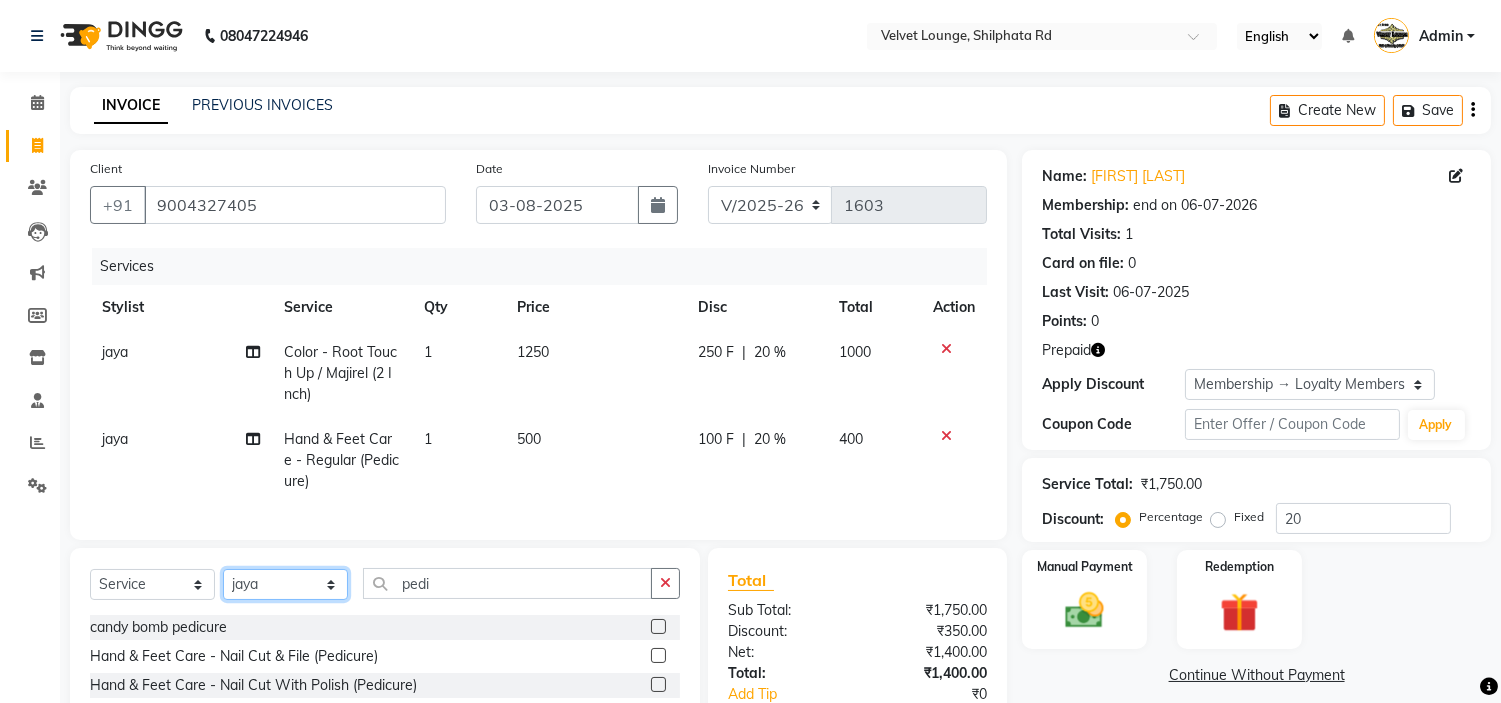 click on "Select Stylist aadil mohaMAD  aarif khan Abrar Ajay ajay jaishwal alam khan aman amit kumar  ANJALI SINGH Ashish singh ashwini palem  Ayan Ali chandradeep DOLLY faizan siddique  fardeen shaikh Garima singh Gulshan jaya jyoti deepak chandaliya kalam karan  Madhu manish sir miraj khan  Mohmad Adnan Ansari mustakin neeta kumbhar neha tamatta pradnya rahul thakur RAZAK SALIM SAIKH rohit Rutuja SAHEER sahil khan salman mahomad imran  SALMA SHAIKH SAMEER KHAN sana santosh jaiswal saqib sayali shaddma  ansari shalu mehra shekhar bansode SHIVADURGA GANTAM shubham pal  shweta pandey varshita gurbani vishal shinde" 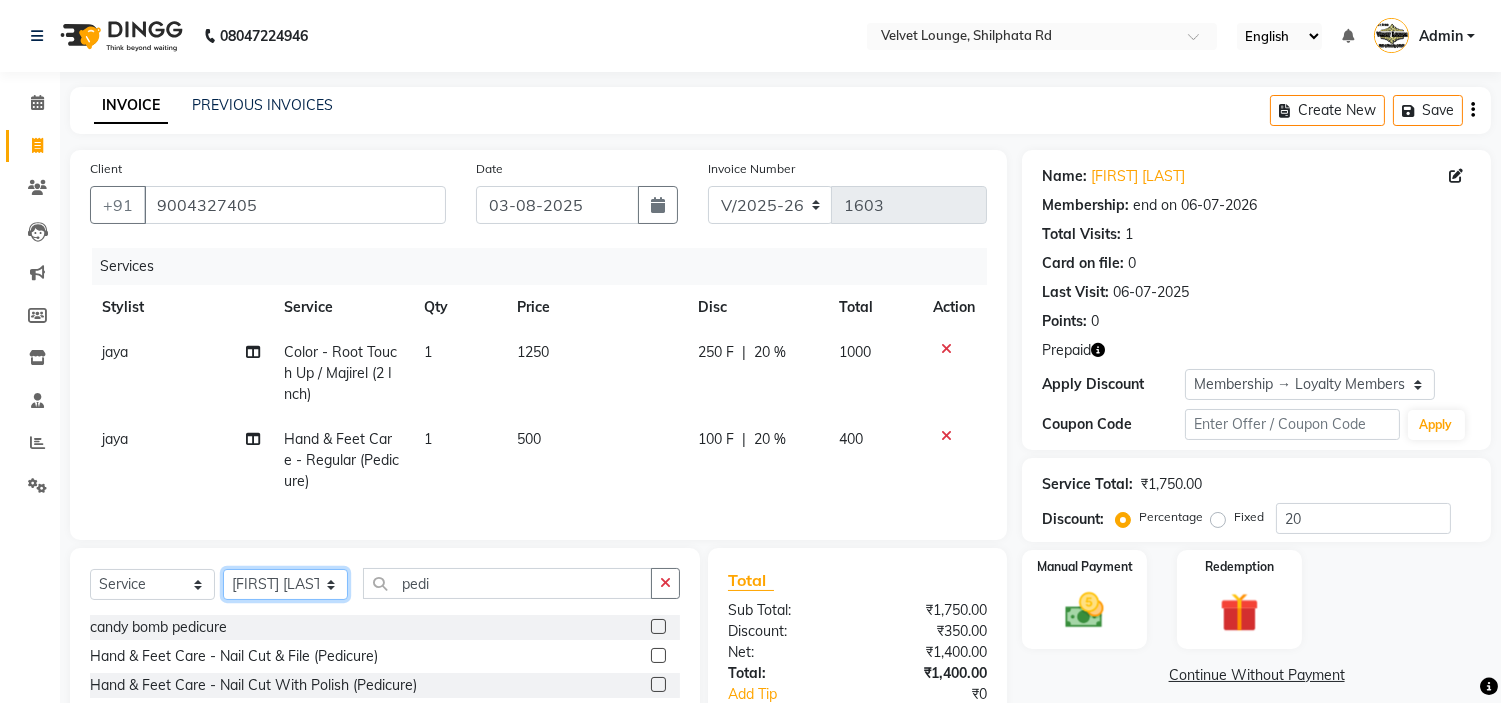 click on "Select Stylist aadil mohaMAD  aarif khan Abrar Ajay ajay jaishwal alam khan aman amit kumar  ANJALI SINGH Ashish singh ashwini palem  Ayan Ali chandradeep DOLLY faizan siddique  fardeen shaikh Garima singh Gulshan jaya jyoti deepak chandaliya kalam karan  Madhu manish sir miraj khan  Mohmad Adnan Ansari mustakin neeta kumbhar neha tamatta pradnya rahul thakur RAZAK SALIM SAIKH rohit Rutuja SAHEER sahil khan salman mahomad imran  SALMA SHAIKH SAMEER KHAN sana santosh jaiswal saqib sayali shaddma  ansari shalu mehra shekhar bansode SHIVADURGA GANTAM shubham pal  shweta pandey varshita gurbani vishal shinde" 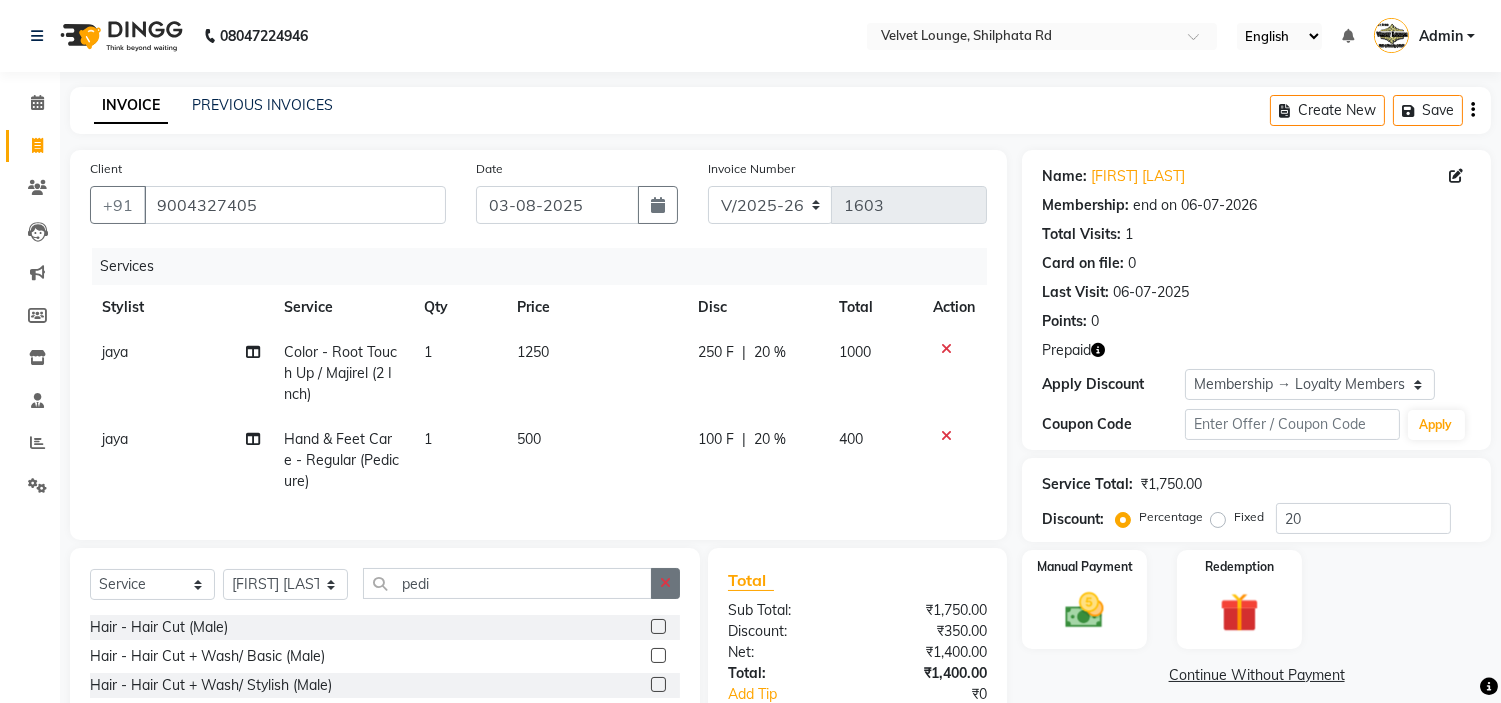 click 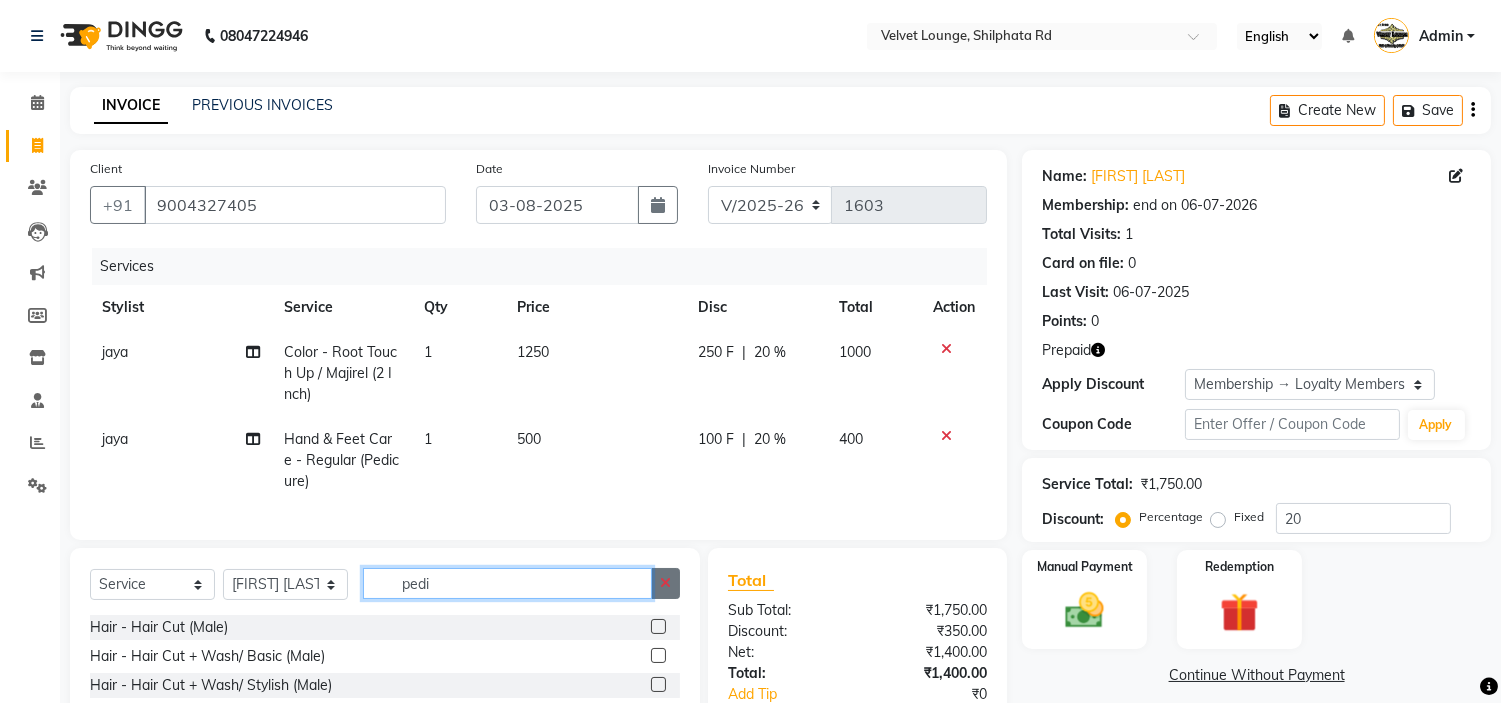 type 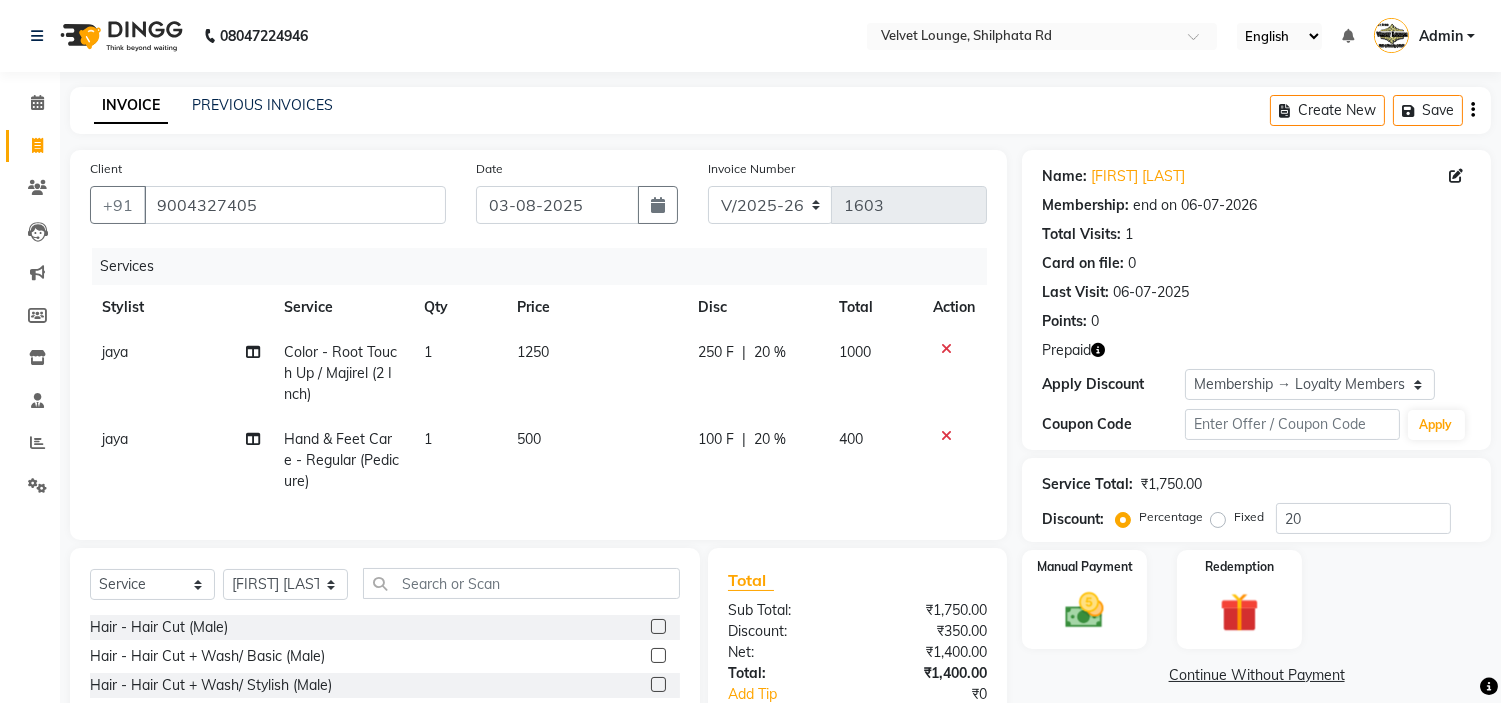 click 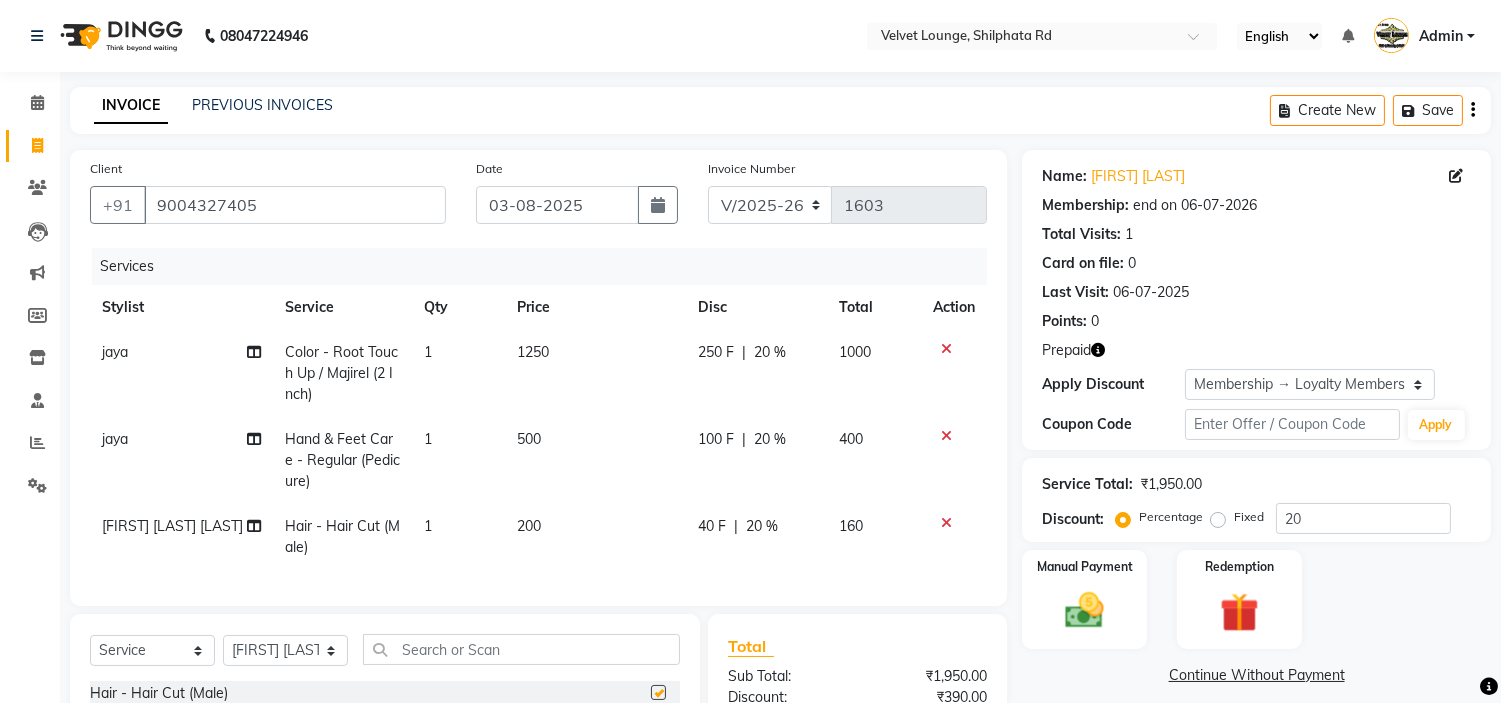 checkbox on "false" 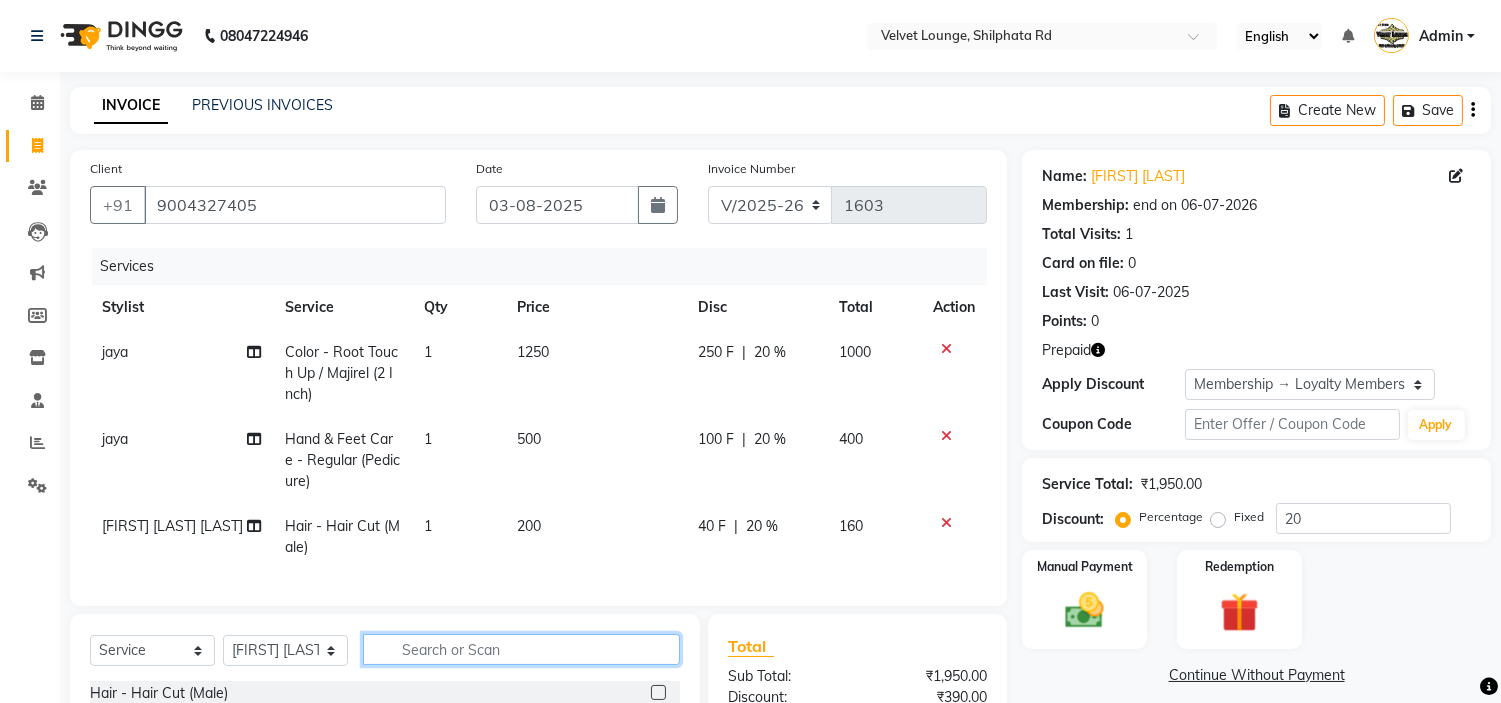 click 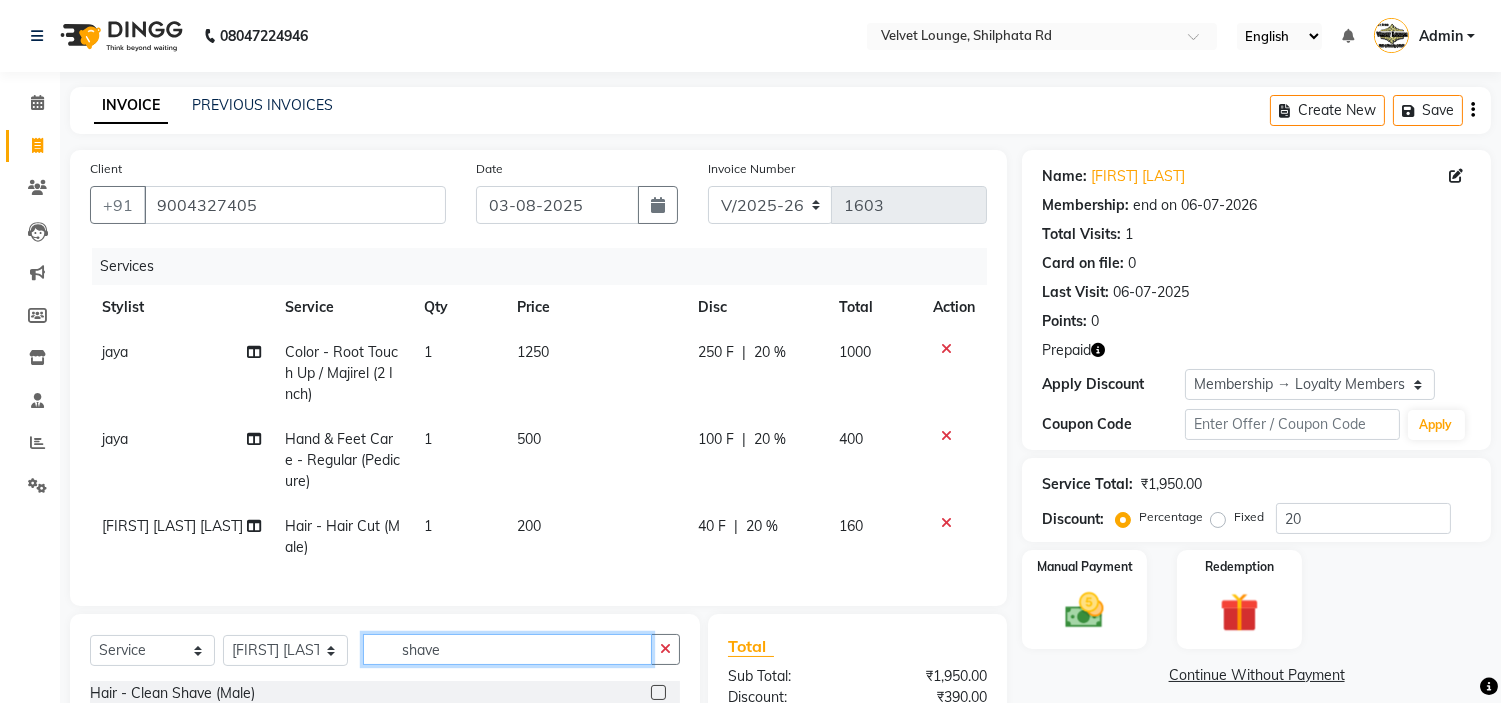 scroll, scrollTop: 252, scrollLeft: 0, axis: vertical 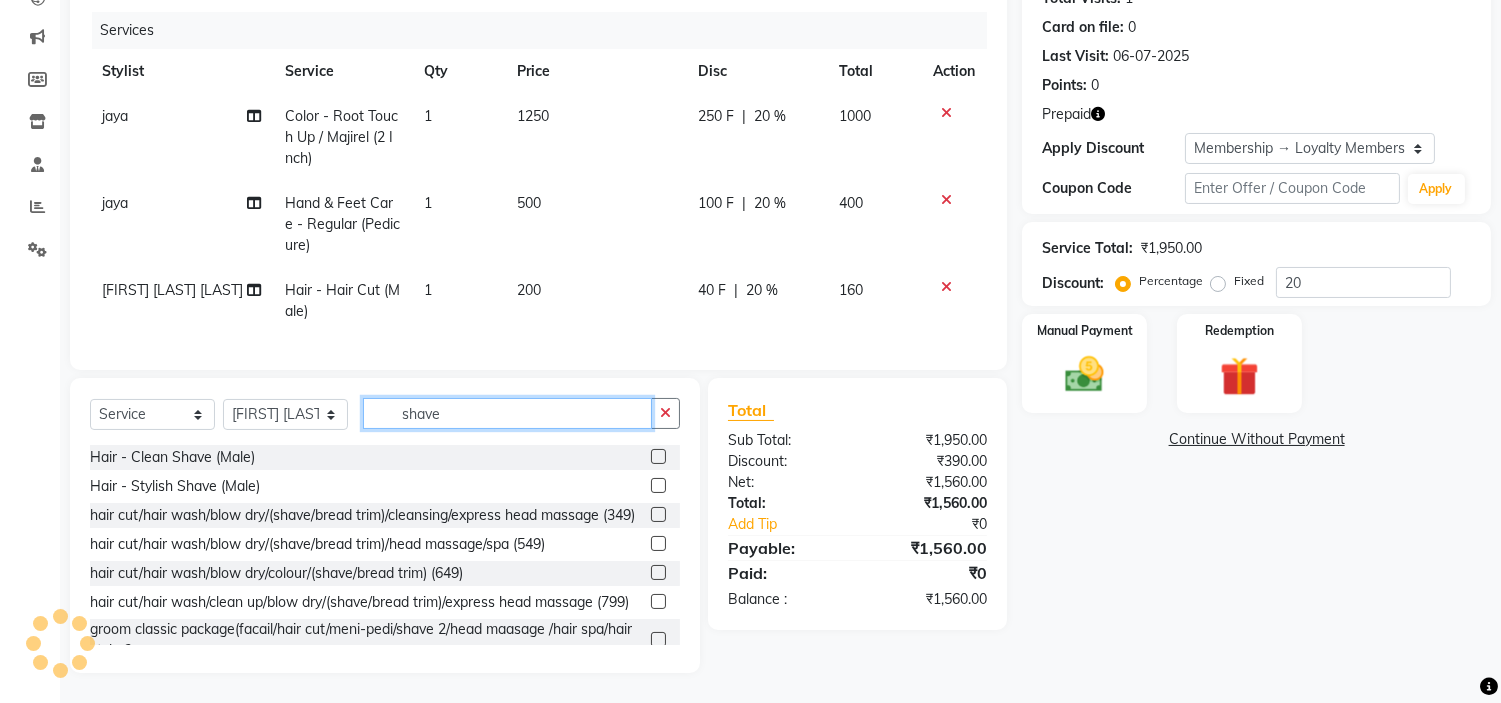 type on "shave" 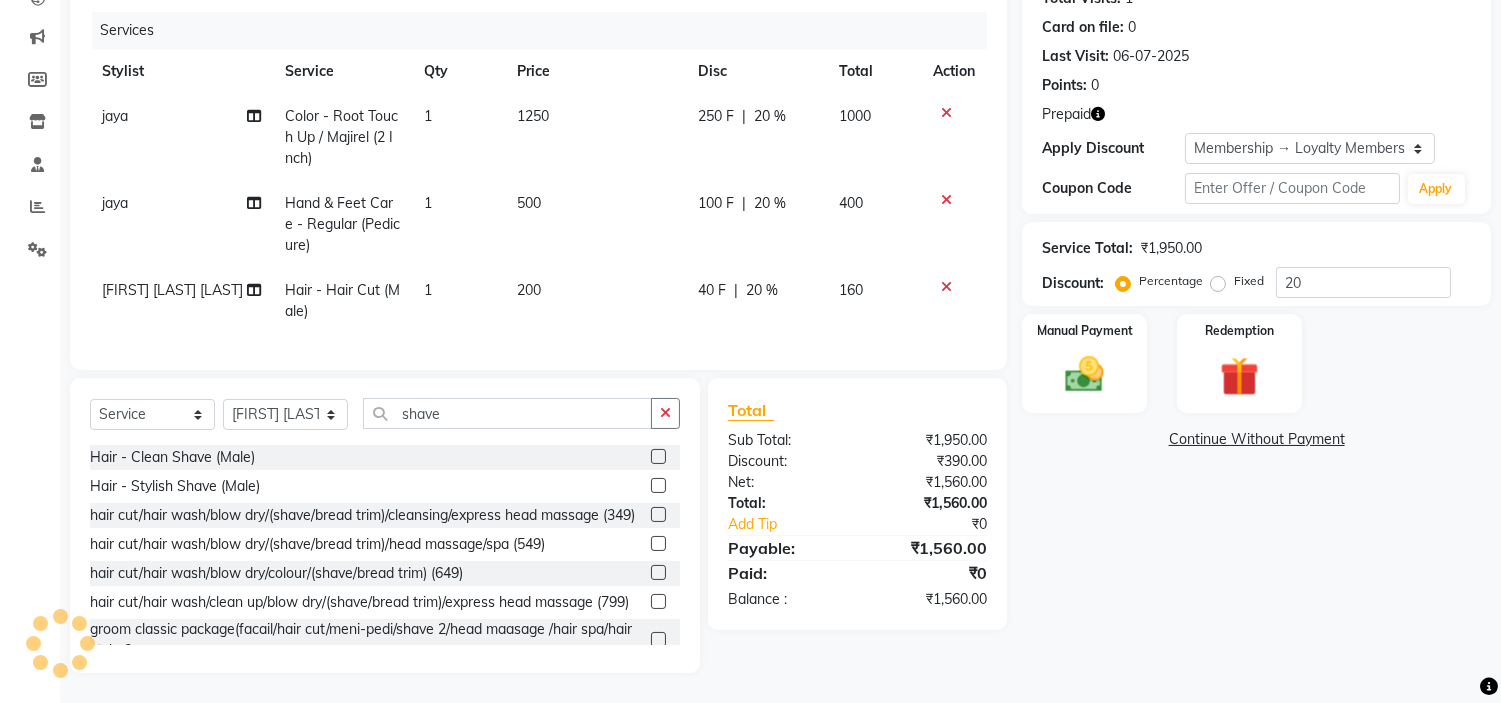 click 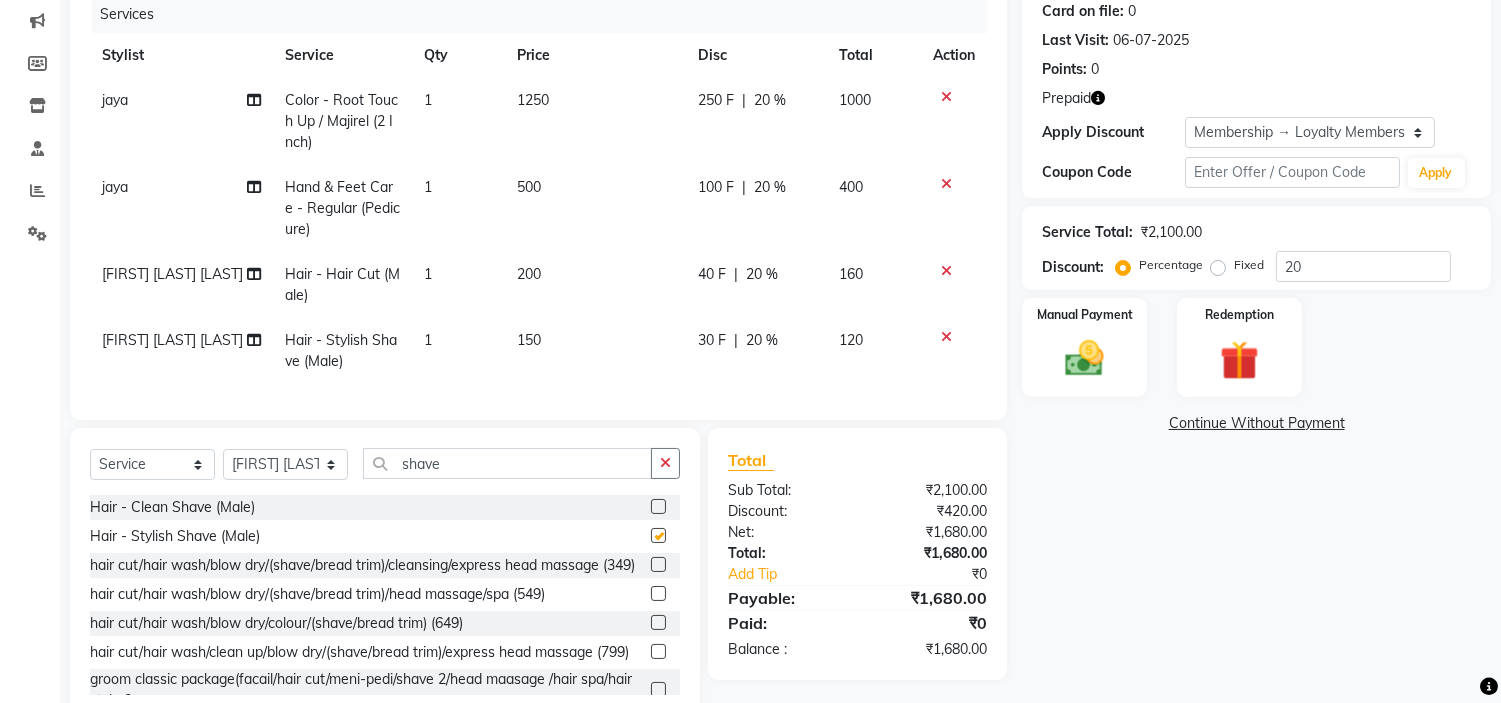 checkbox on "false" 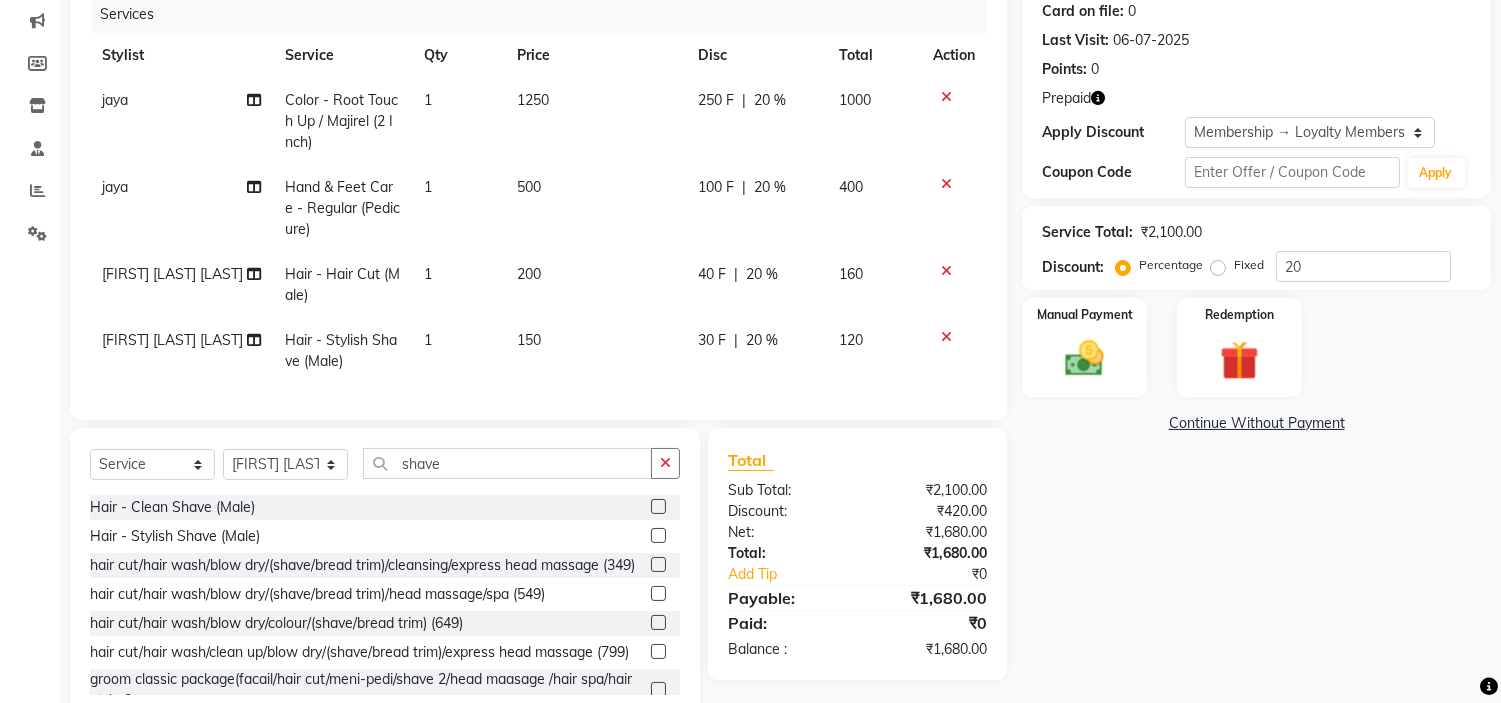 click on "250 F" 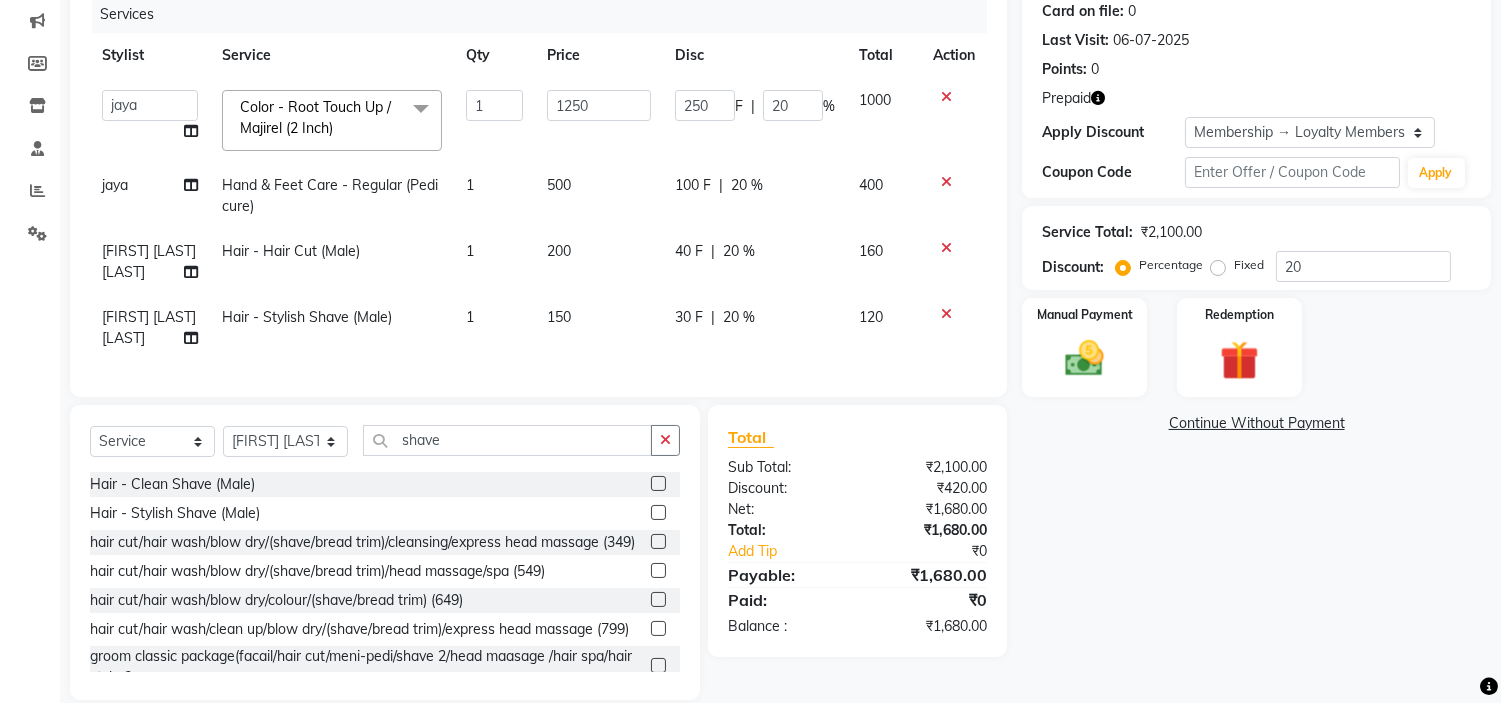 click on "250" 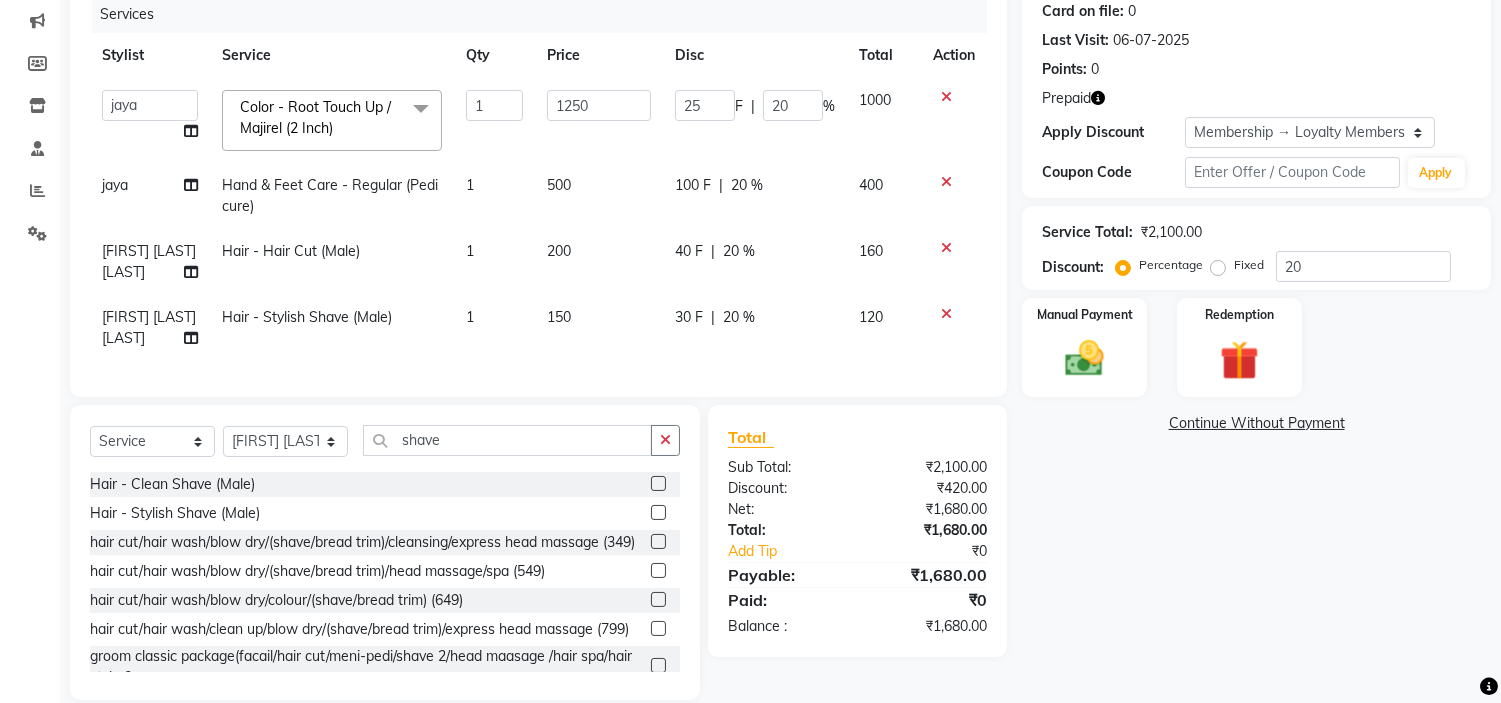 type on "2" 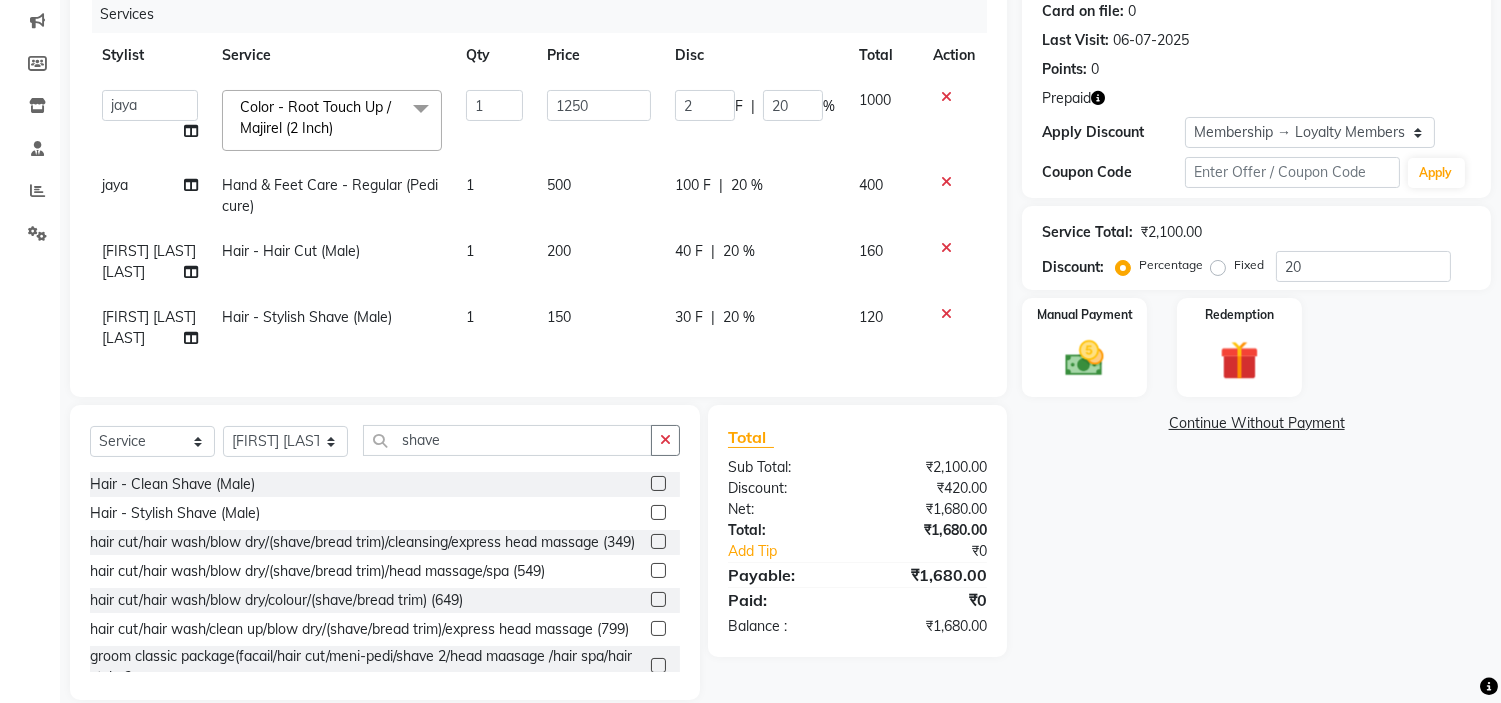 type 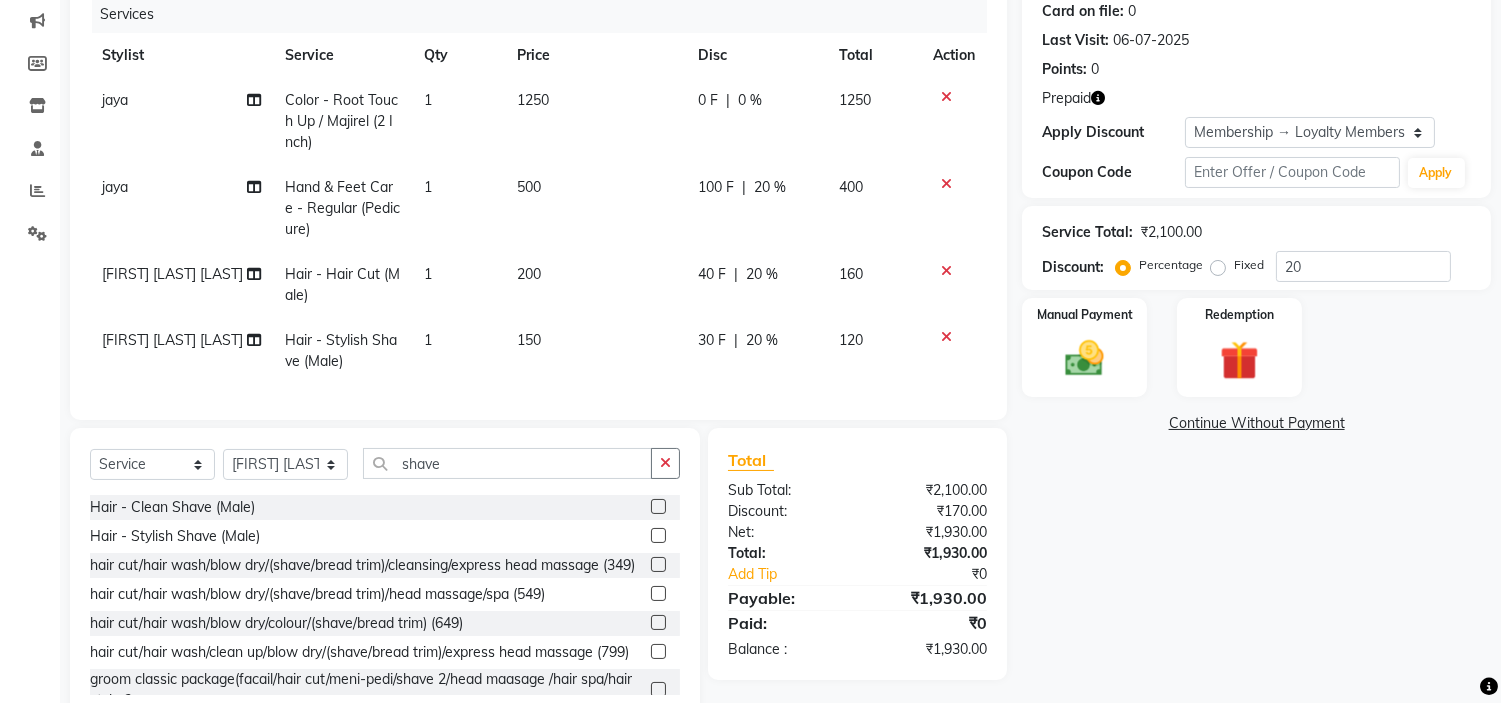 click on "100 F" 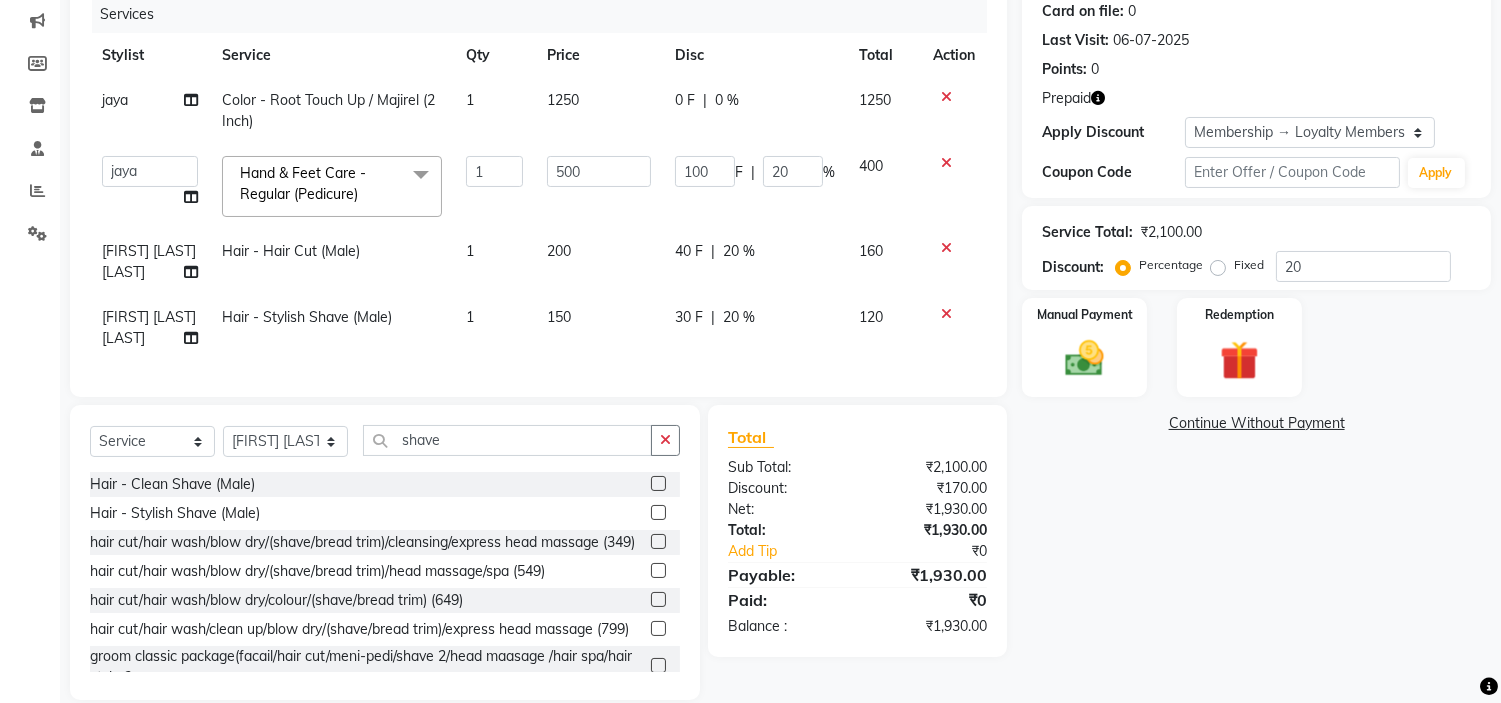 type 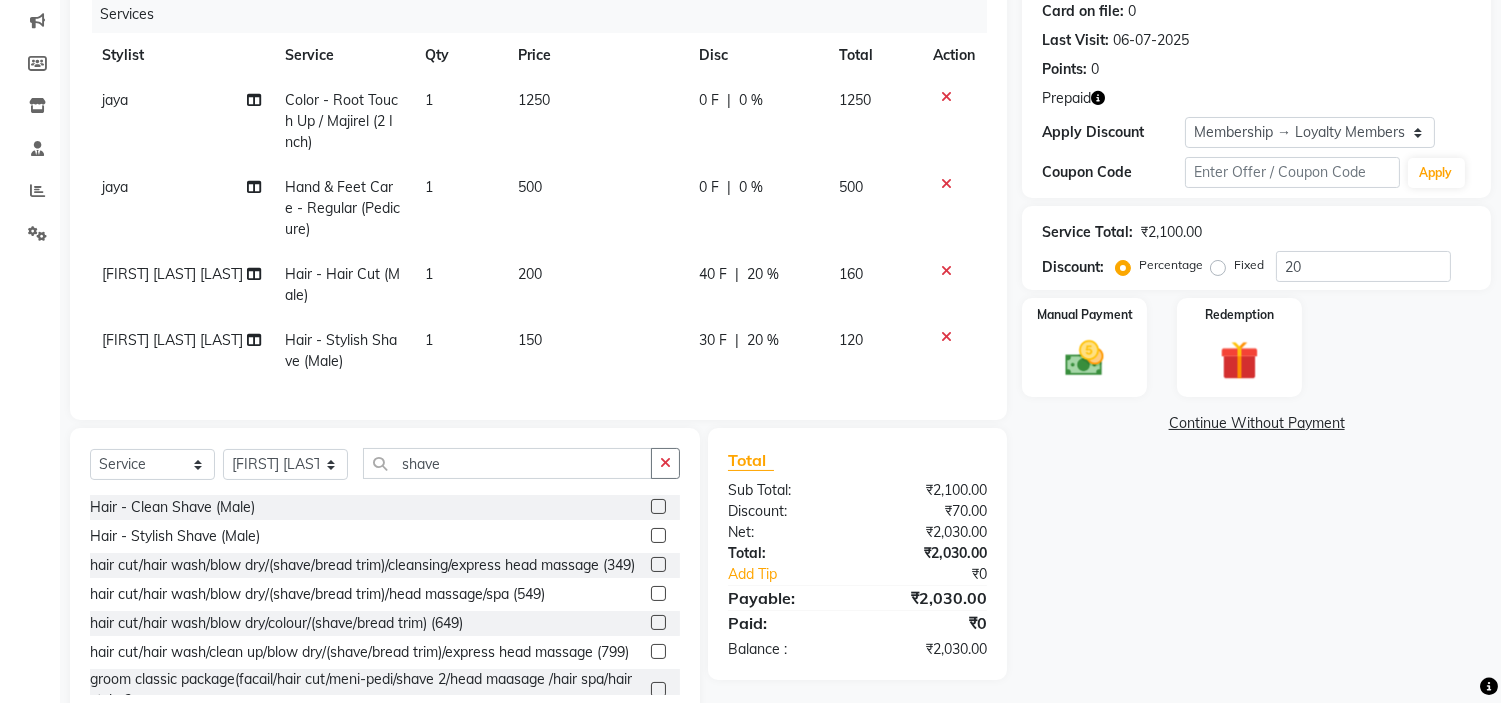 click on "40 F | 20 %" 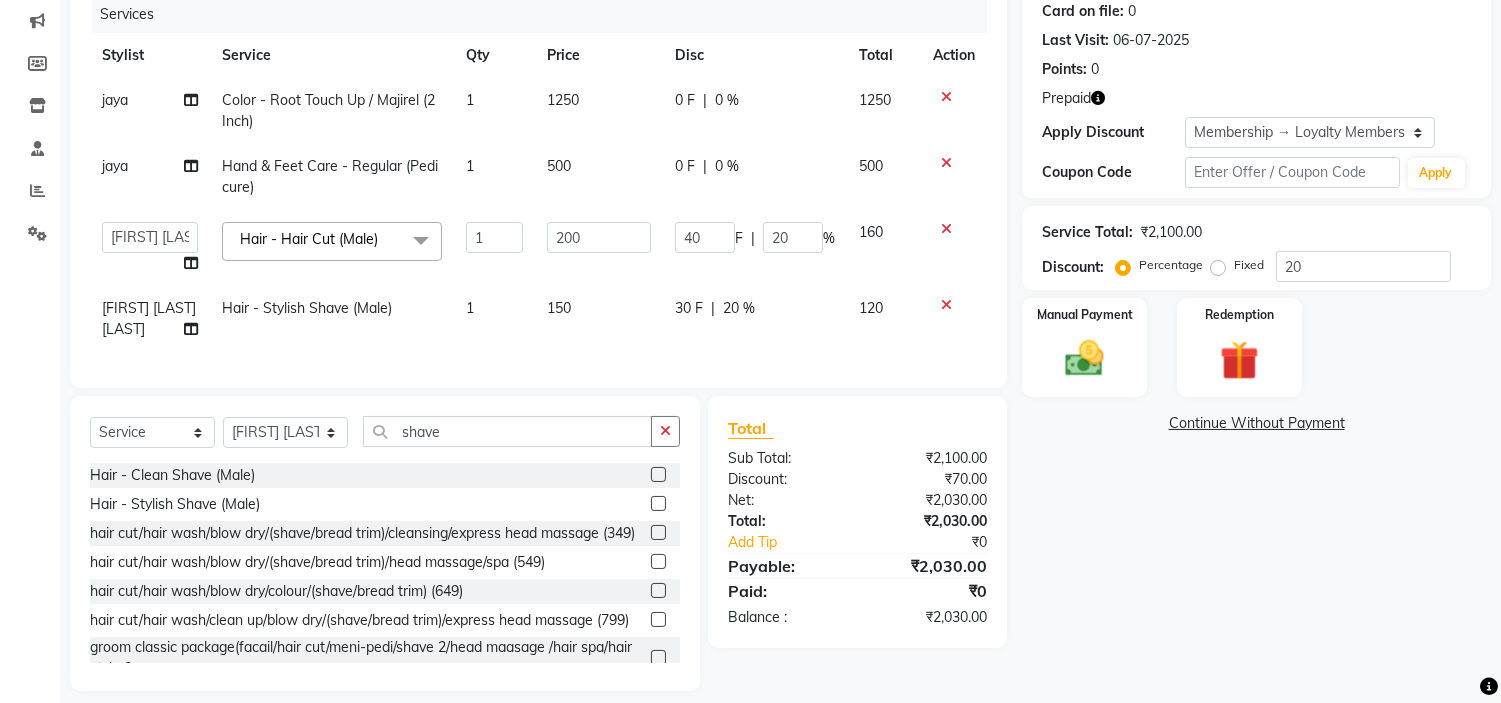 click on "40" 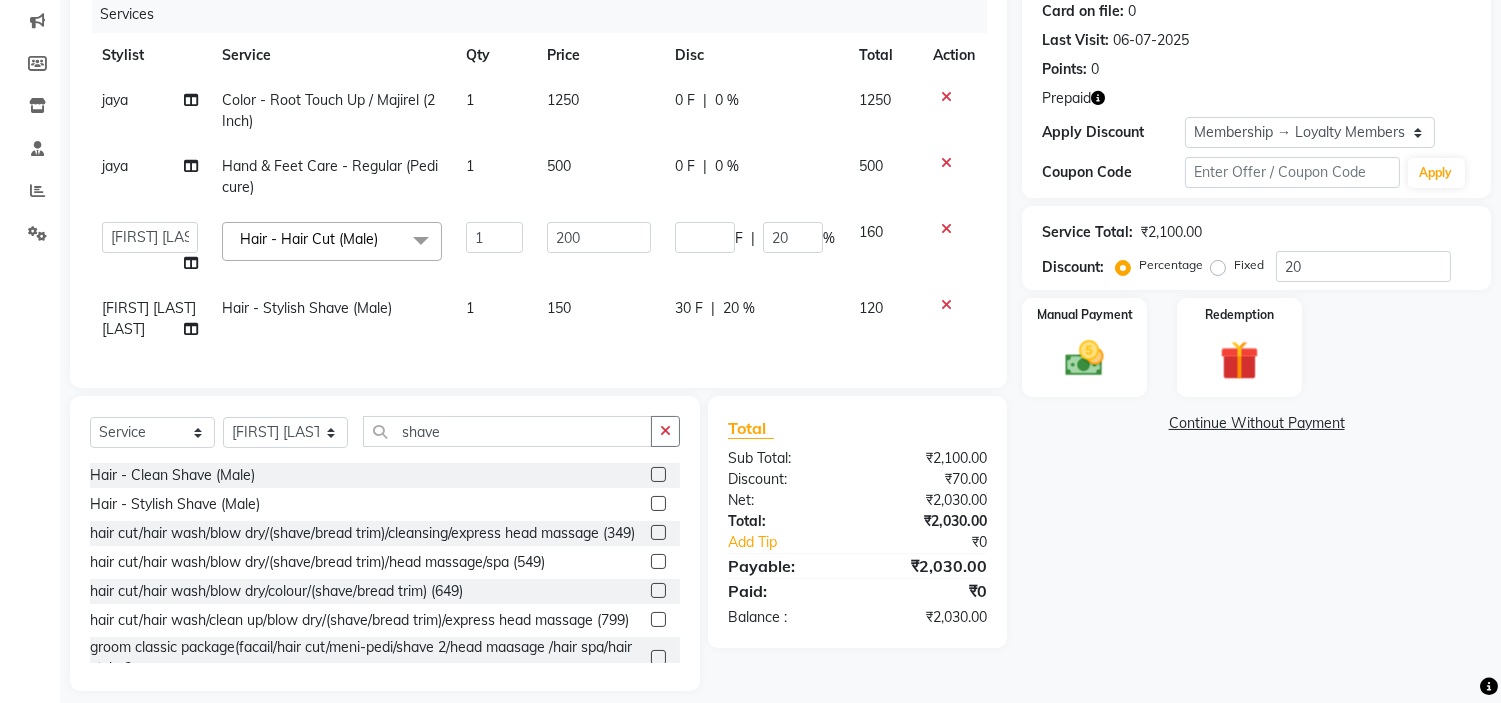 click on "[FIRST] [PRODUCT_NAME] [PRODUCT_NAME] [PRICE] [PERCENTAGE] [PRICE] [FIRST] [PRODUCT_NAME] [PRODUCT_NAME] [PRICE] [PERCENTAGE] [PRICE] [FIRST] [LAST] [FIRST] [FIRST] [LAST] [FIRST] [LAST] [FIRST] [FIRST] [LAST] [ANJALI] [LAST] [FIRST] [LAST] [ASHWINI] [LAST] [AYAN] [LAST] [FIRST] [LAST] [FAIZAN] [LAST] [FARDEEN] [LAST] [GARIMA] [LAST] [GULSHAN] [FIRST] [JYOTI] [FIRST] [LAST] [KALAM] [KARAN] [MADHU] [MANISH] [LAST] [MIRAJ] [LAST] [MOHMAD] [LAST] [LAST] [MUSTAKIN] [NEETA] [LAST] [NEHA] [LAST] [PRADNYA] [RAHUL] [LAST] [RAZAK] [LAST] [LAST] [ROHIT] [RUTUJA] [SAHEER] [SAHIL] [LAST] [SALMAN] [LAST] [LAST] [SALMA] [LAST] [SAMEER] [LAST] [SANA] [SANTOSH] [LAST] [SAQIB] [SAYALI] [SHADDMA] [LAST] [SHALU] [LAST] [SHEKHAR] [LAST] [SHIVADURGA] [LAST] [SHUBHAM] [LAST] [SHWETA] [LAST] [VARSHITA] [LAST] [VISHAL] [LAST] [PRODUCT_NAME] - [PRODUCT_NAME] (Male) x [PRODUCT_NAME] - [PRODUCT_NAME] [PRODUCT_NAME] - [PRODUCT_NAME] / [PRODUCT_NAME] (Male) [PRODUCT_NAME] - [PRODUCT_NAME] / [PRODUCT_NAME] (Male) [PRODUCT_NAME] - [PRODUCT_NAME] / [PRODUCT_NAME] (Male) [PRODUCT_NAME] - [PRODUCT_NAME] [PRODUCT_NAME] (Male)" 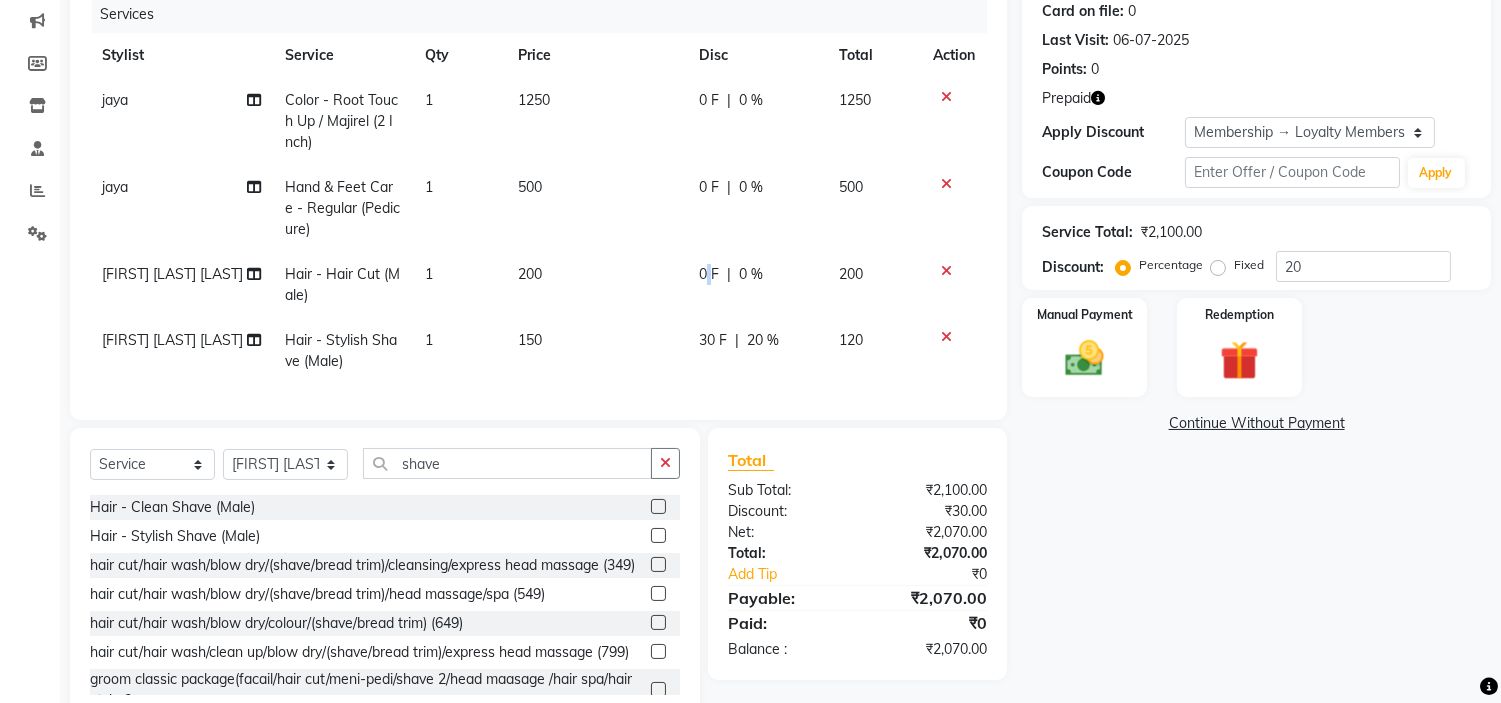 click on "0 F | 0 %" 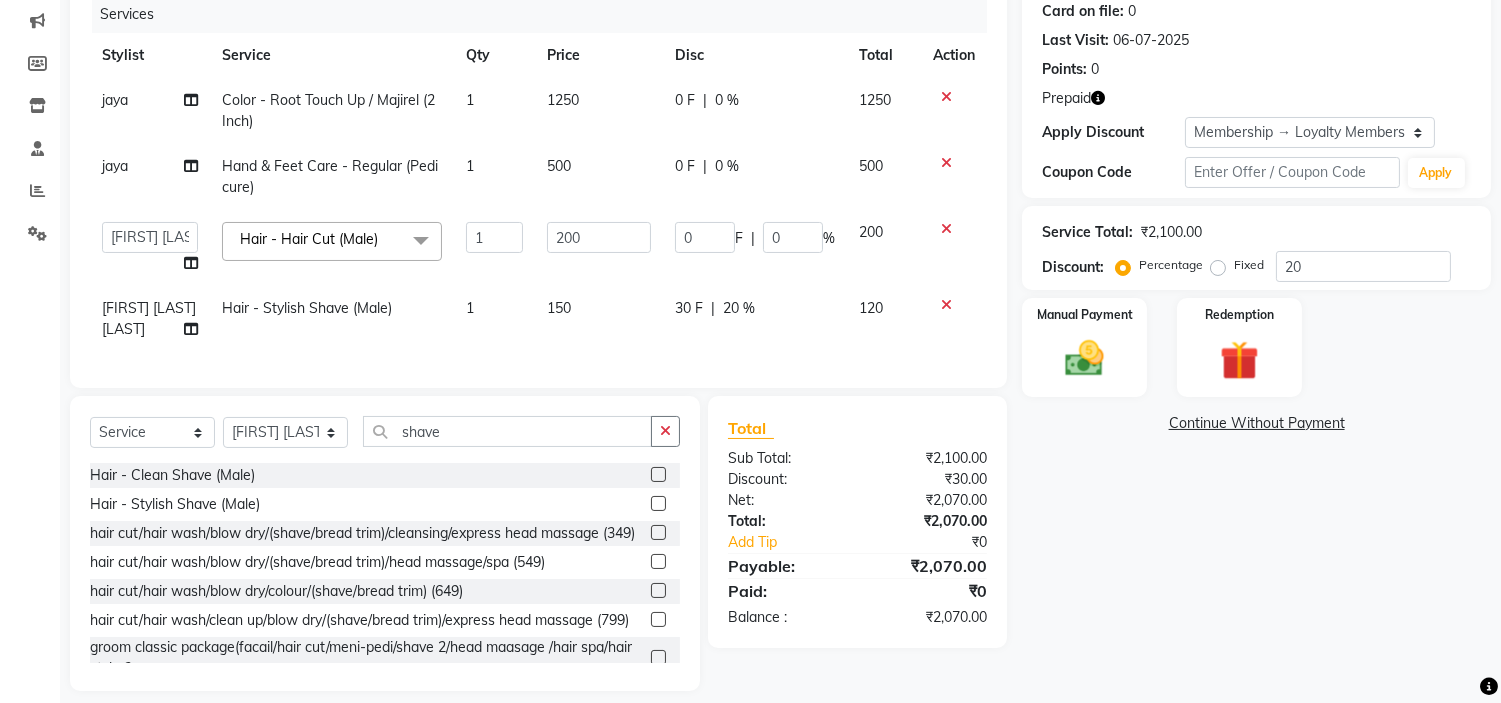 click on "30 F | 20 %" 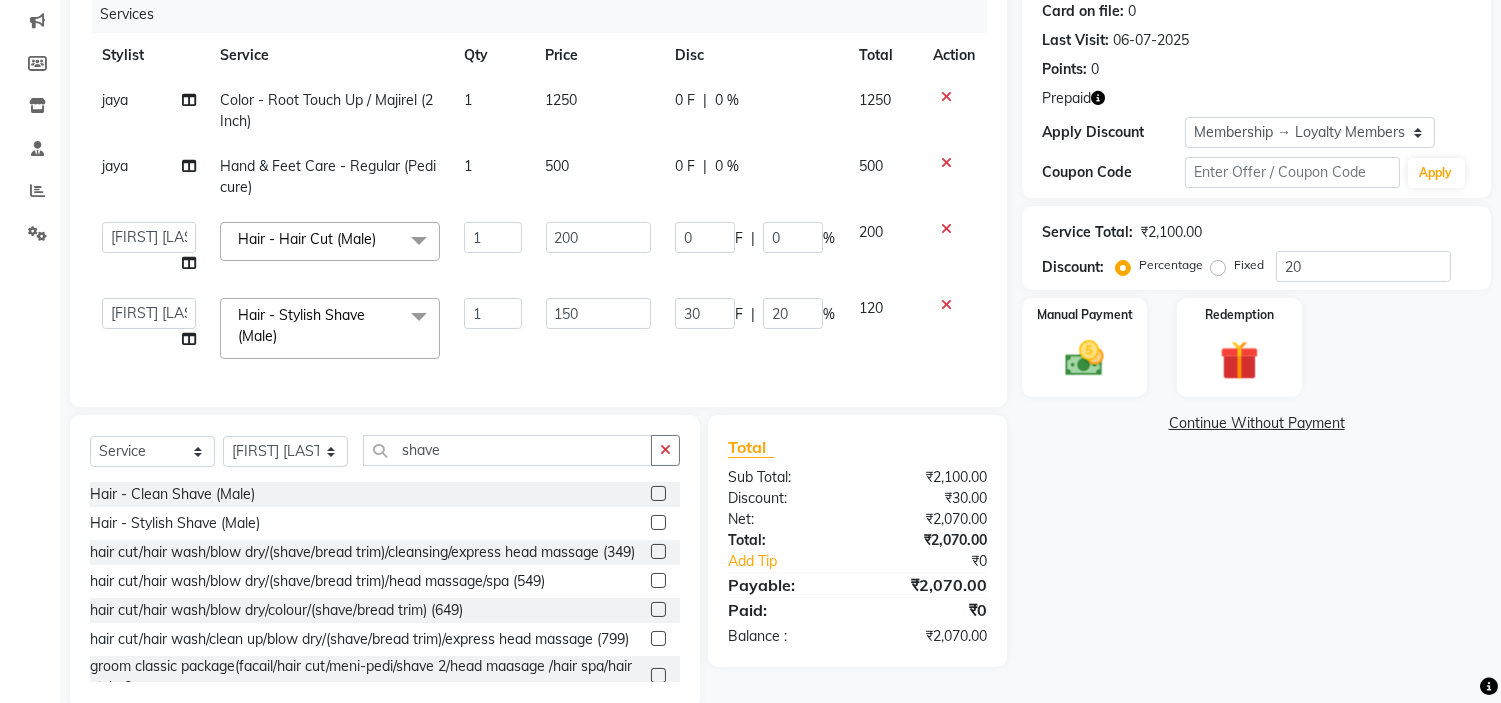 click on "30" 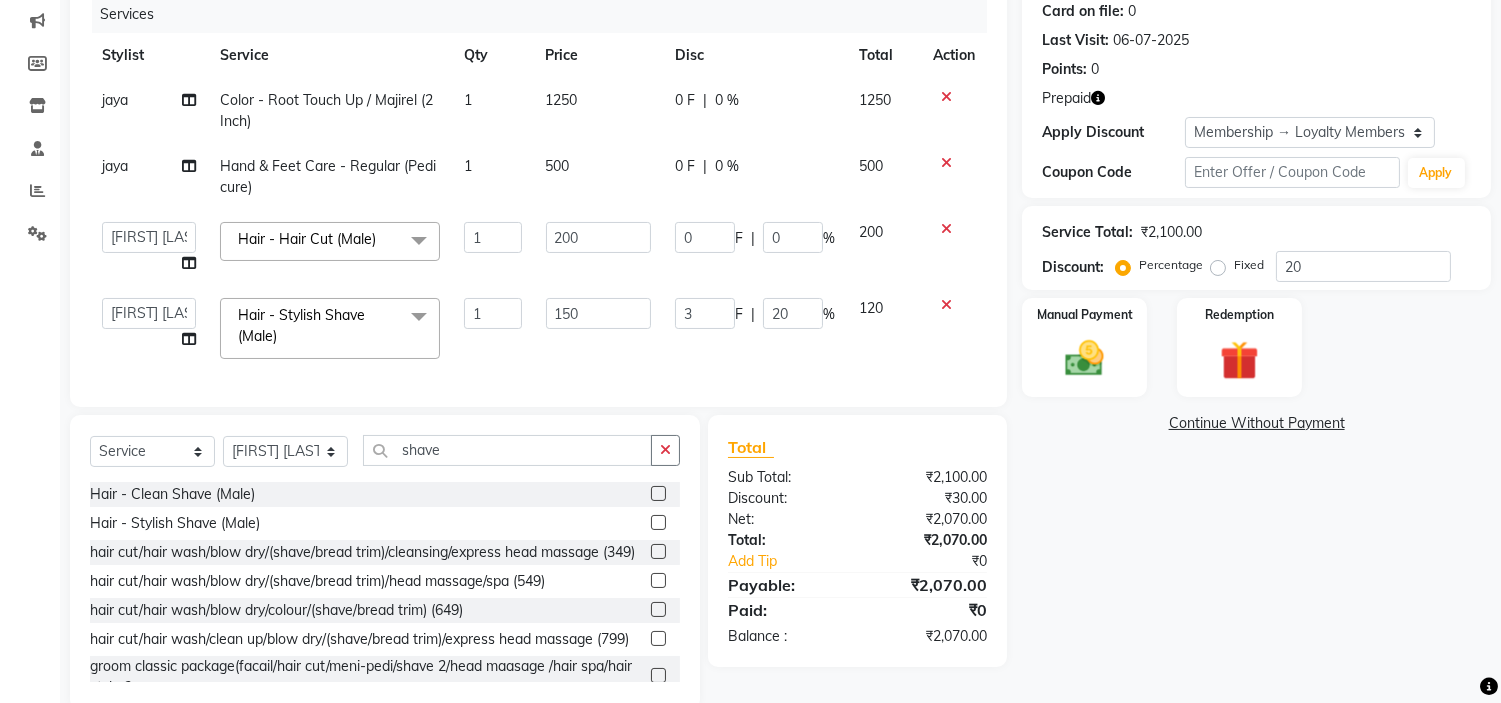 type 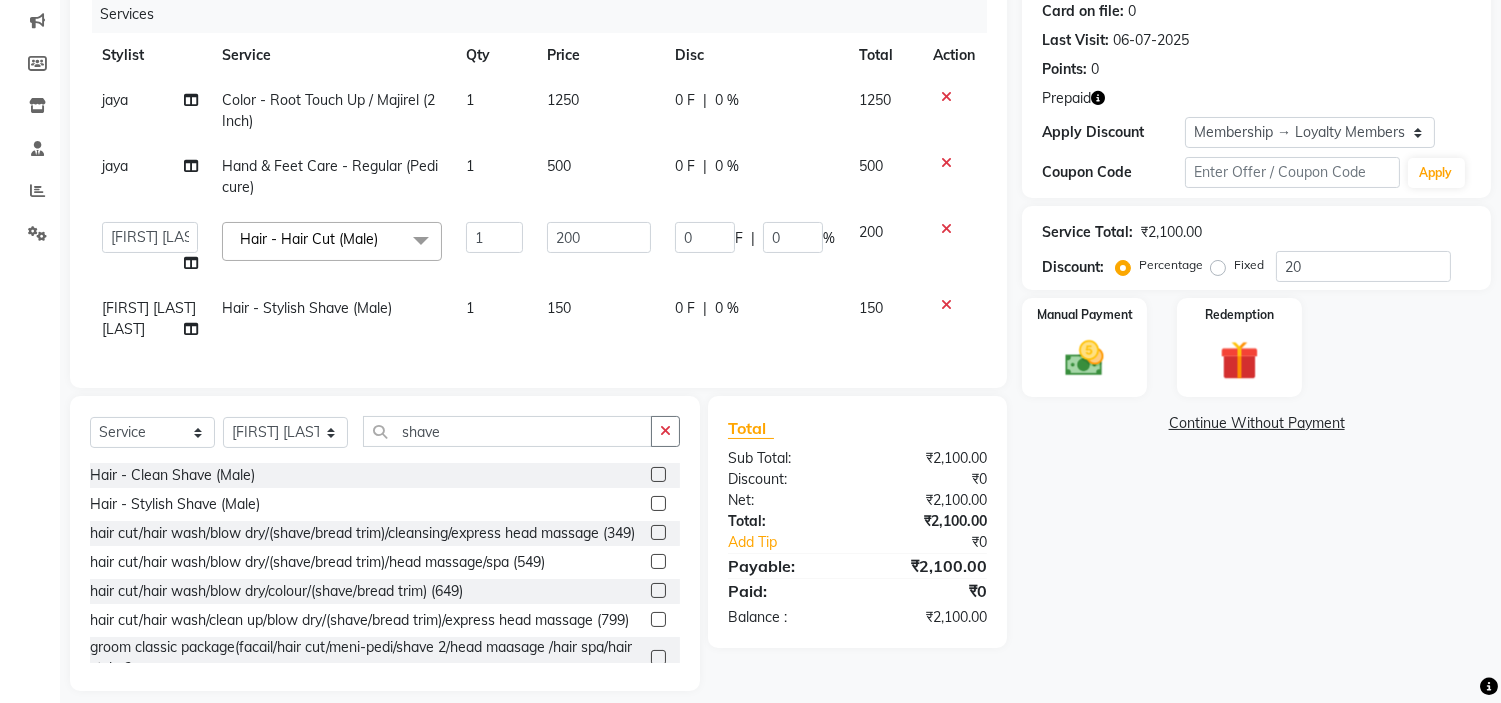 click on "0 F | 0 %" 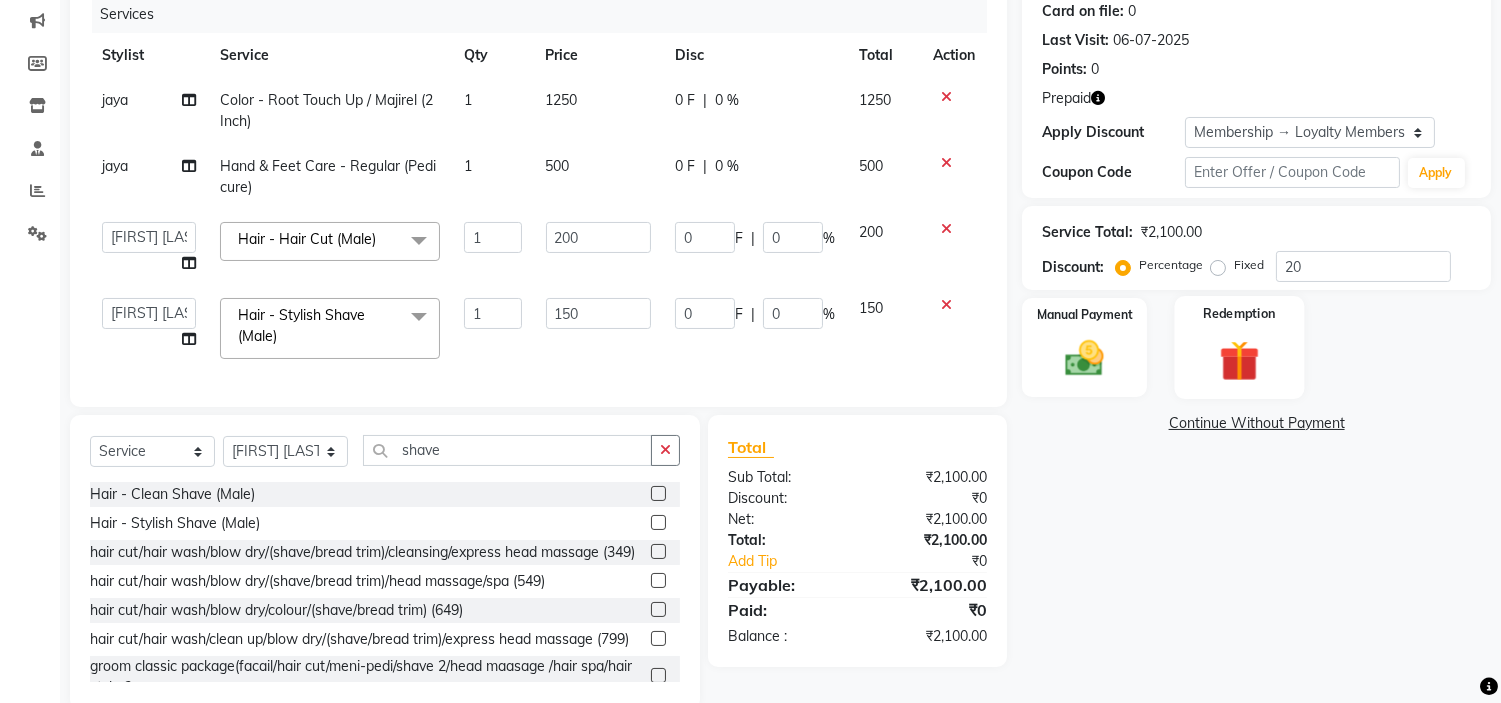 click 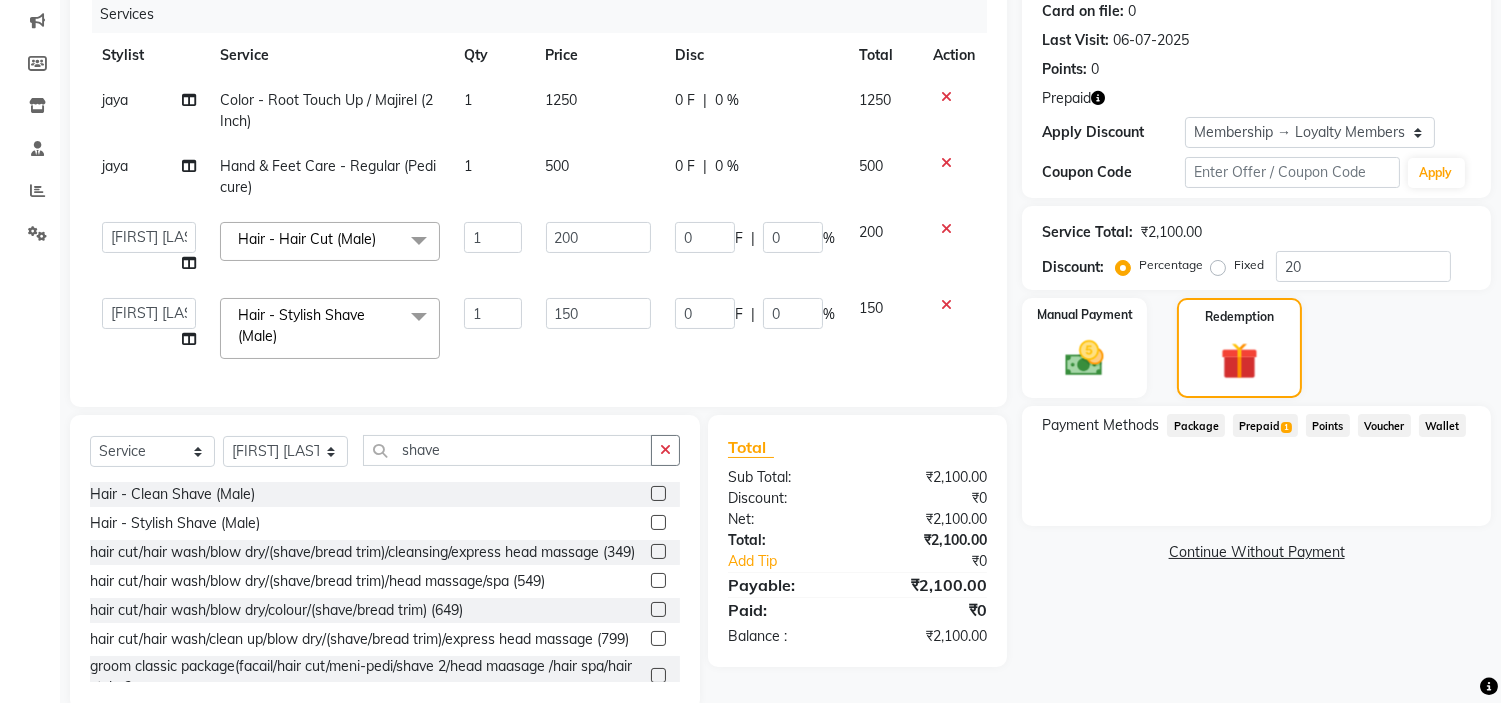 click on "Prepaid  1" 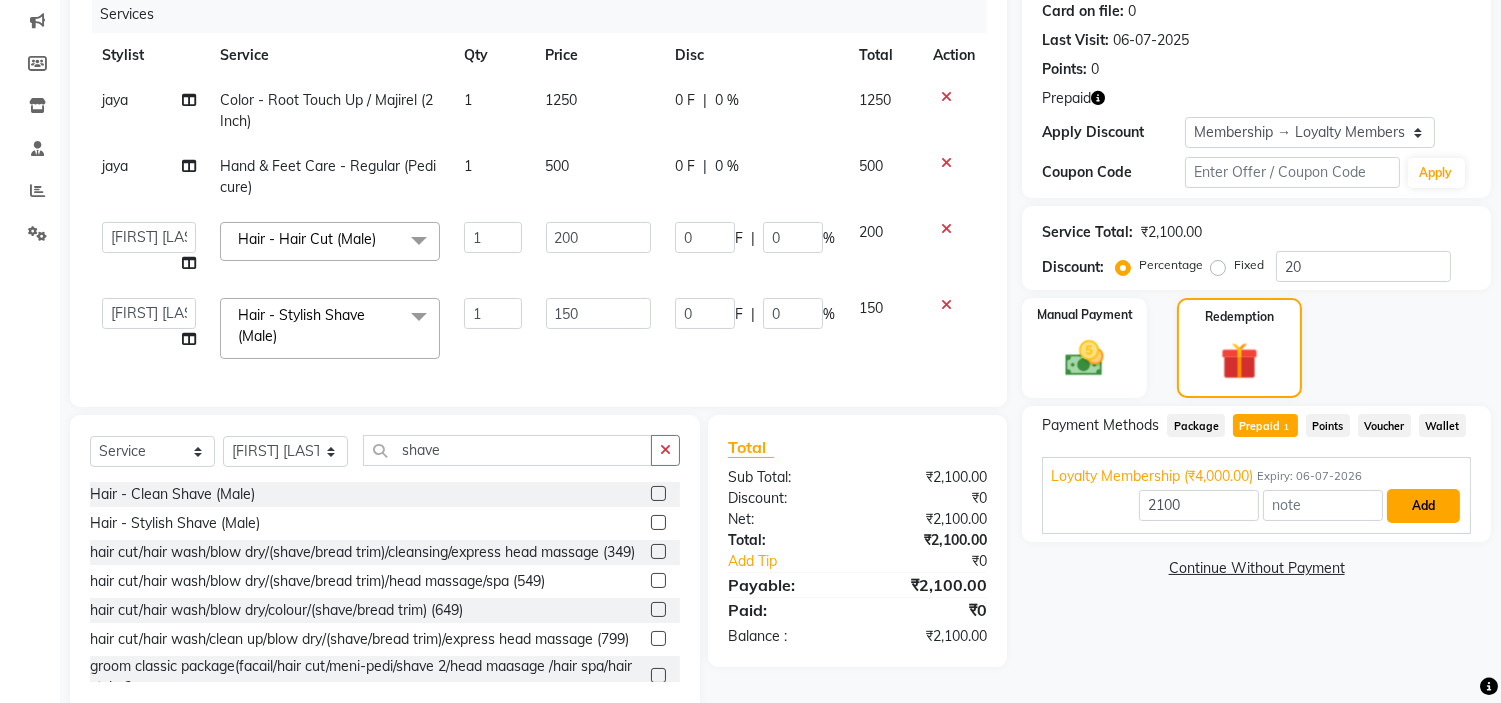 click on "Add" at bounding box center (1423, 506) 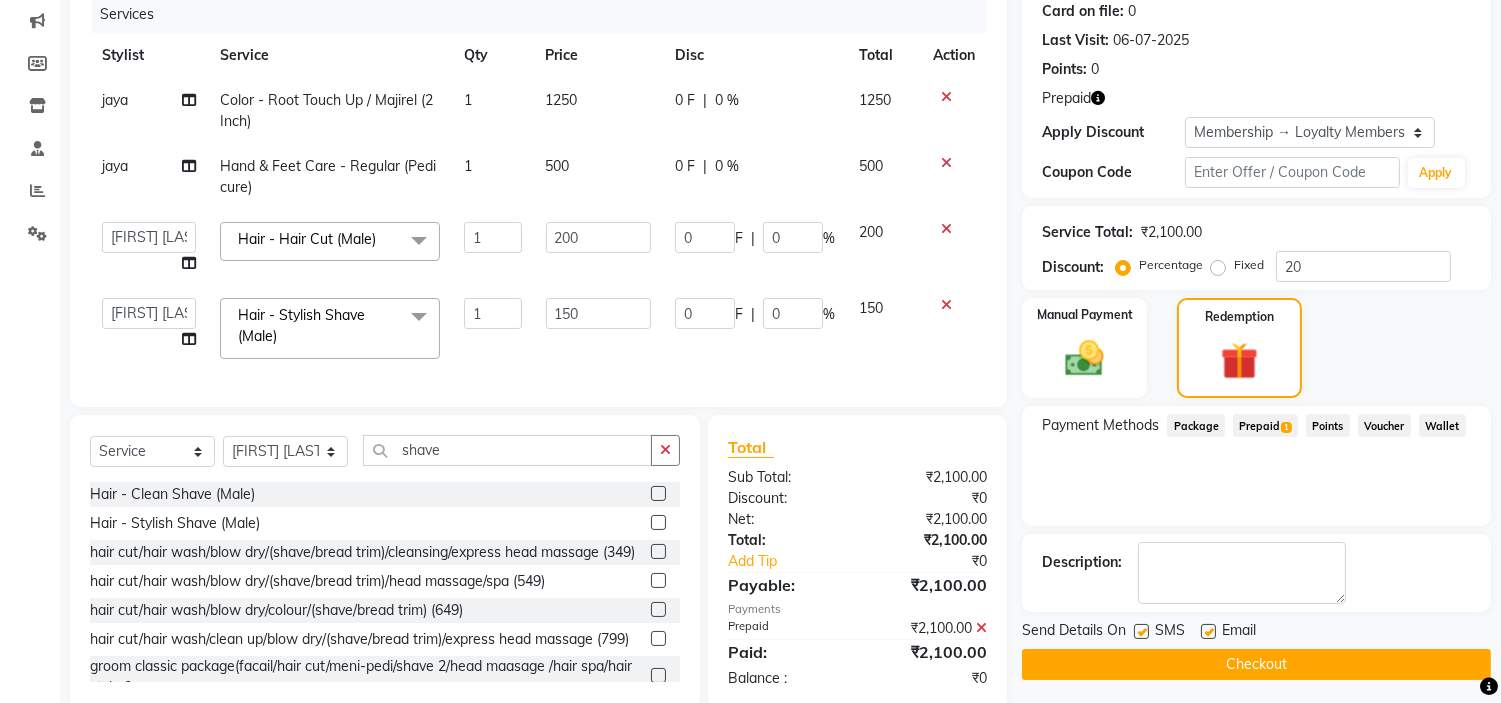 click on "Checkout" 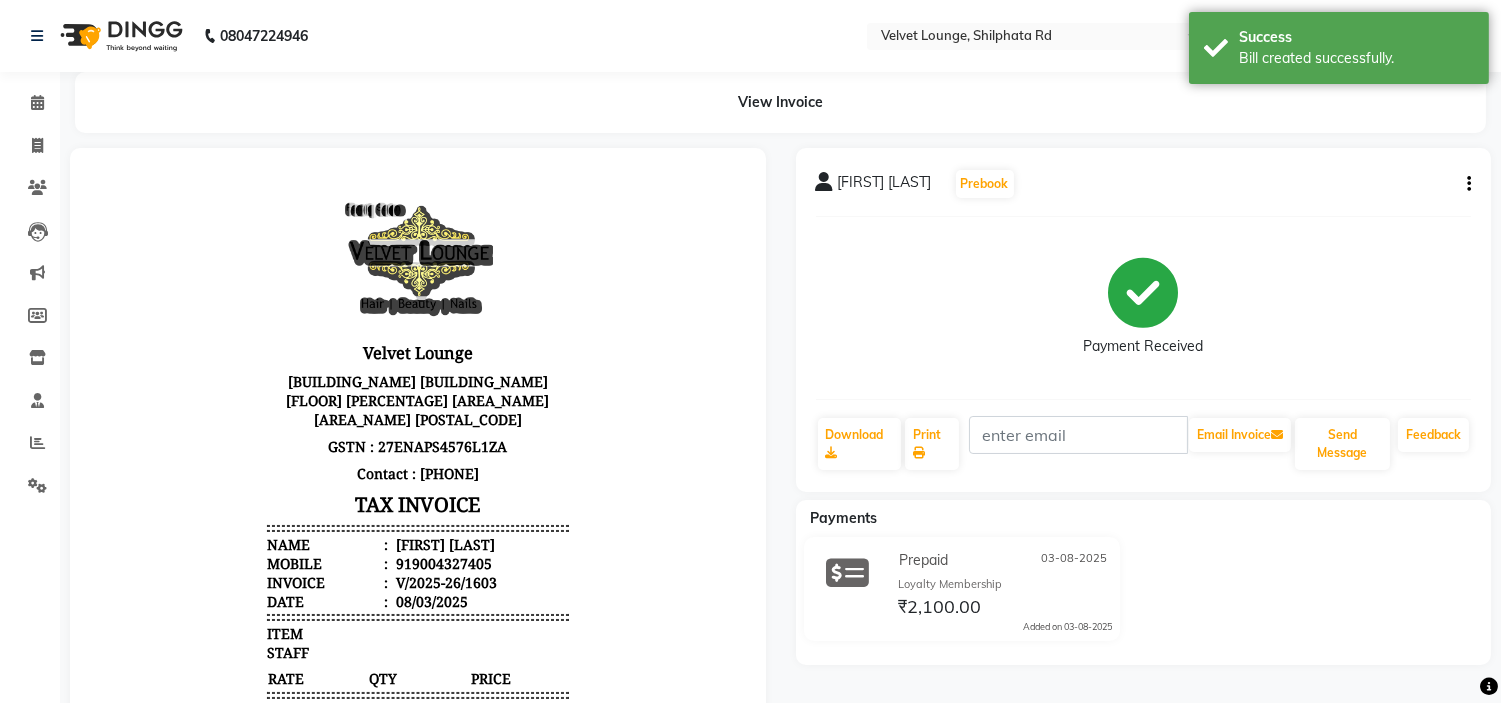 scroll, scrollTop: 0, scrollLeft: 0, axis: both 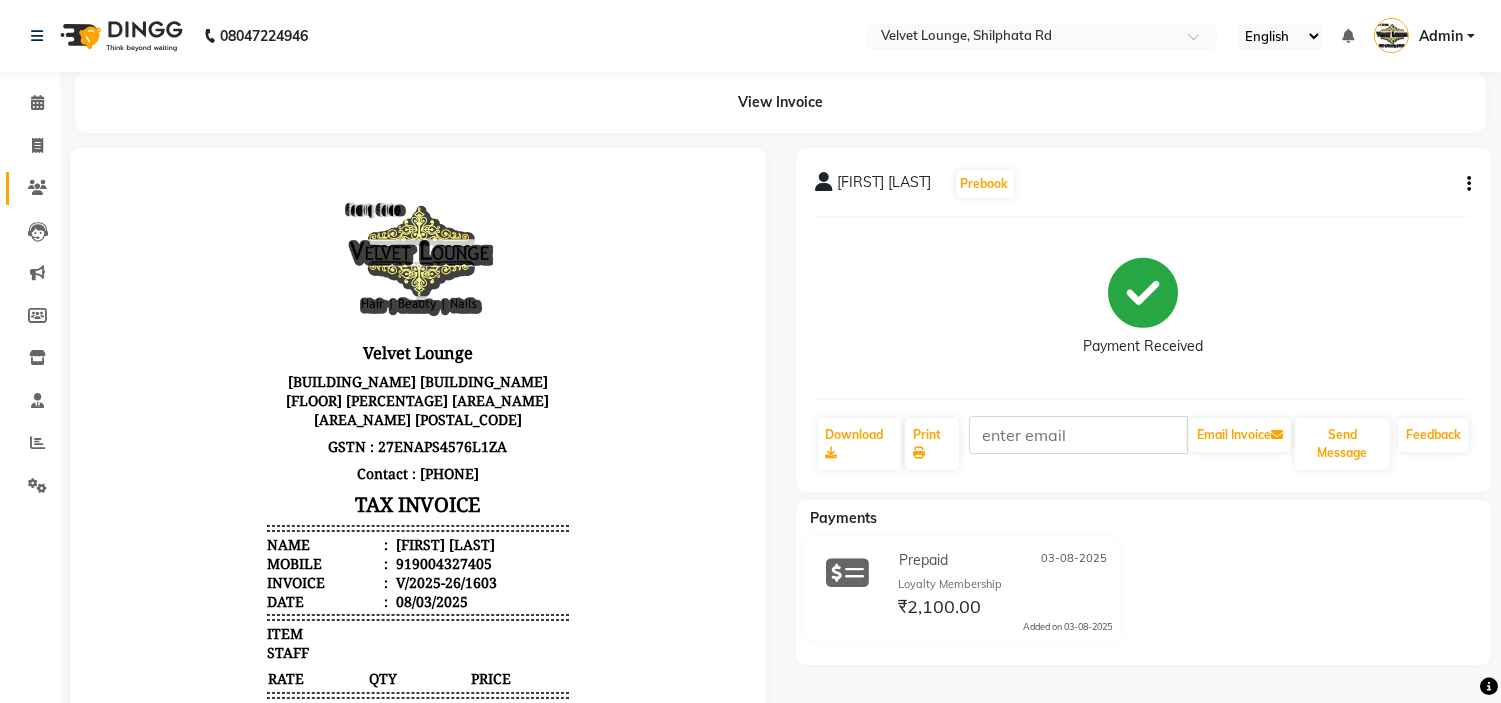 click on "Clients" 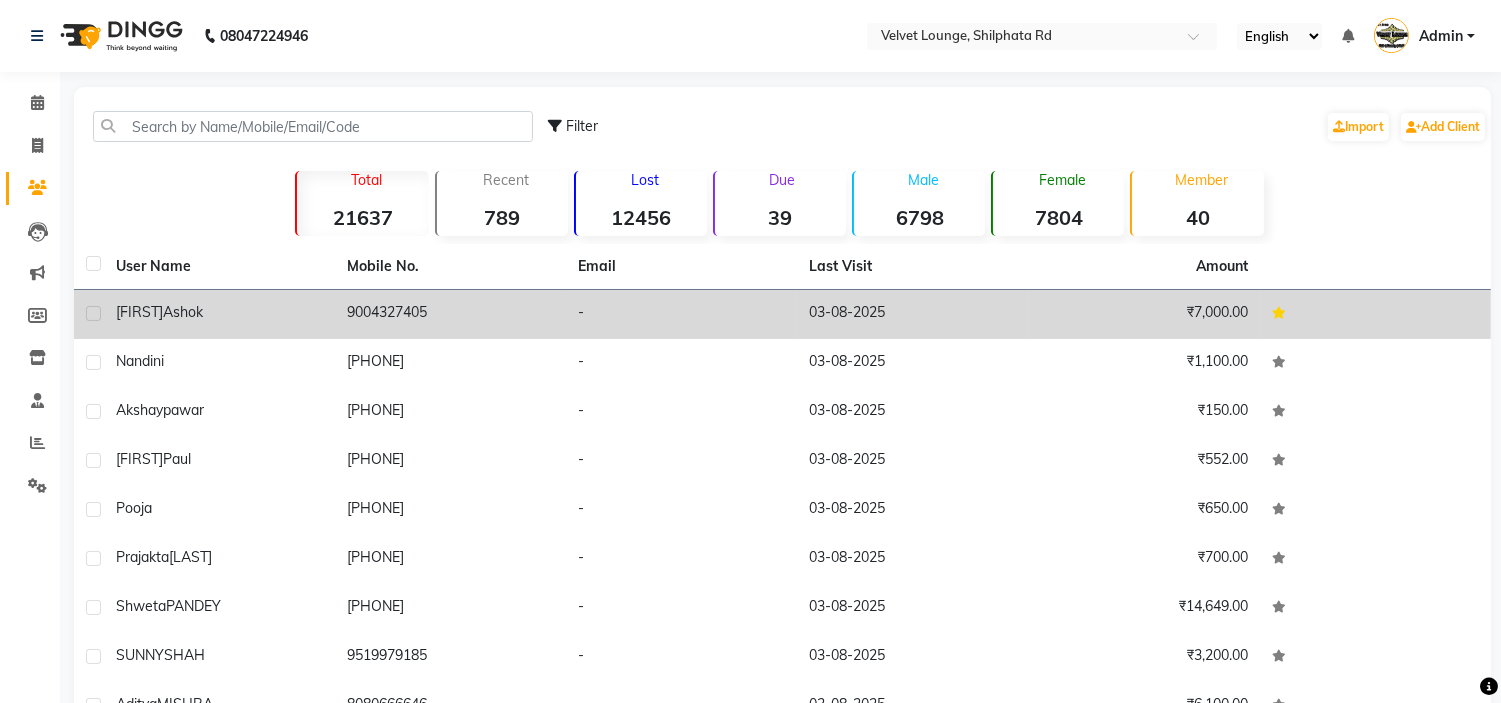 click on "9004327405" 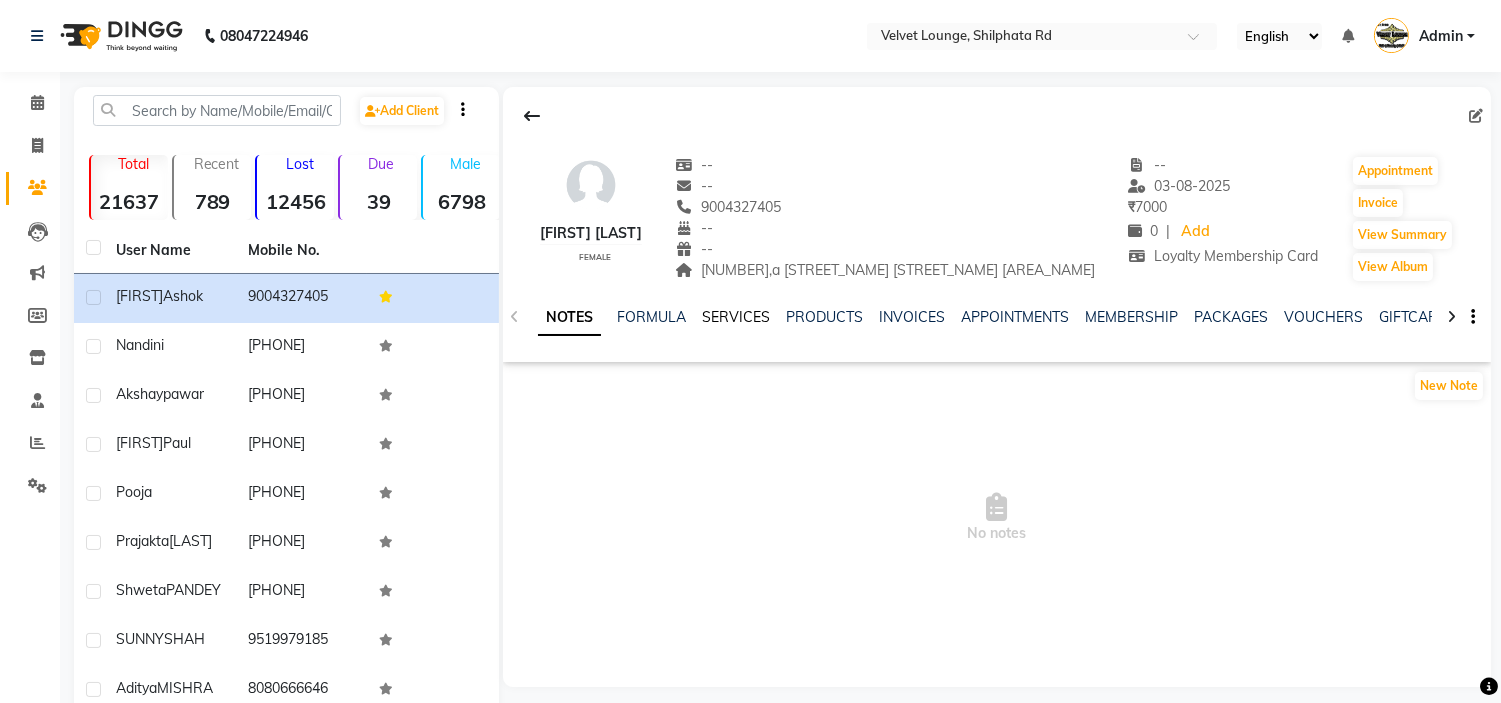 click on "SERVICES" 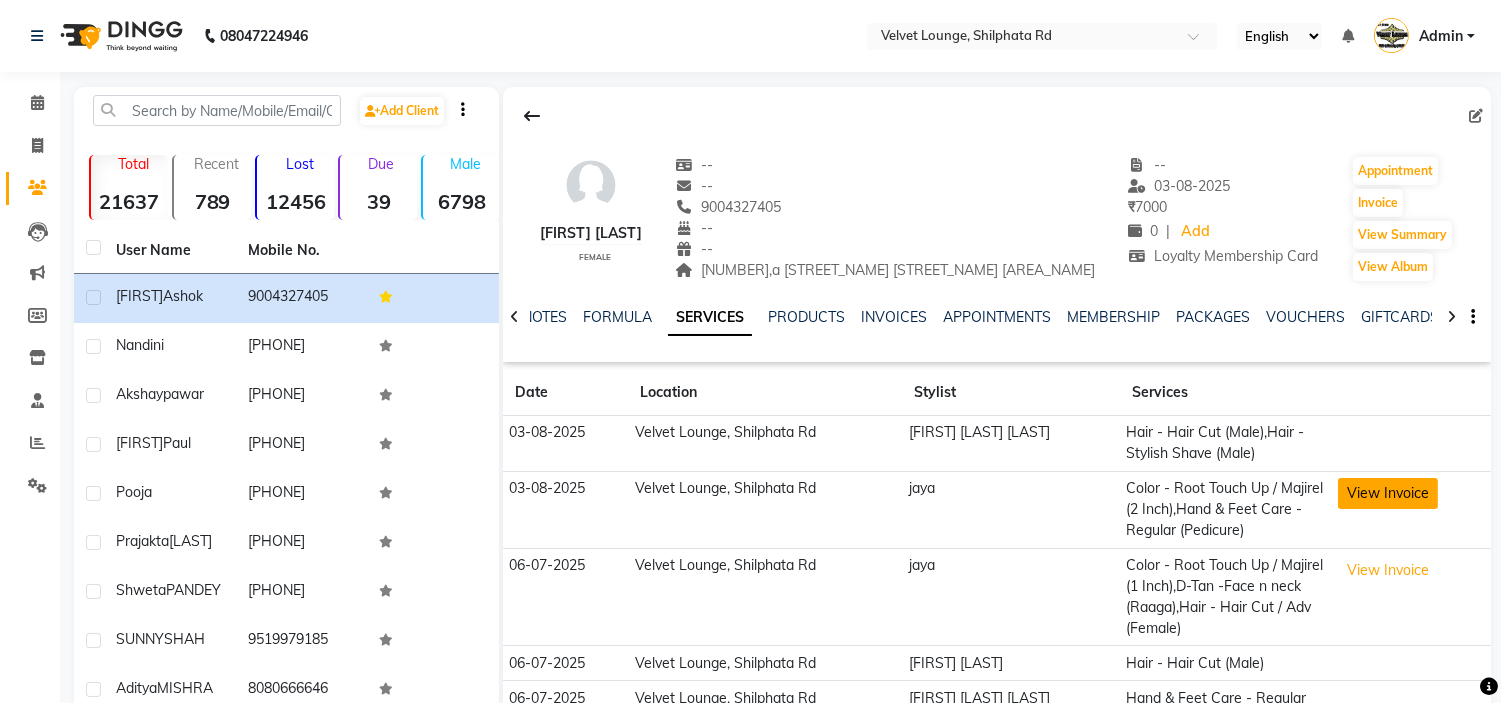 click on "View Invoice" 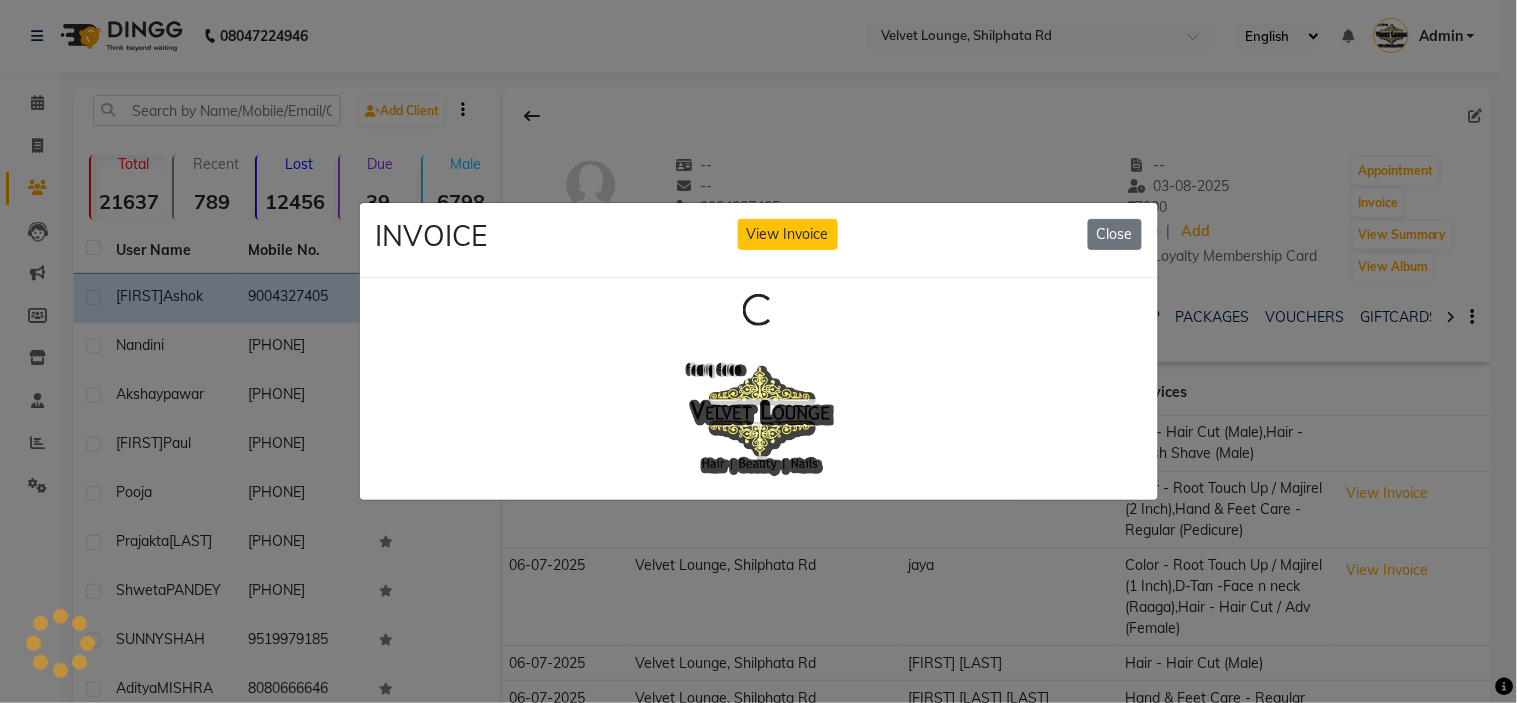 scroll, scrollTop: 0, scrollLeft: 0, axis: both 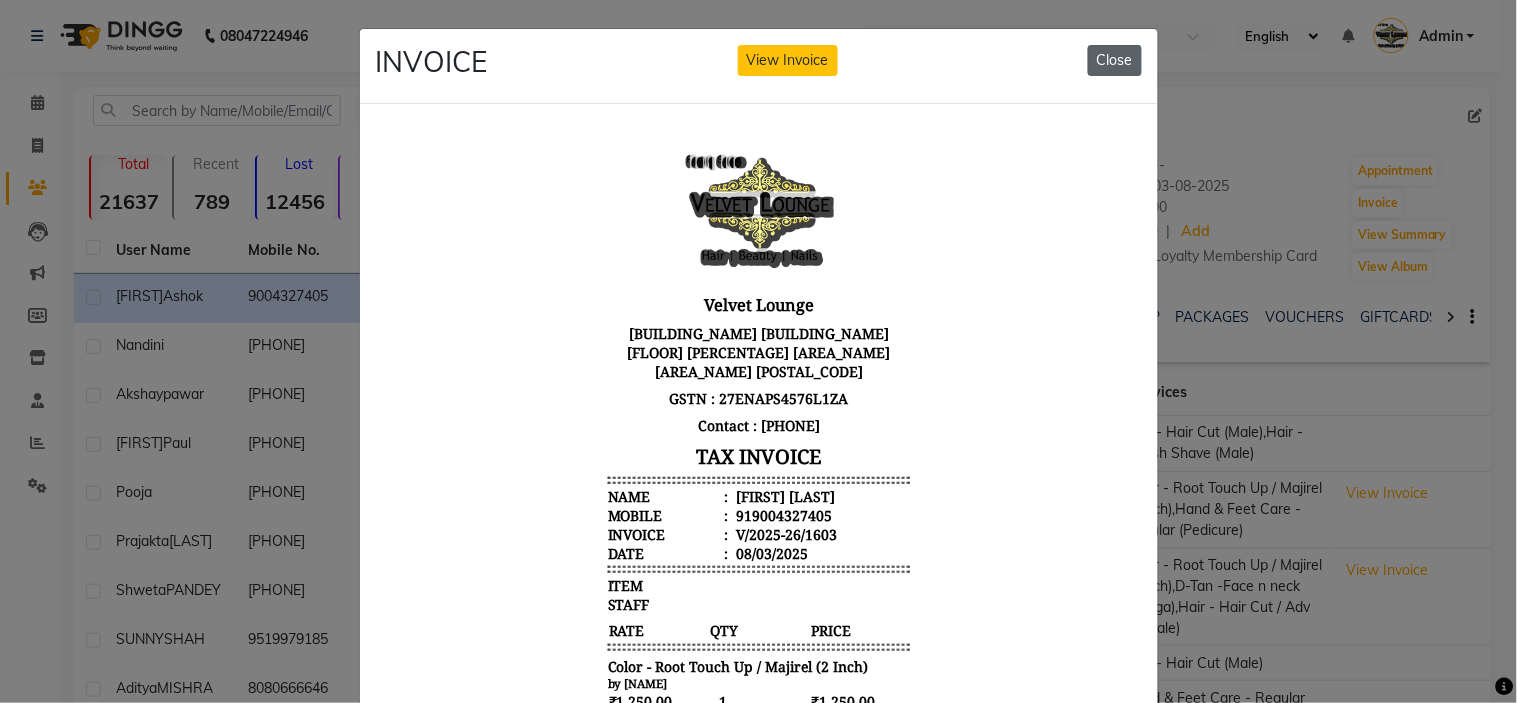 click on "Close" 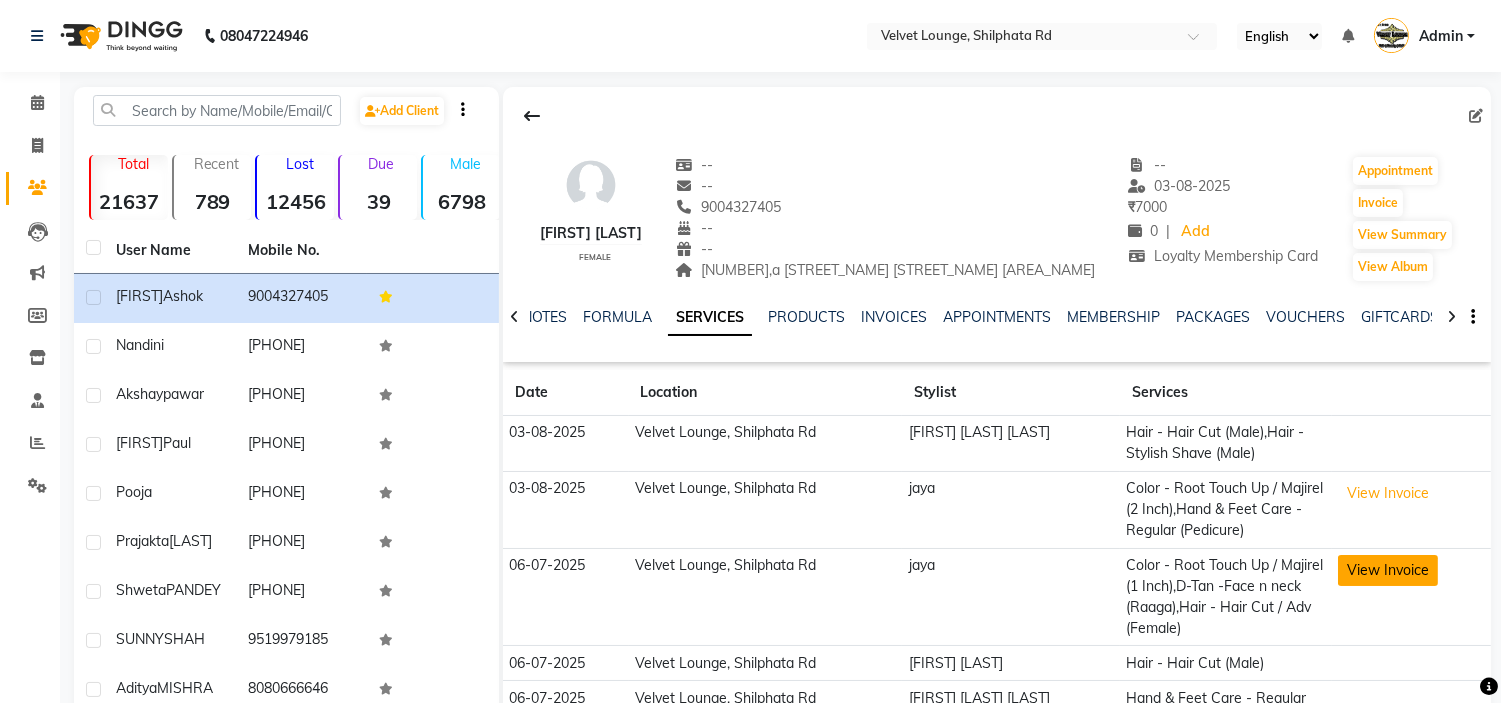 click on "View Invoice" 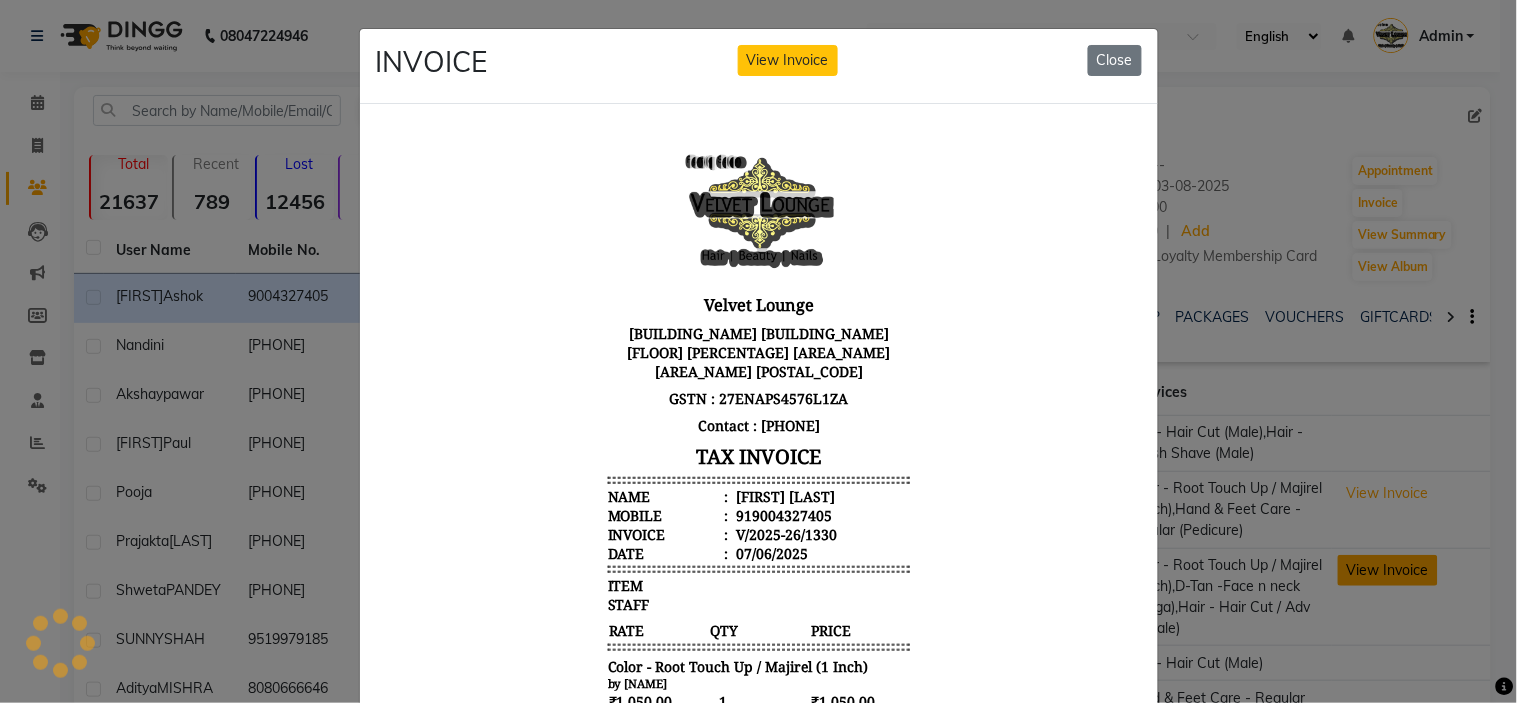 scroll, scrollTop: 0, scrollLeft: 0, axis: both 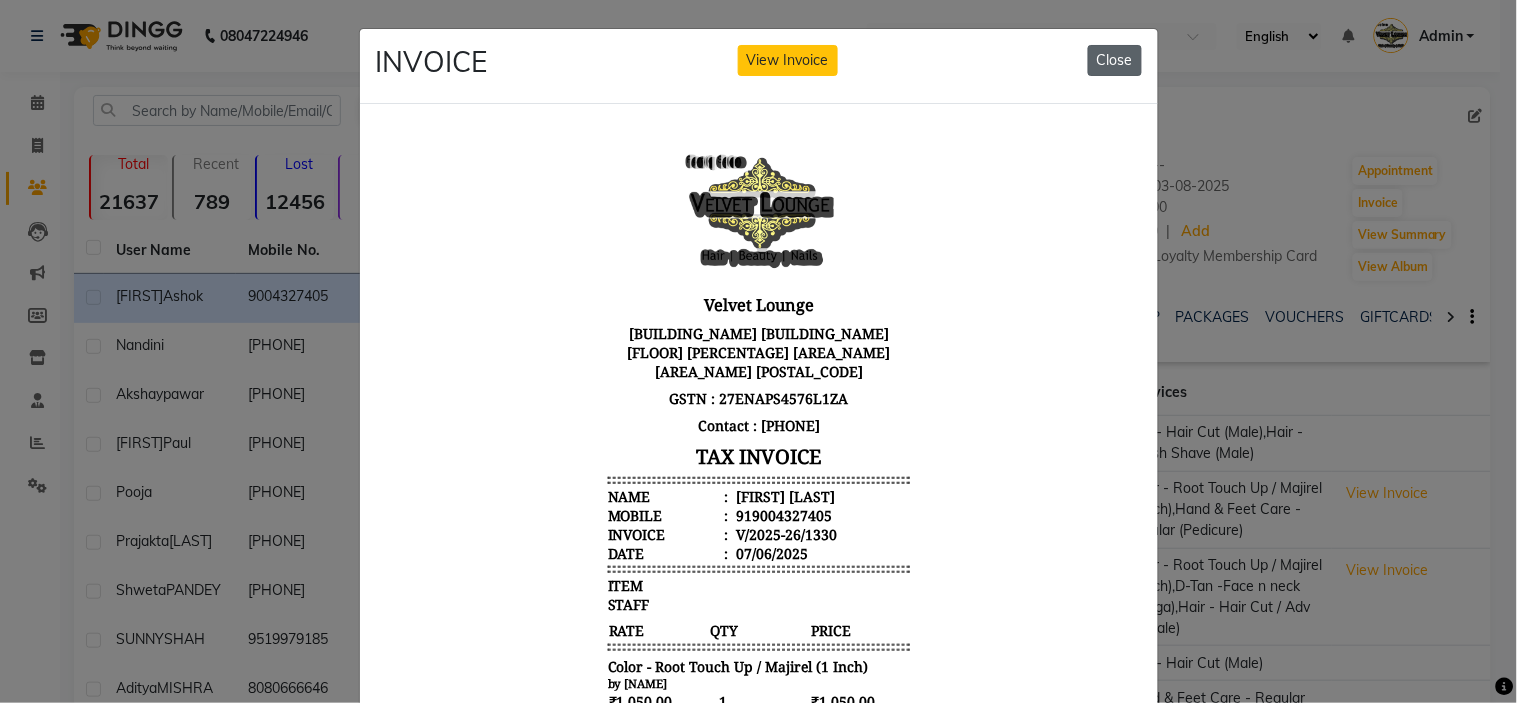 click on "Close" 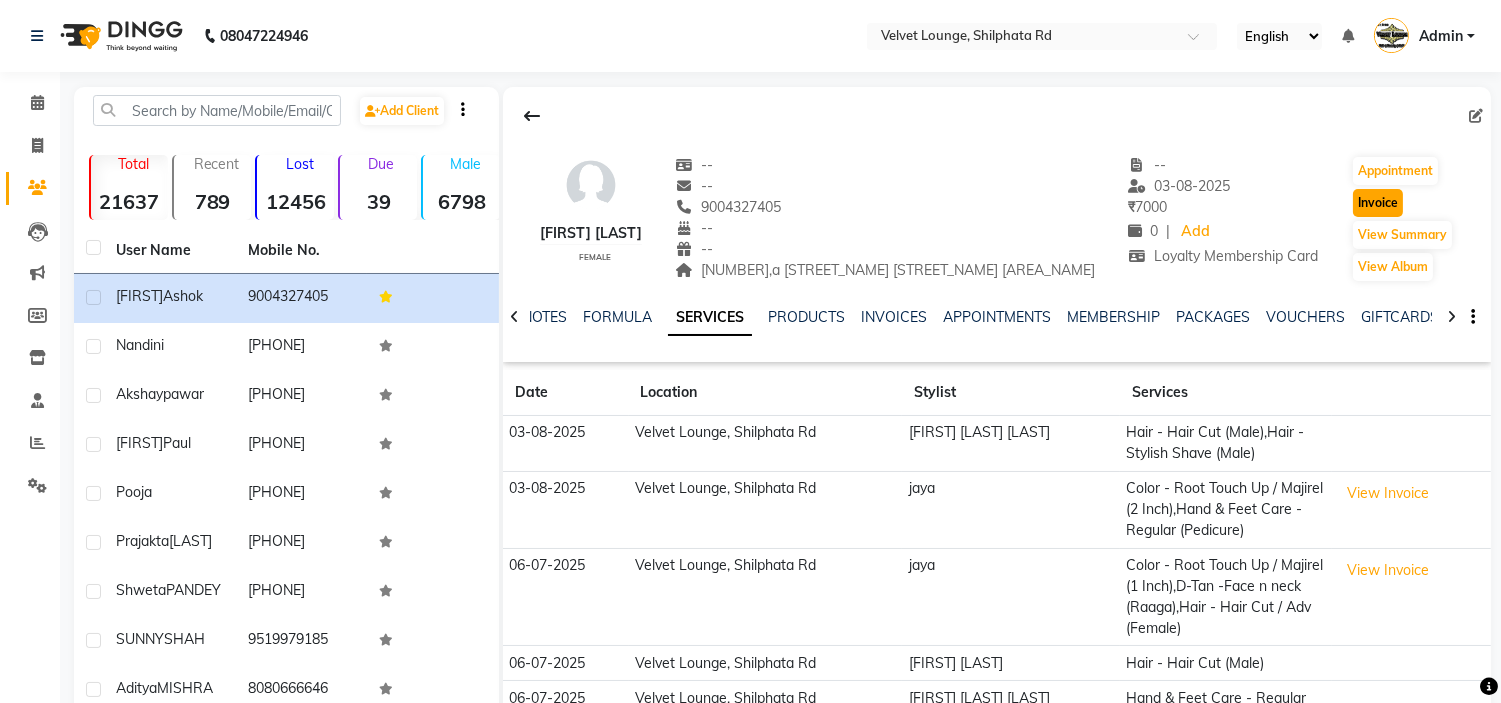 click on "Invoice" 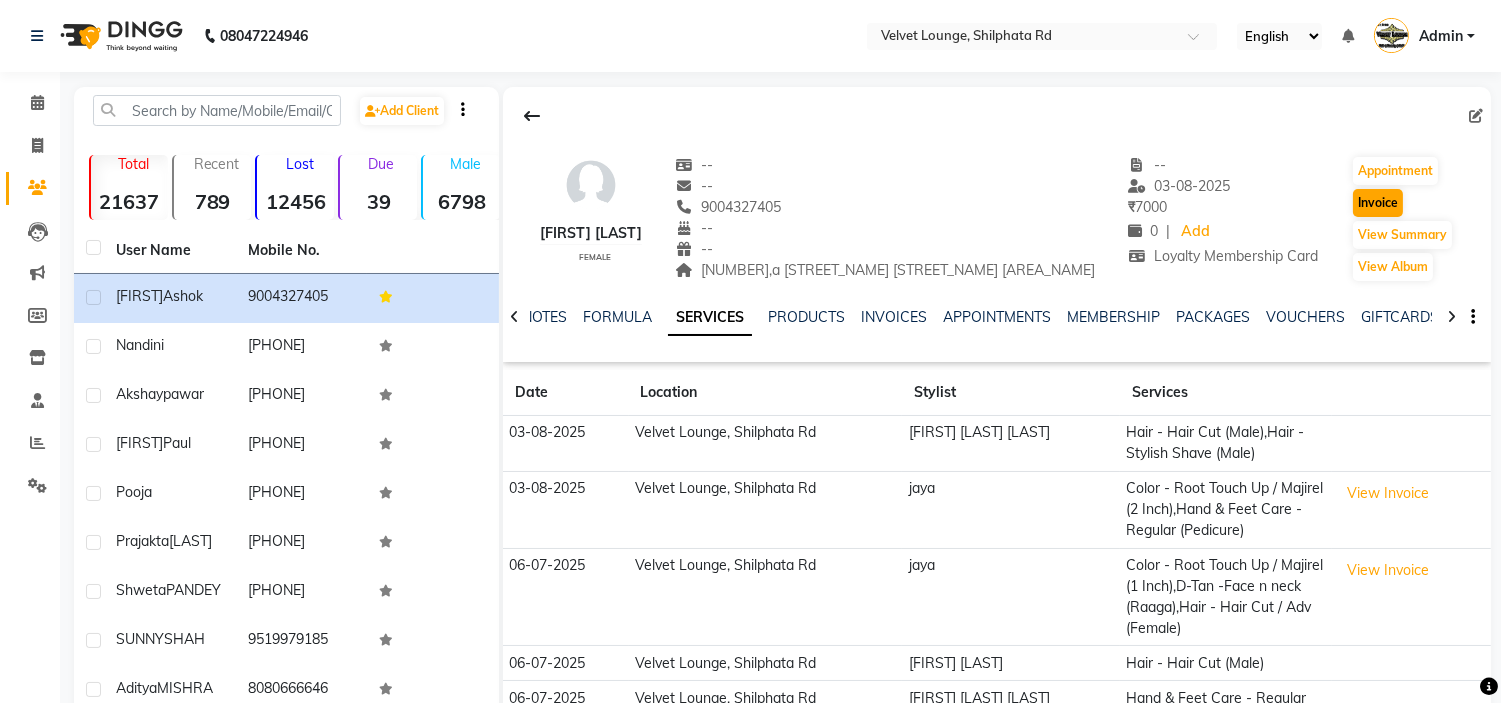 select on "service" 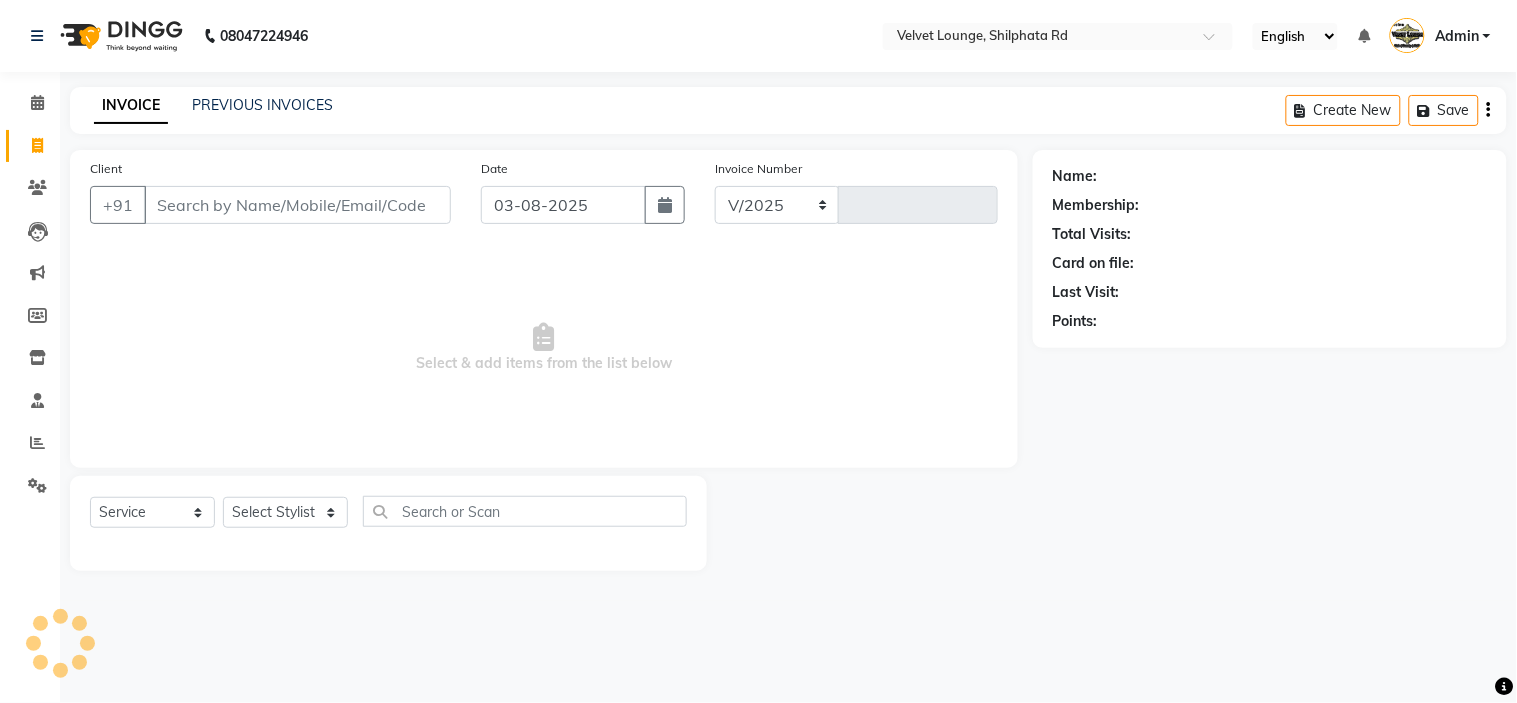 select on "122" 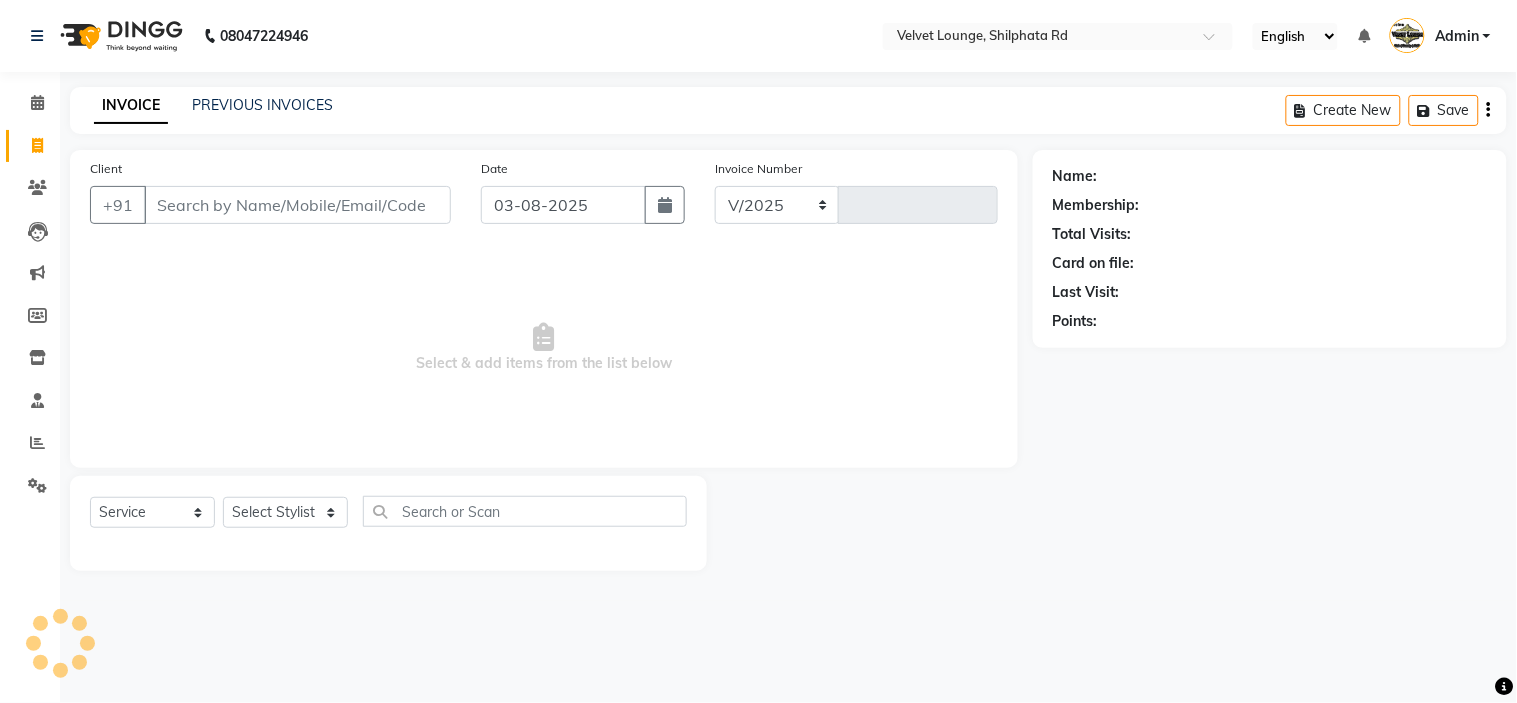 type on "1604" 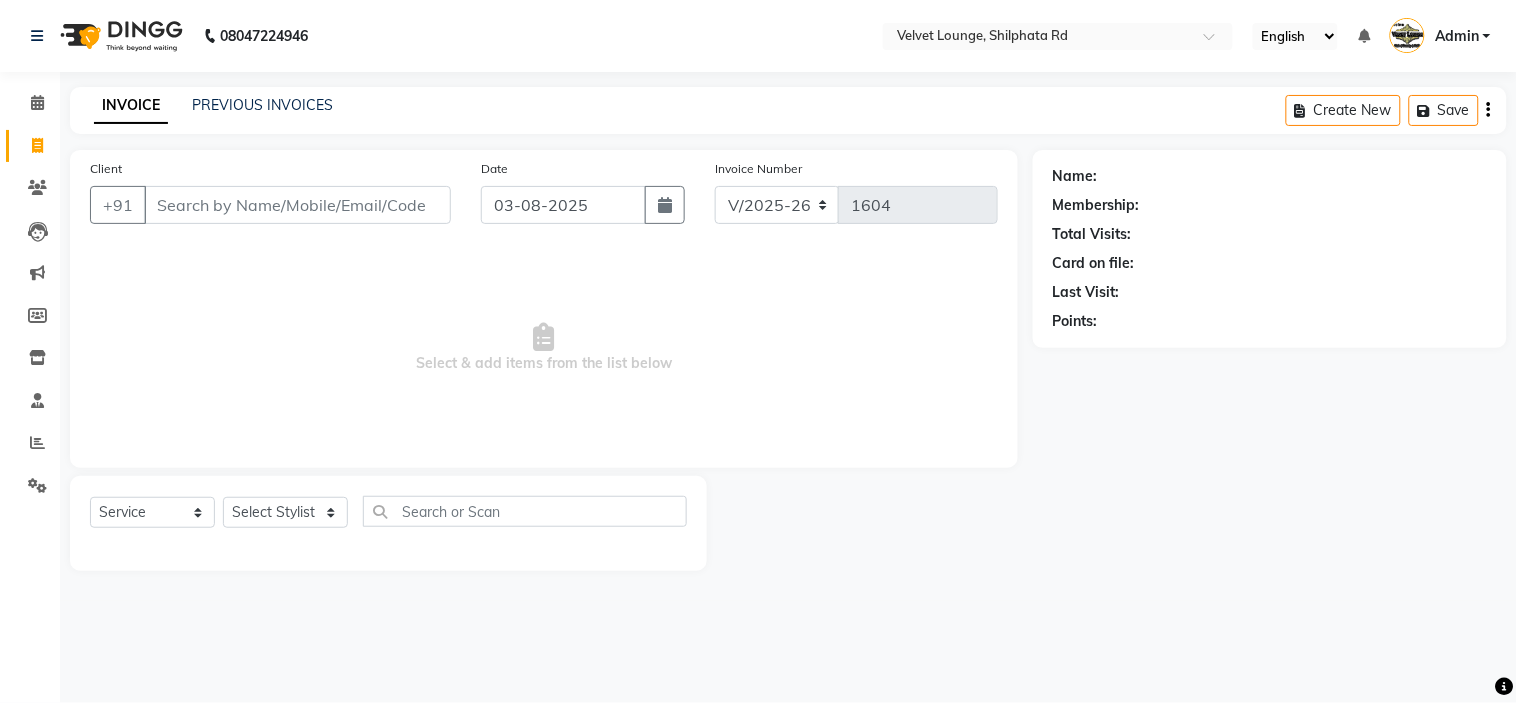 type on "9004327405" 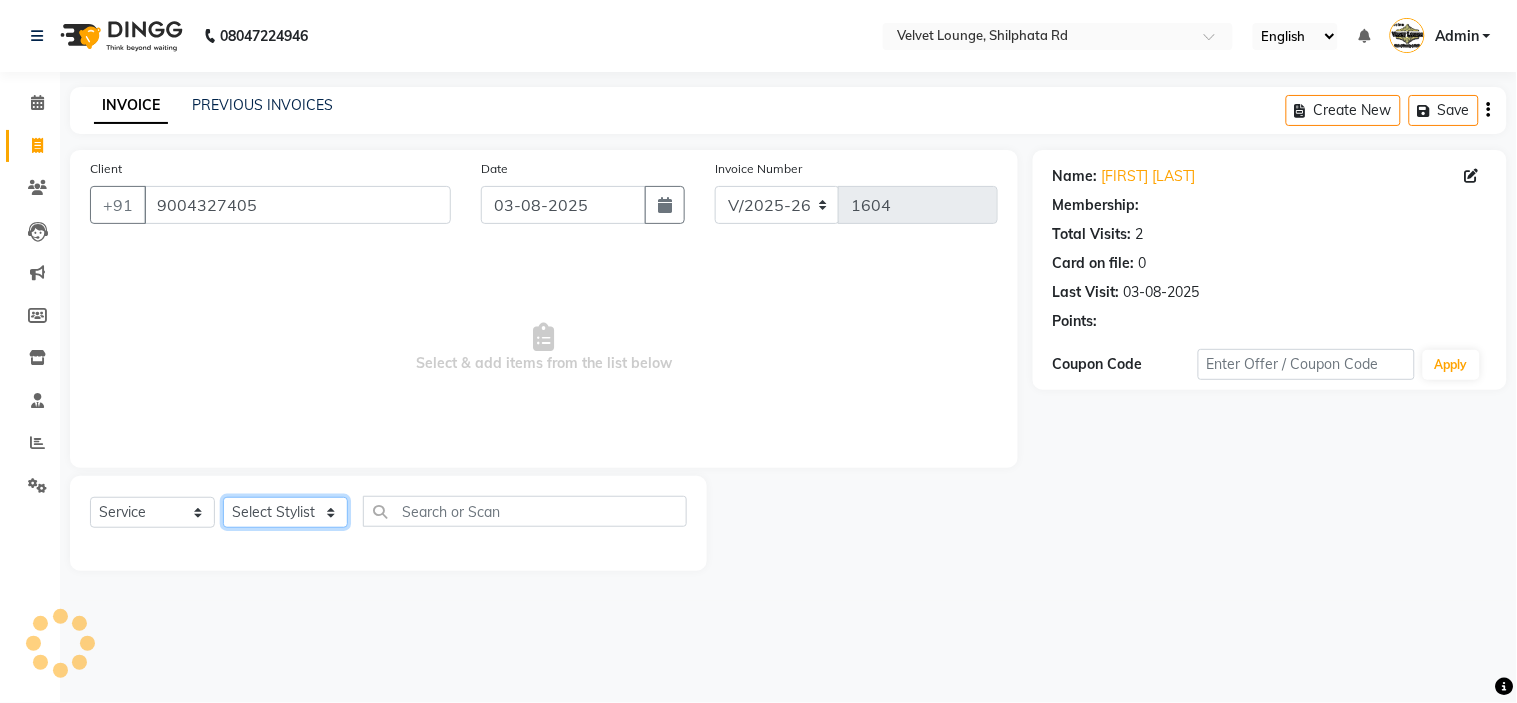 click on "Select Stylist aadil mohaMAD  aarif khan Abrar Ajay ajay jaishwal alam khan aman amit kumar  ANJALI SINGH Ashish singh ashwini palem  Ayan Ali chandradeep DOLLY faizan siddique  fardeen shaikh Garima singh Gulshan jaya jyoti deepak chandaliya kalam karan  Madhu manish sir miraj khan  Mohmad Adnan Ansari mustakin neeta kumbhar neha tamatta pradnya rahul thakur RAZAK SALIM SAIKH rohit Rutuja SAHEER sahil khan salman mahomad imran  SALMA SHAIKH SAMEER KHAN sana santosh jaiswal saqib sayali shaddma  ansari shalu mehra shekhar bansode SHIVADURGA GANTAM shubham pal  shweta pandey varshita gurbani vishal shinde" 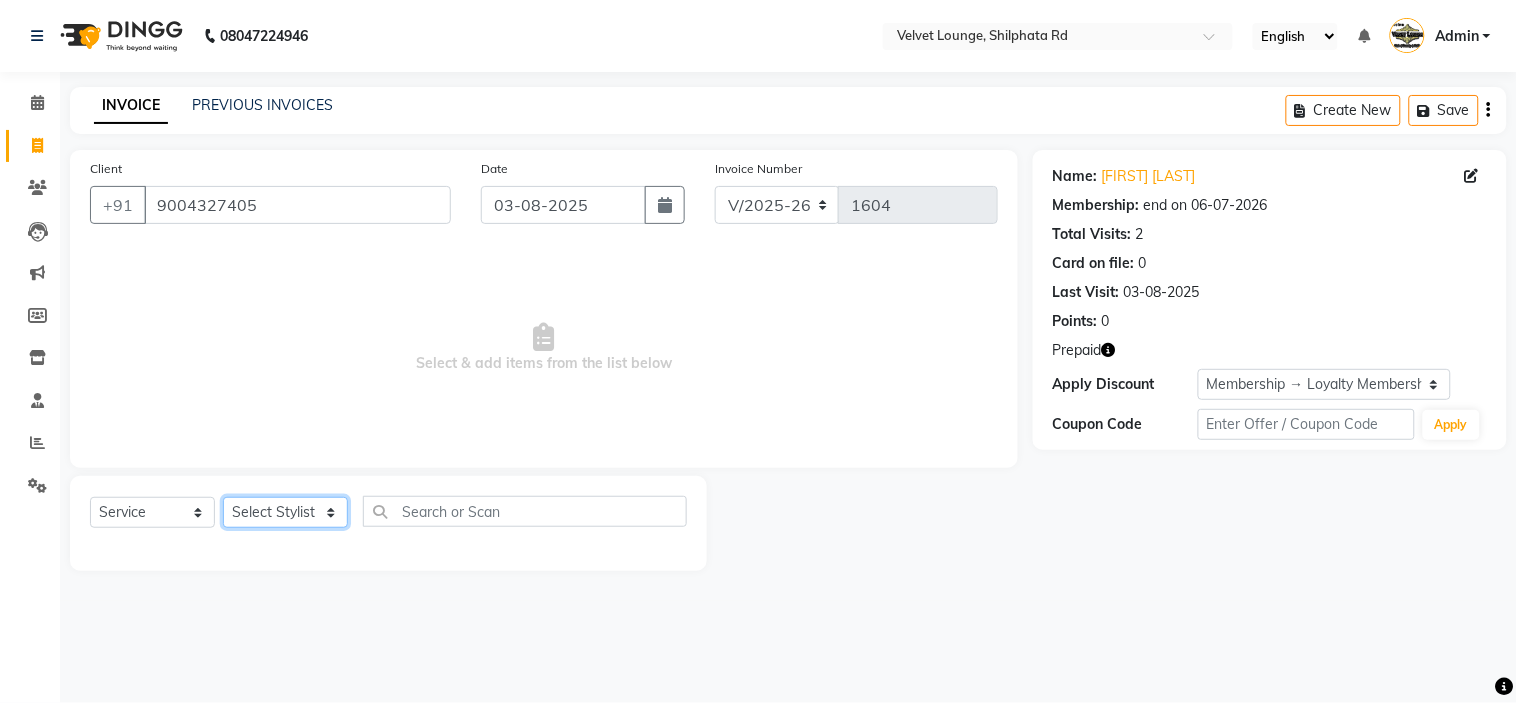 select on "48428" 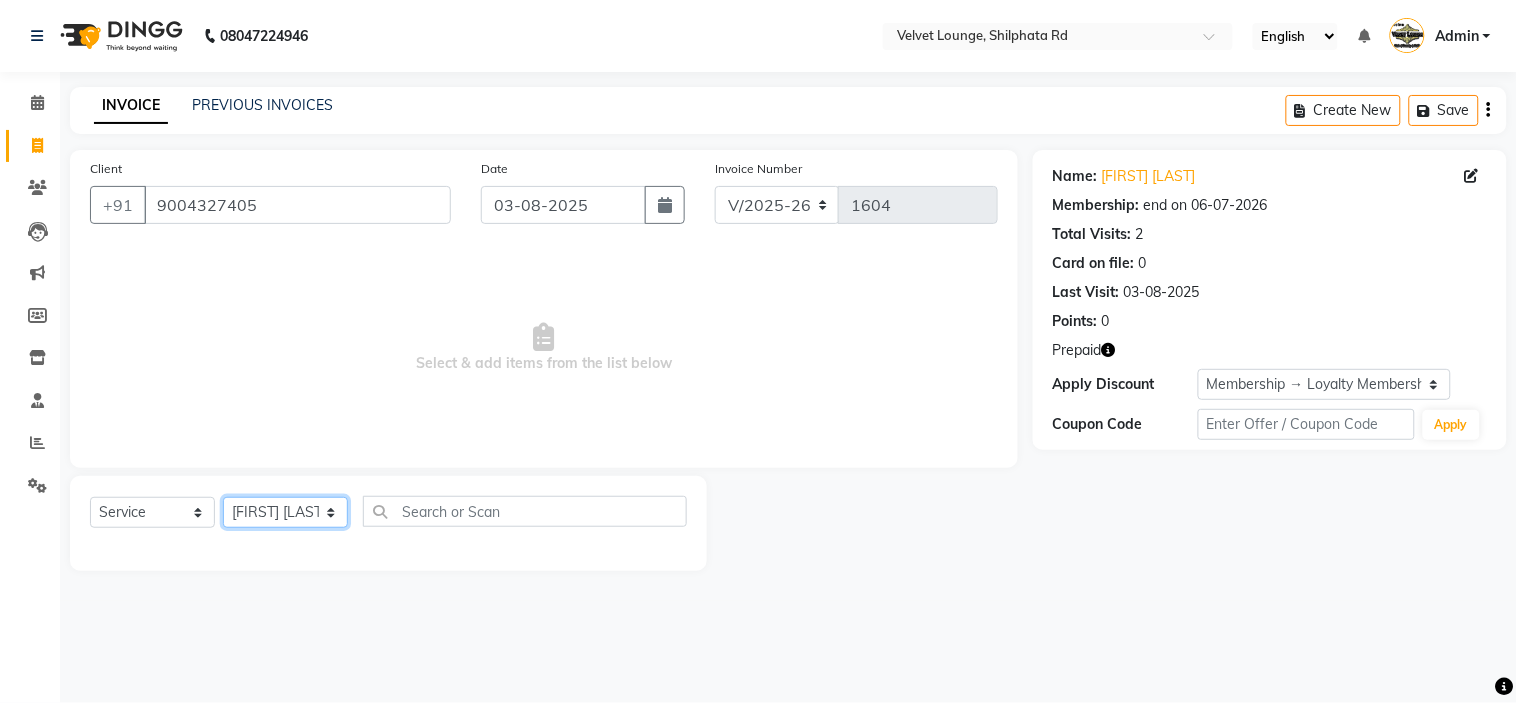 click on "Select Stylist aadil mohaMAD  aarif khan Abrar Ajay ajay jaishwal alam khan aman amit kumar  ANJALI SINGH Ashish singh ashwini palem  Ayan Ali chandradeep DOLLY faizan siddique  fardeen shaikh Garima singh Gulshan jaya jyoti deepak chandaliya kalam karan  Madhu manish sir miraj khan  Mohmad Adnan Ansari mustakin neeta kumbhar neha tamatta pradnya rahul thakur RAZAK SALIM SAIKH rohit Rutuja SAHEER sahil khan salman mahomad imran  SALMA SHAIKH SAMEER KHAN sana santosh jaiswal saqib sayali shaddma  ansari shalu mehra shekhar bansode SHIVADURGA GANTAM shubham pal  shweta pandey varshita gurbani vishal shinde" 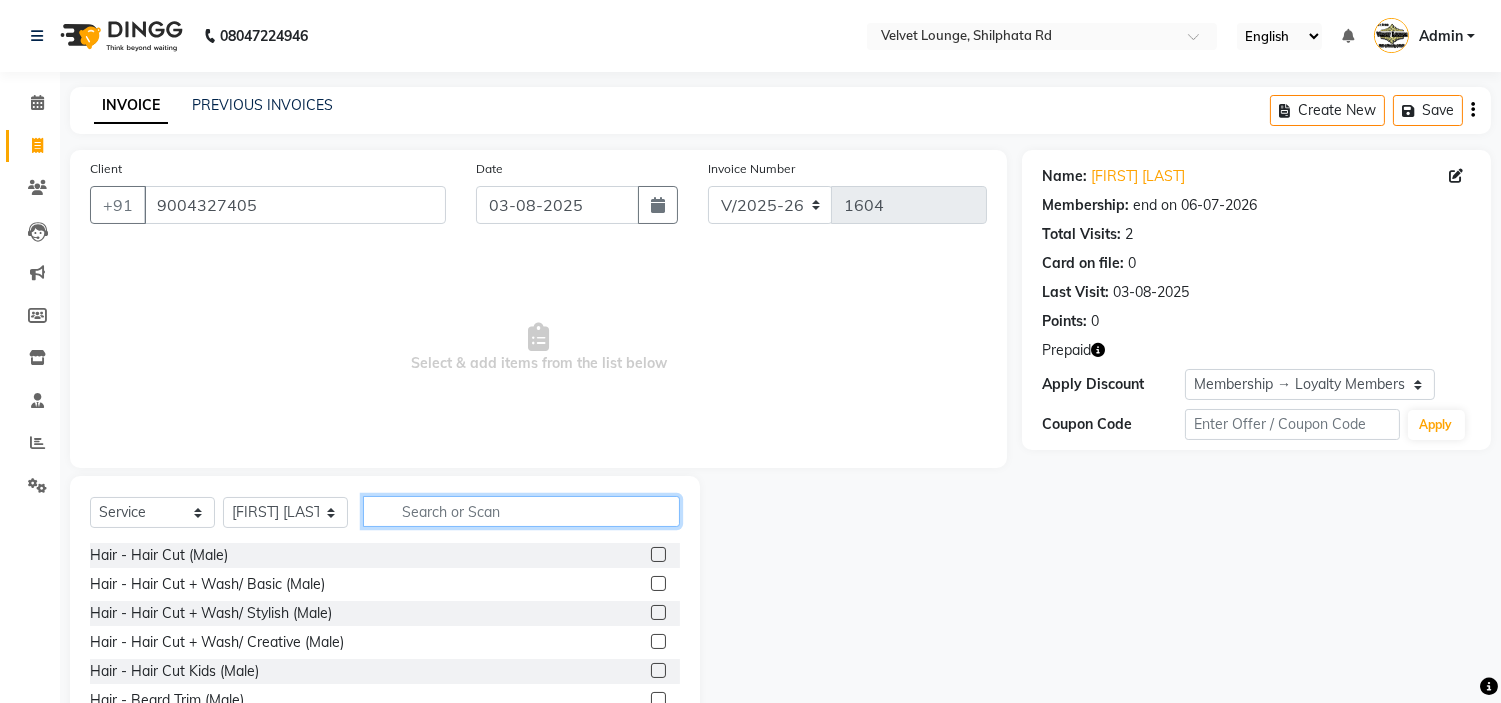 click 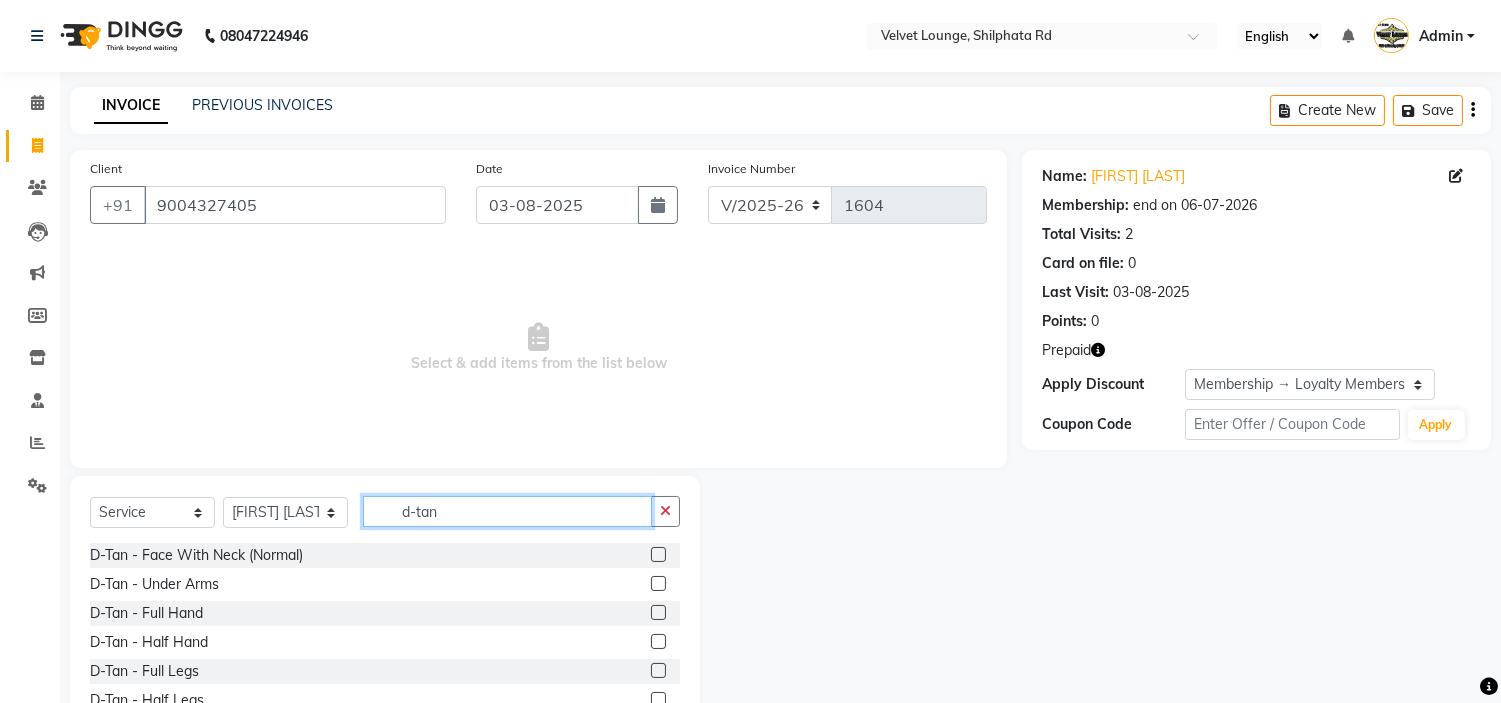 type on "d-tan" 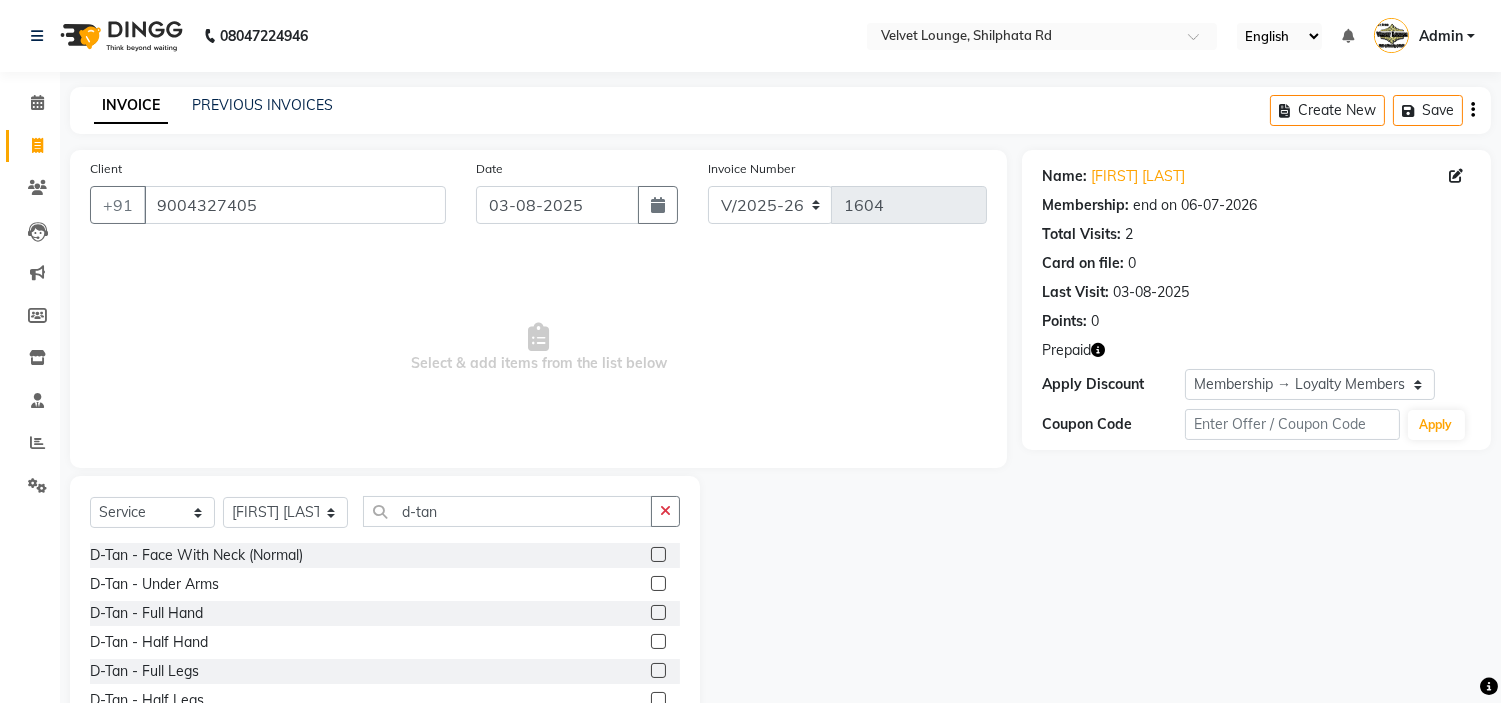 click 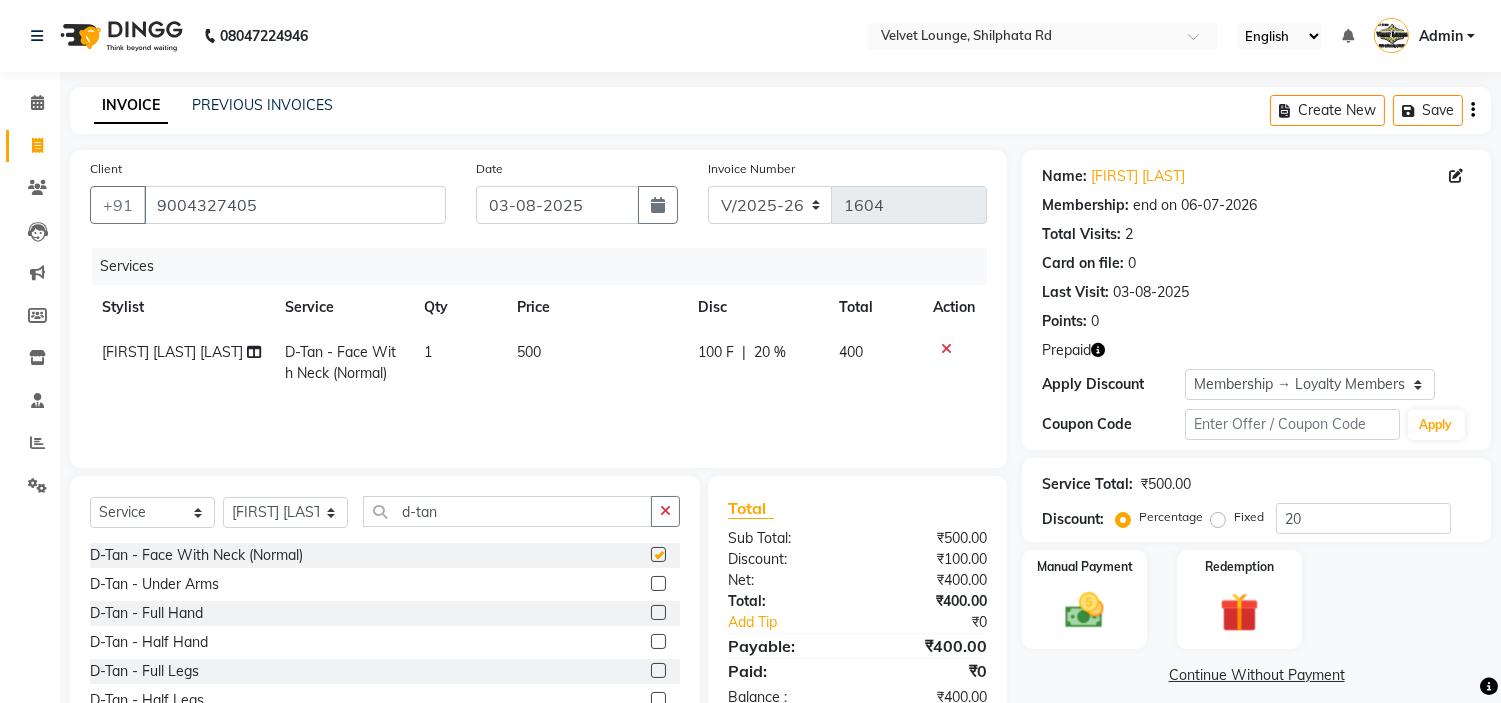 checkbox on "false" 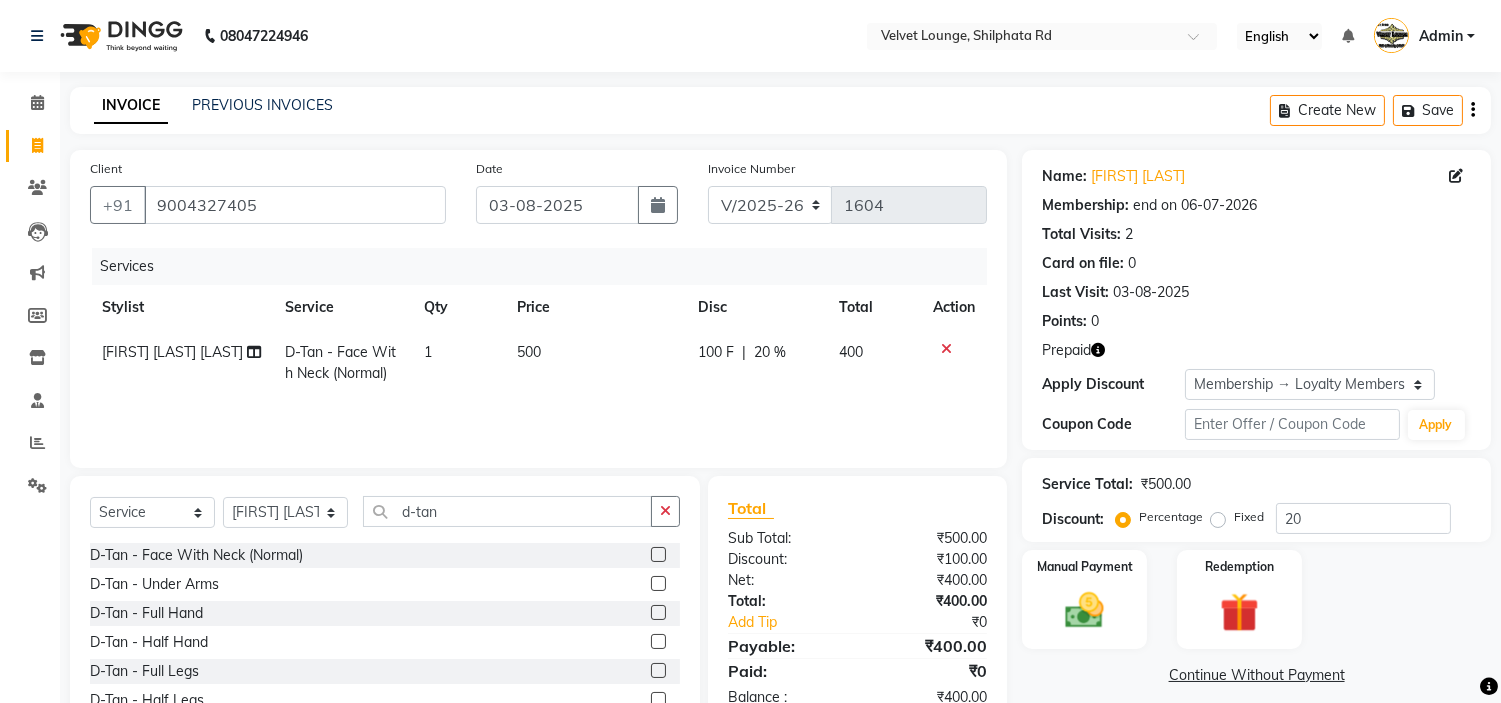 drag, startPoint x: 716, startPoint y: 341, endPoint x: 716, endPoint y: 354, distance: 13 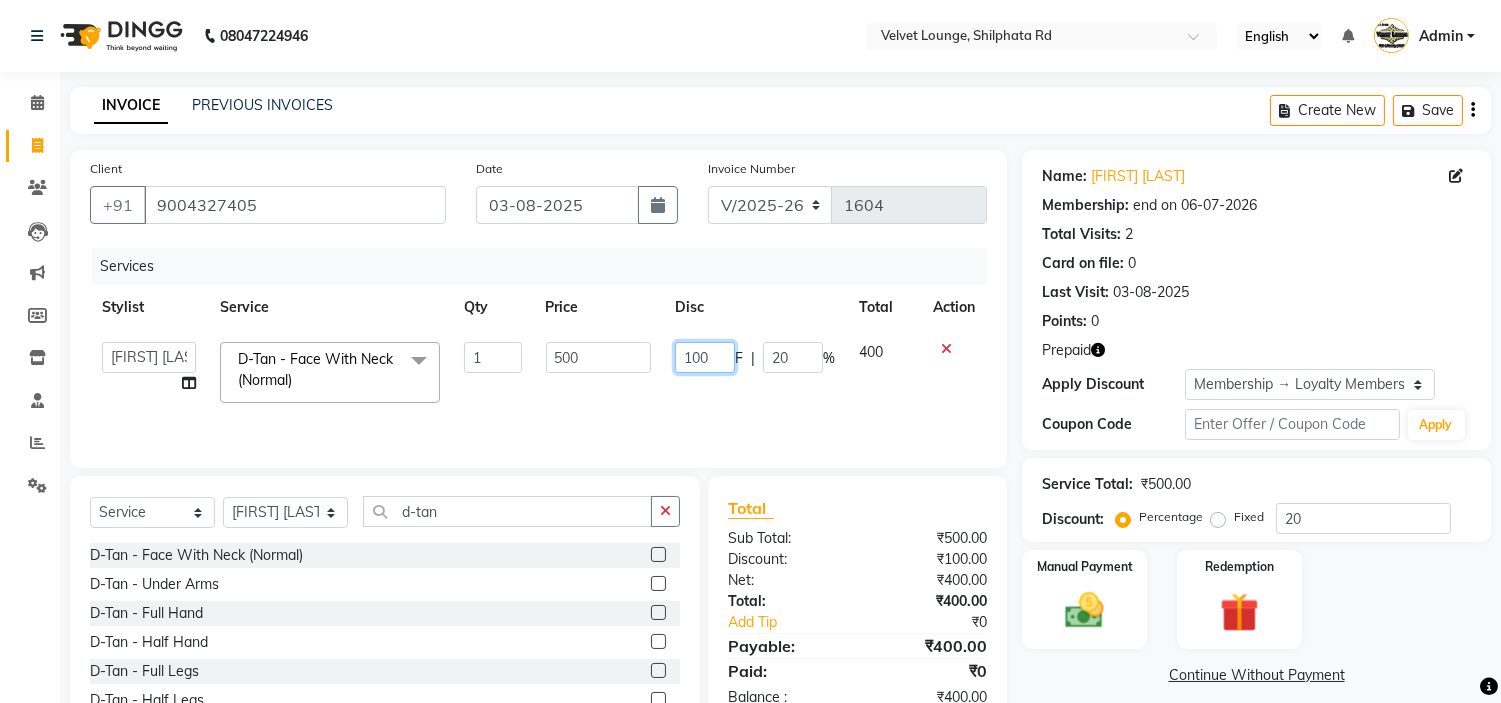 click on "100" 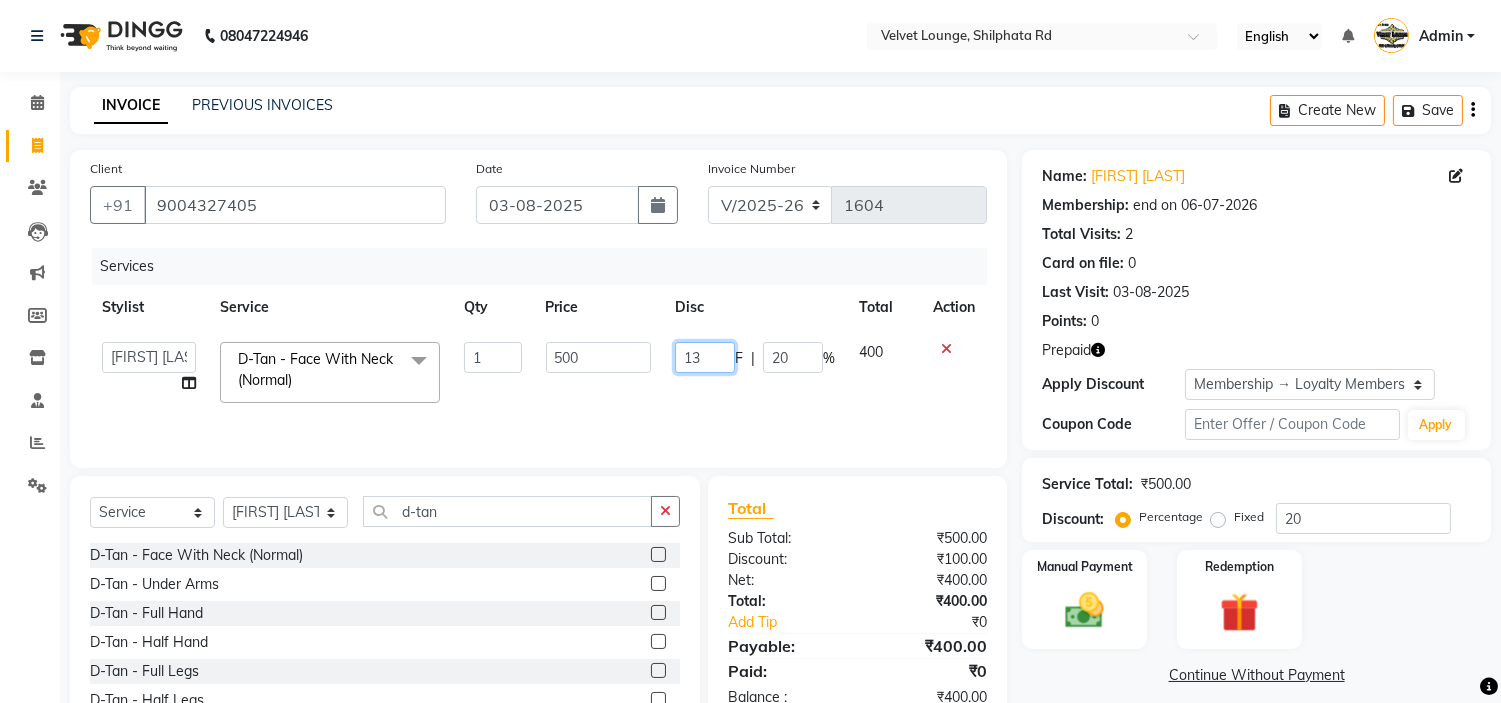 type on "1" 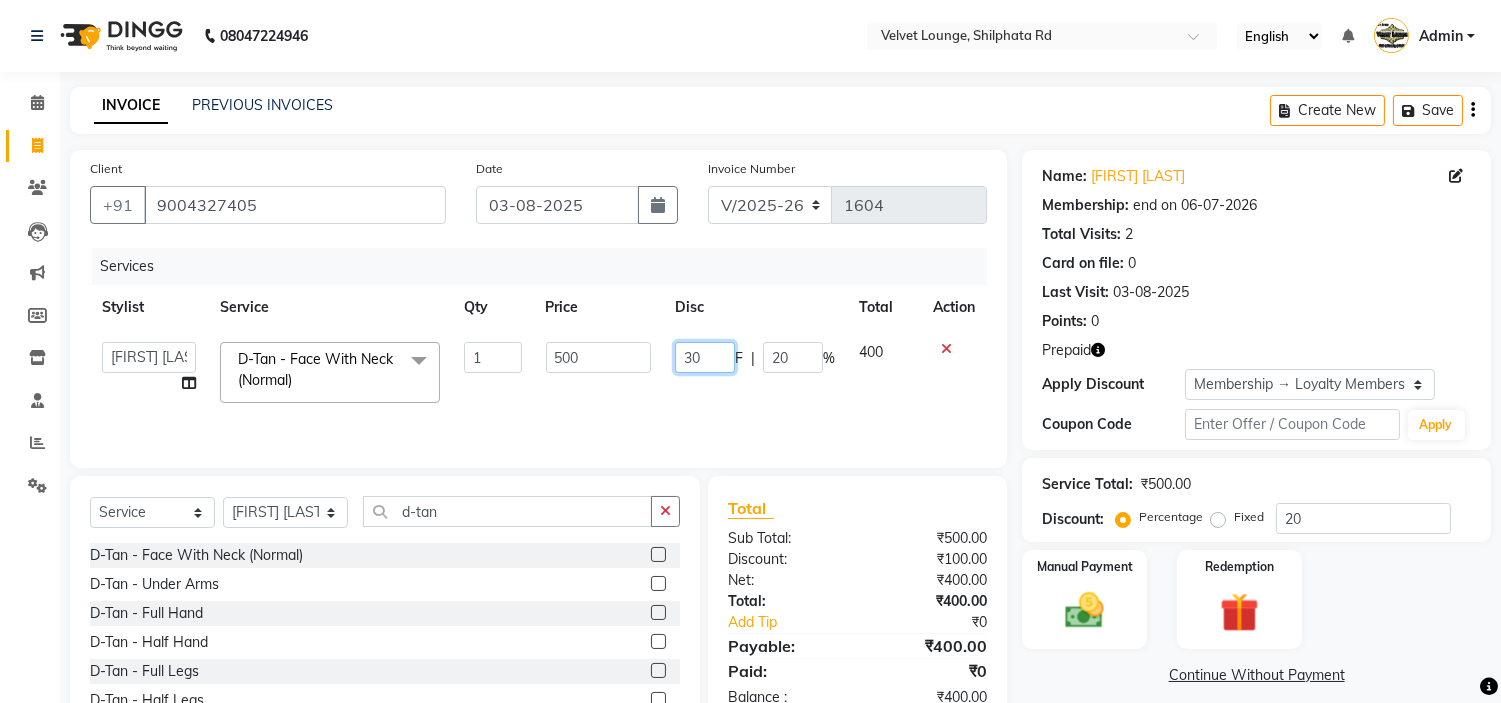 type on "301" 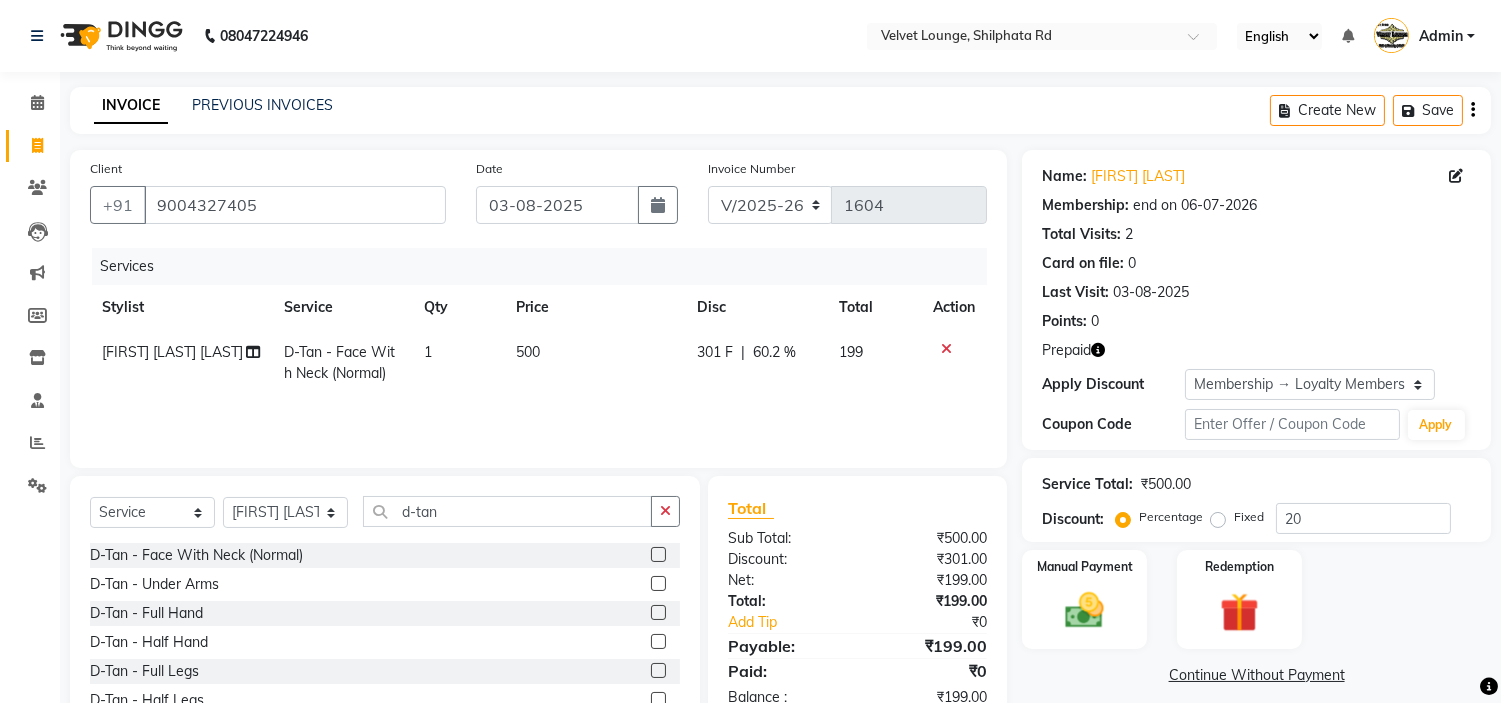 click on "301 F | 60.2 %" 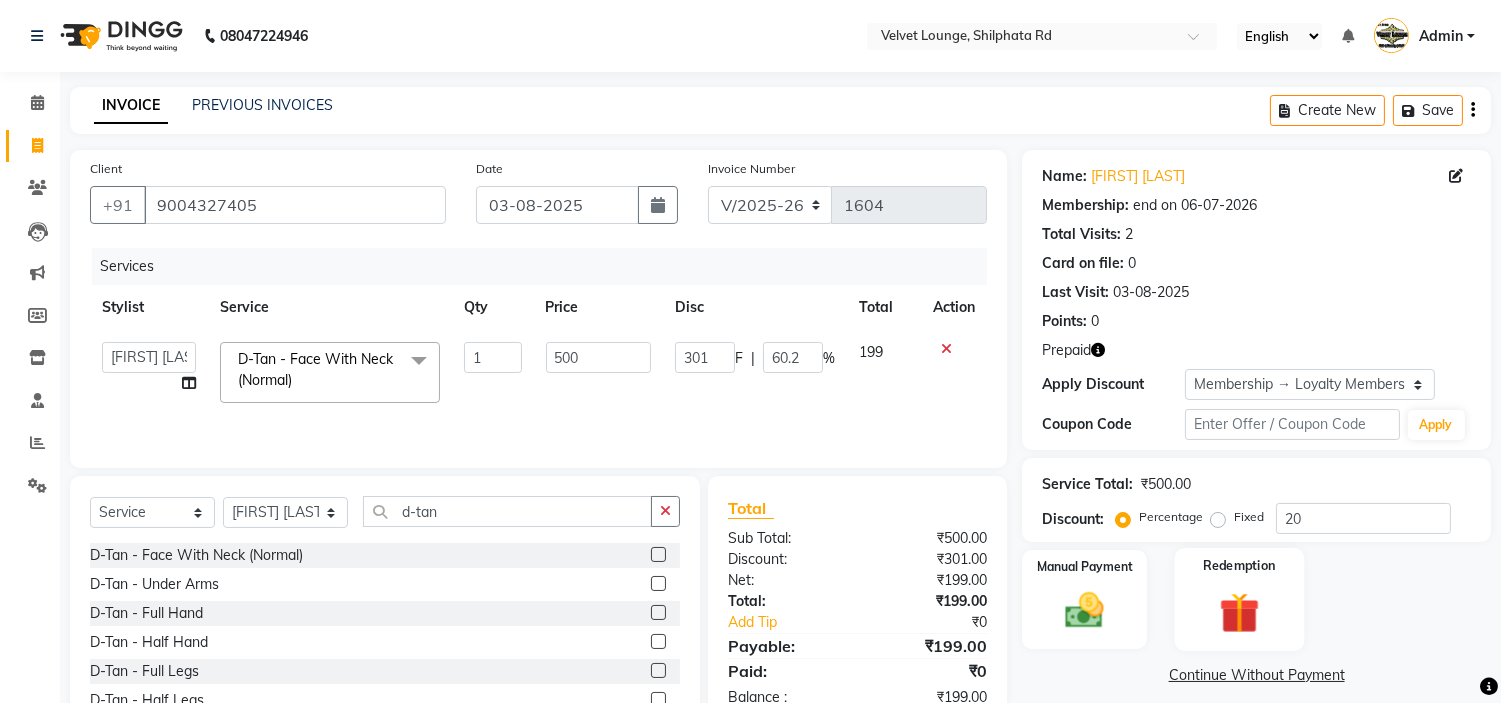 click 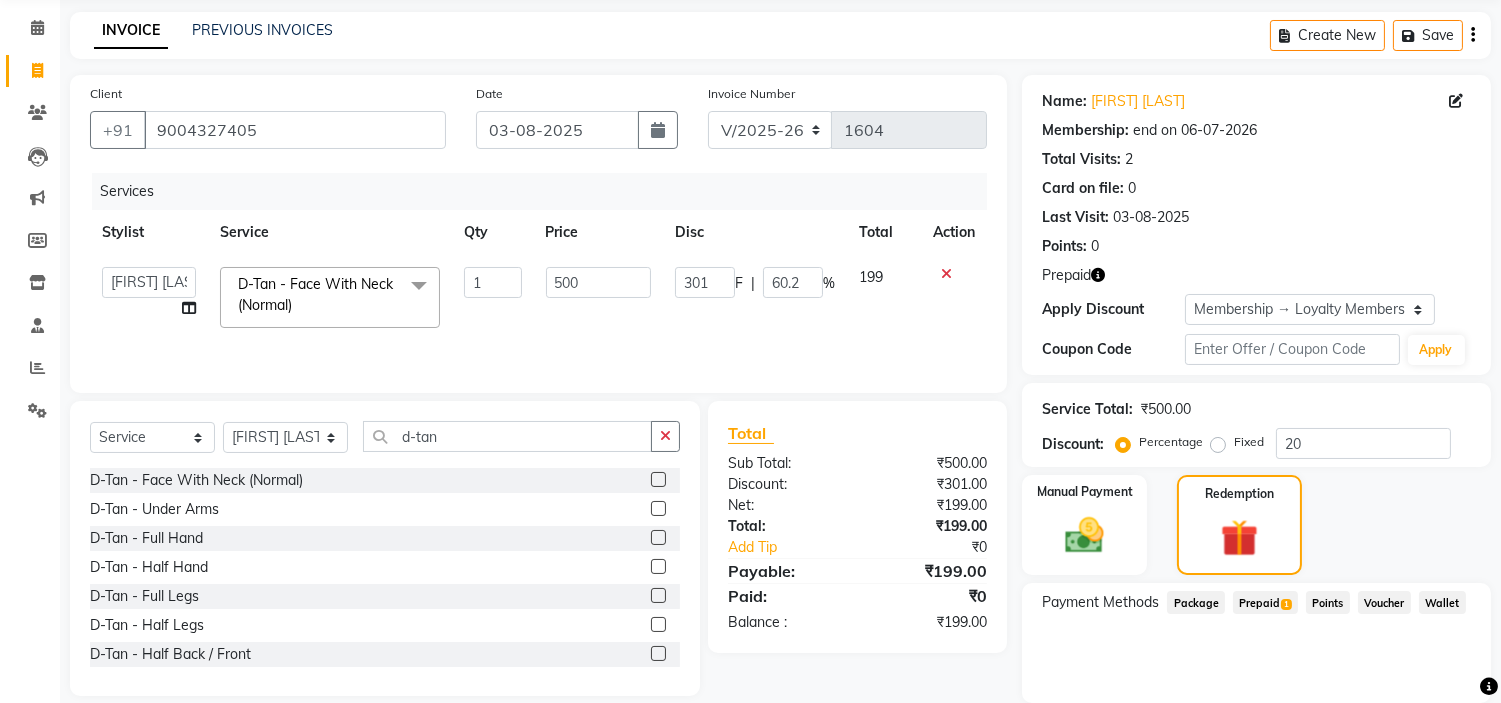scroll, scrollTop: 144, scrollLeft: 0, axis: vertical 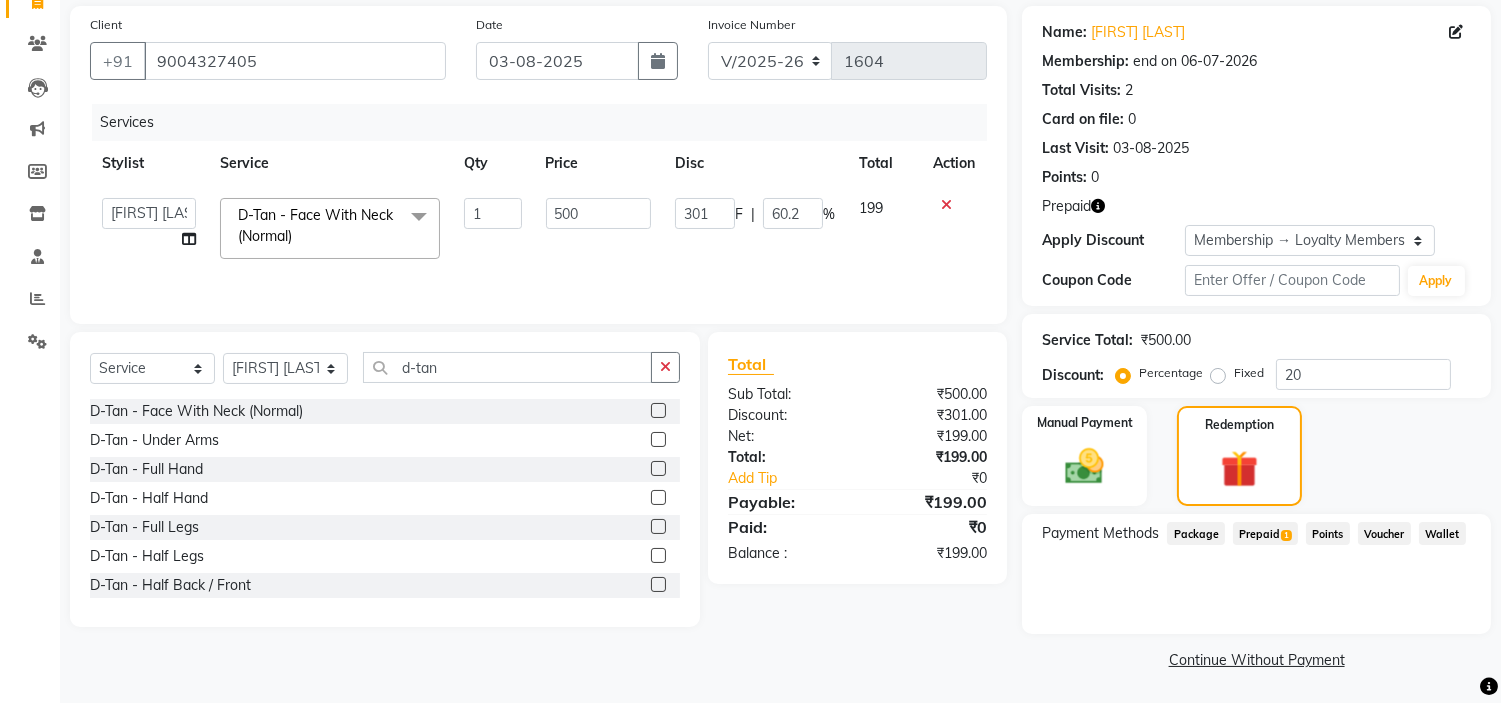 click on "Prepaid  1" 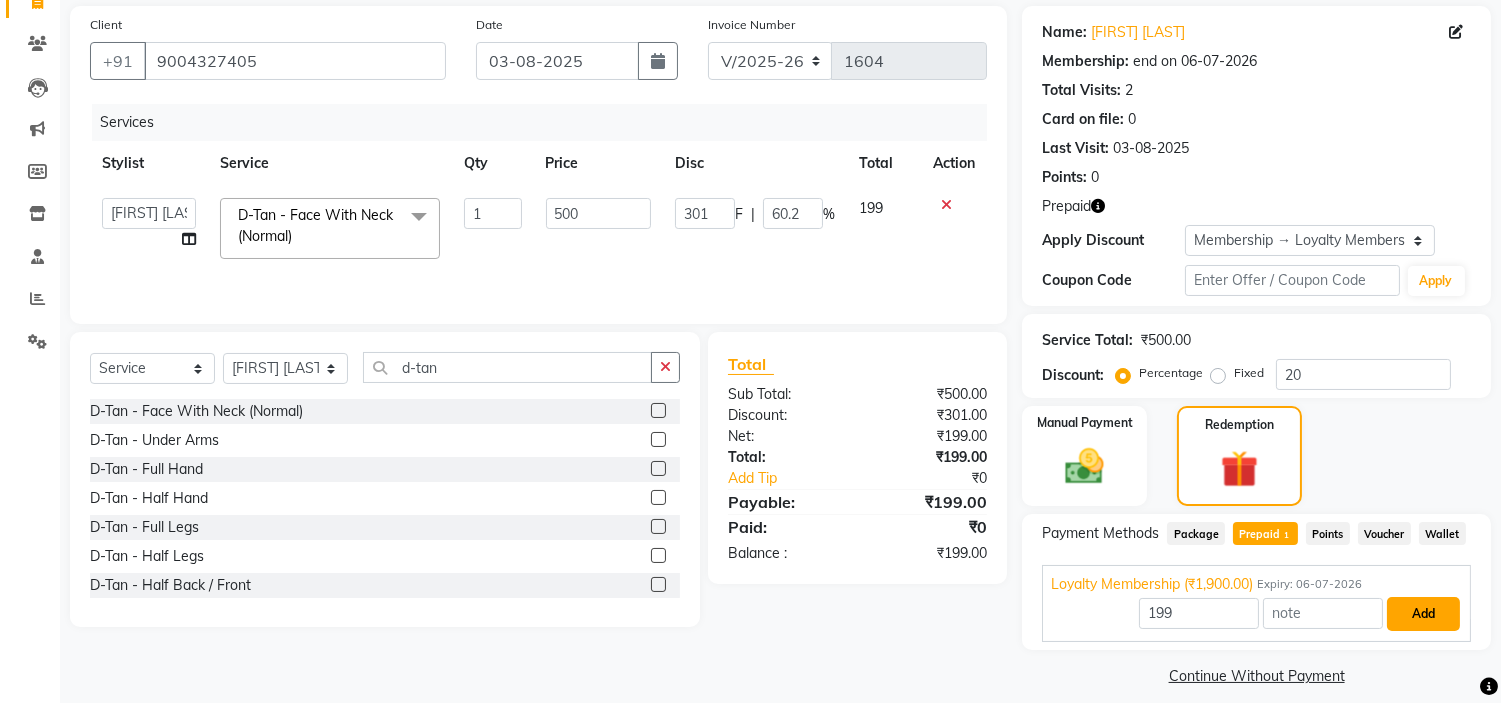 click on "Add" at bounding box center (1423, 614) 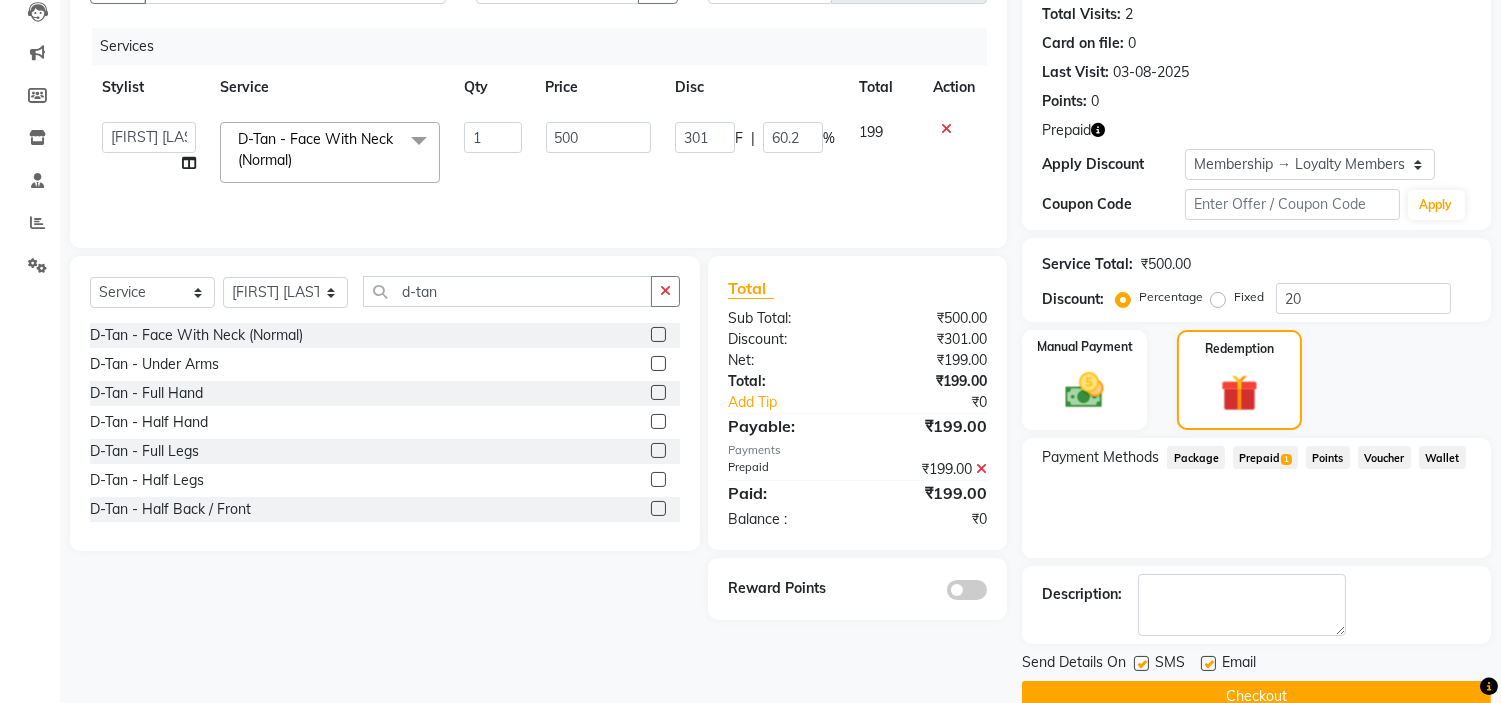 scroll, scrollTop: 257, scrollLeft: 0, axis: vertical 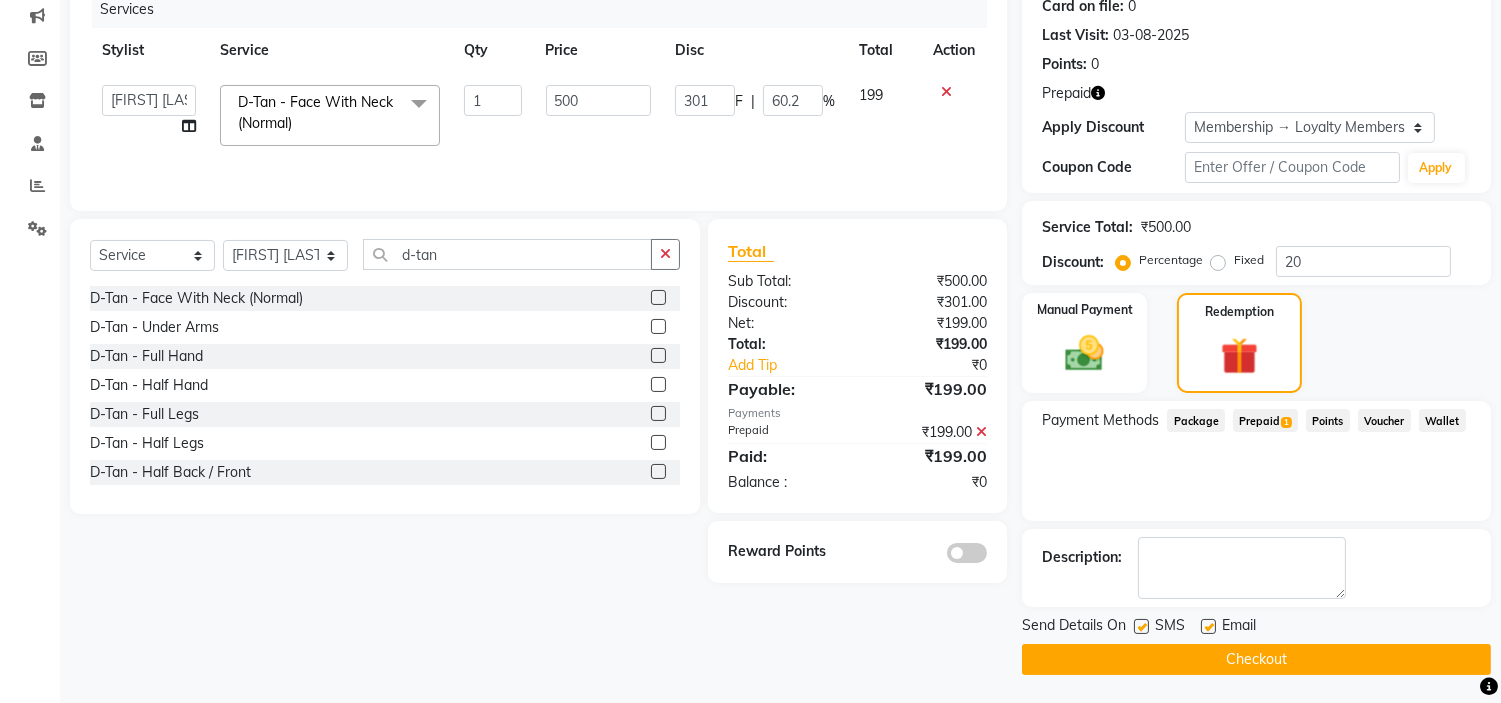 click on "Checkout" 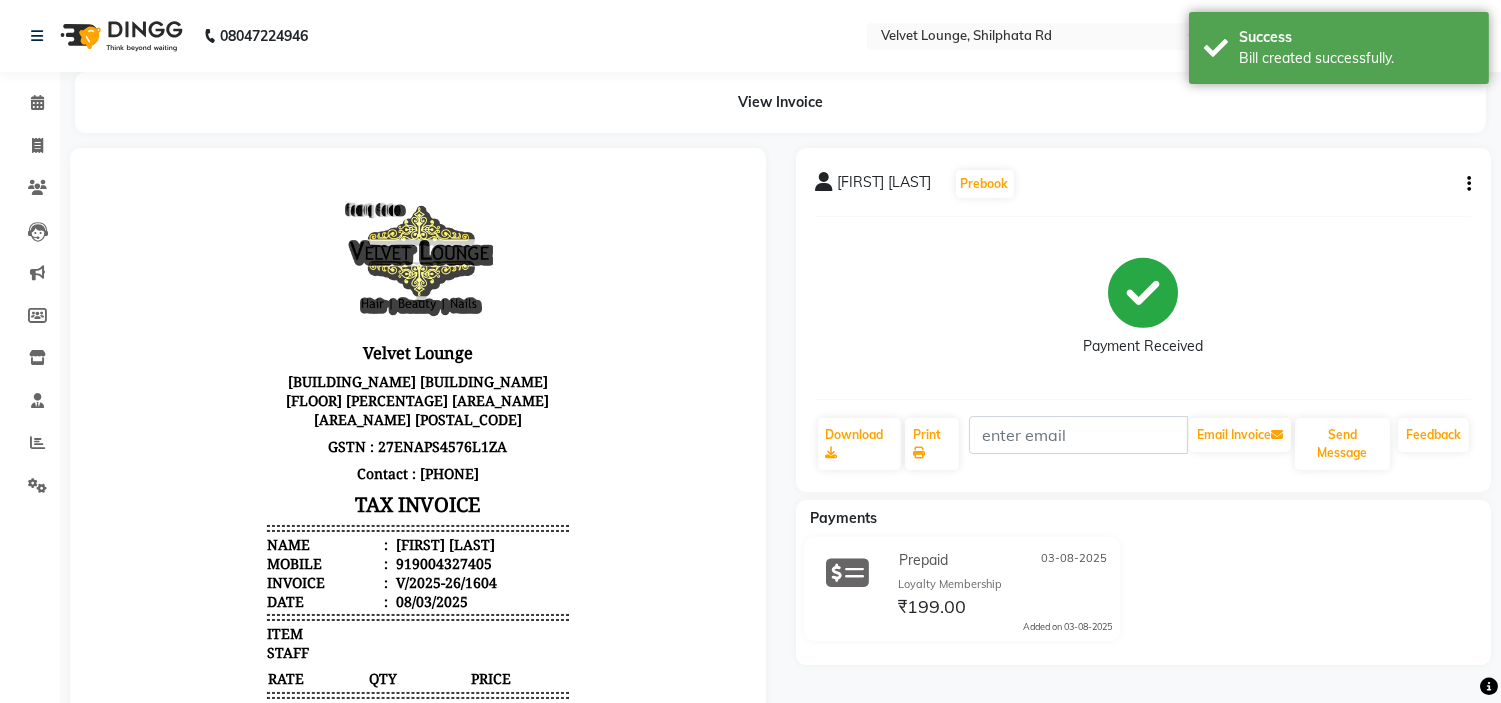 scroll, scrollTop: 0, scrollLeft: 0, axis: both 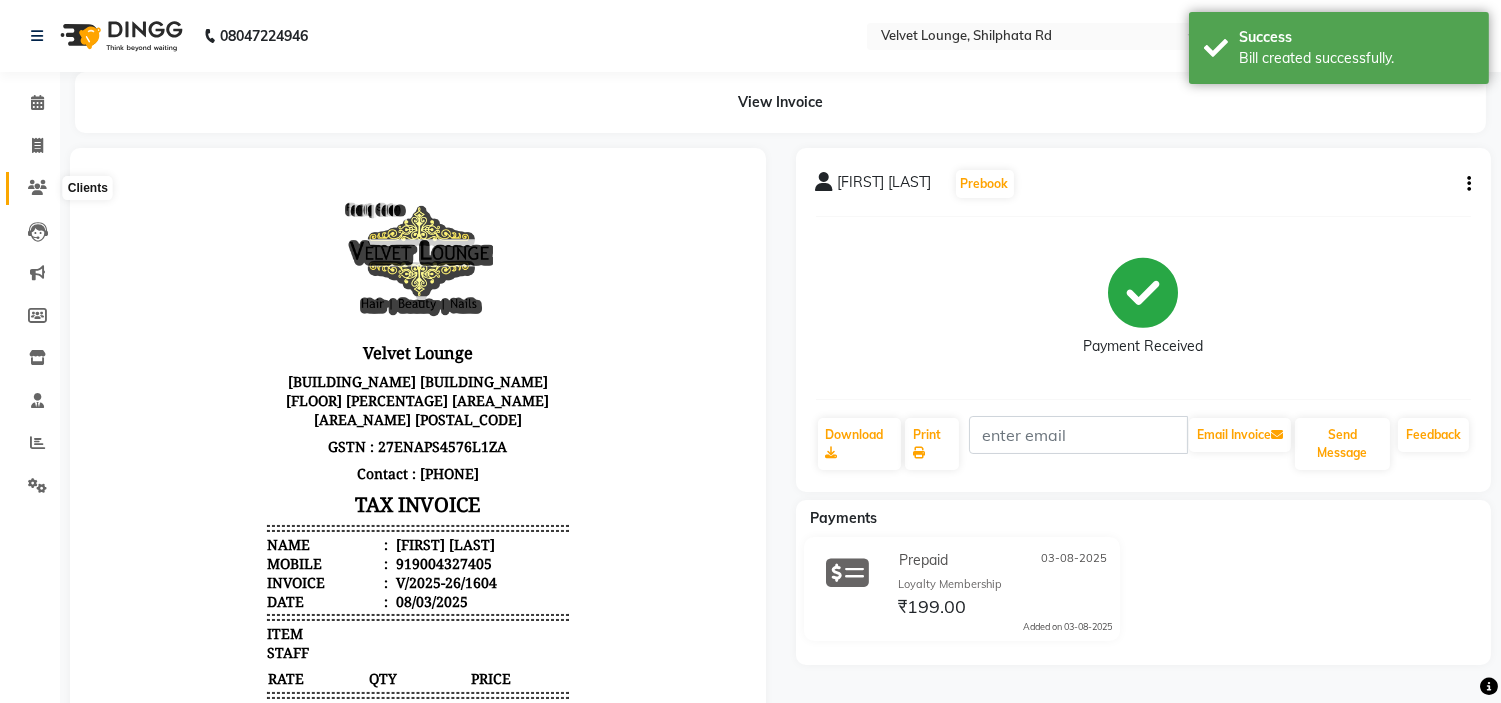 click 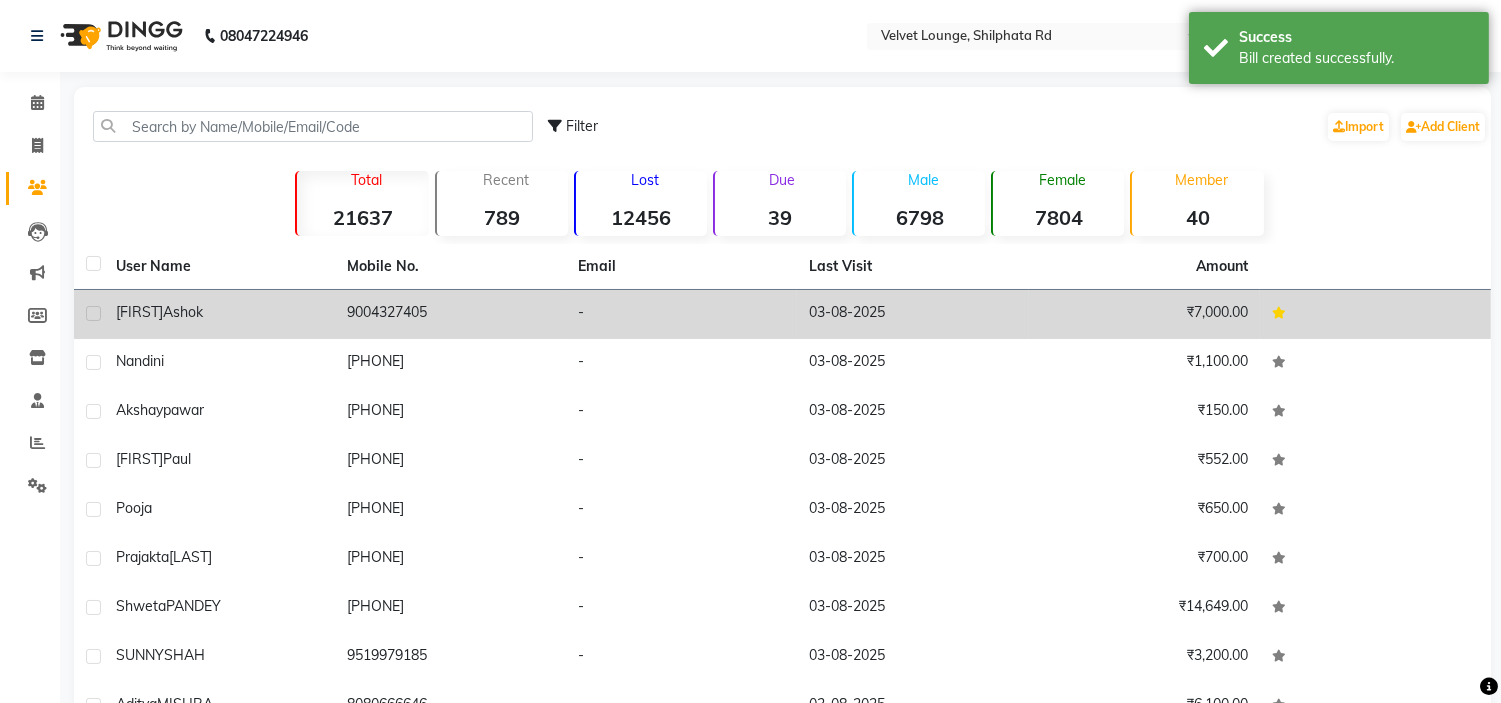 click on "9004327405" 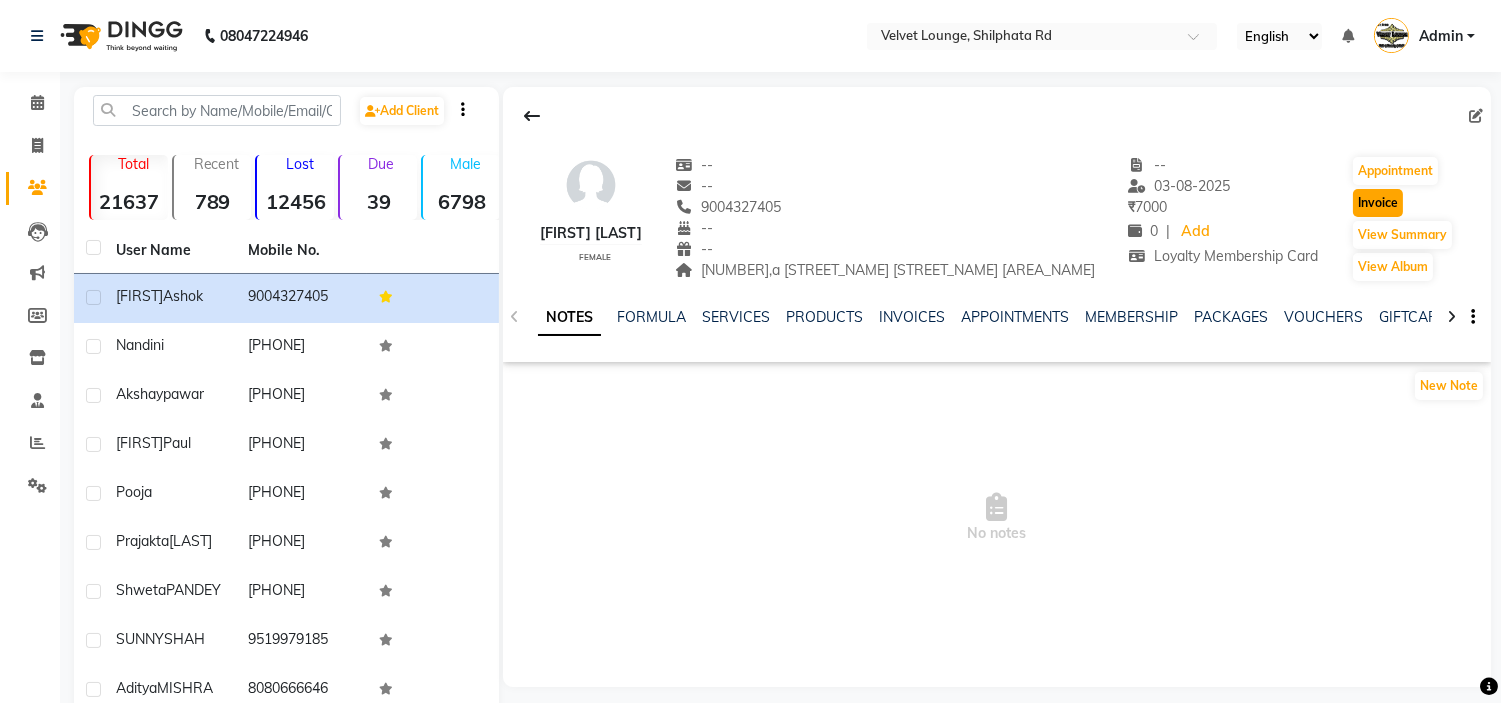 click on "Invoice" 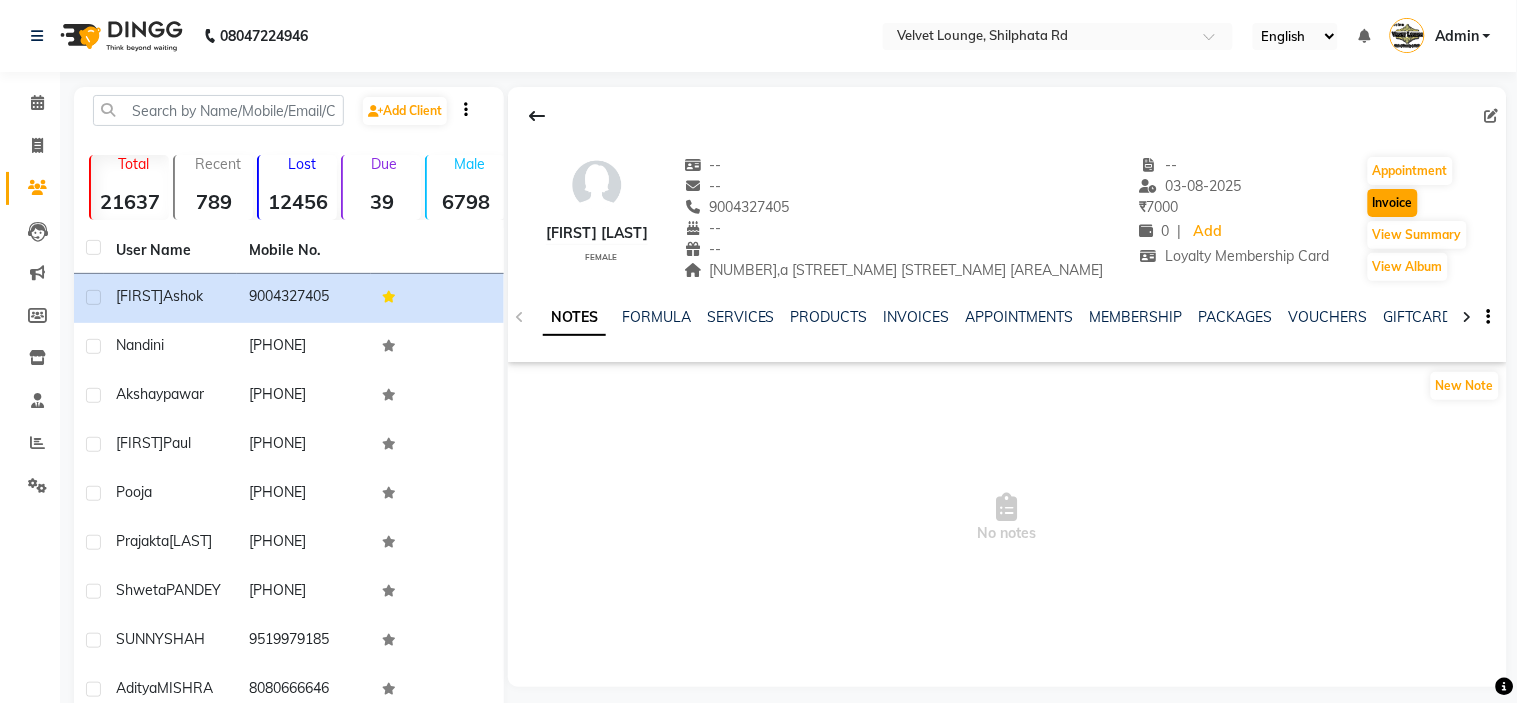 select on "service" 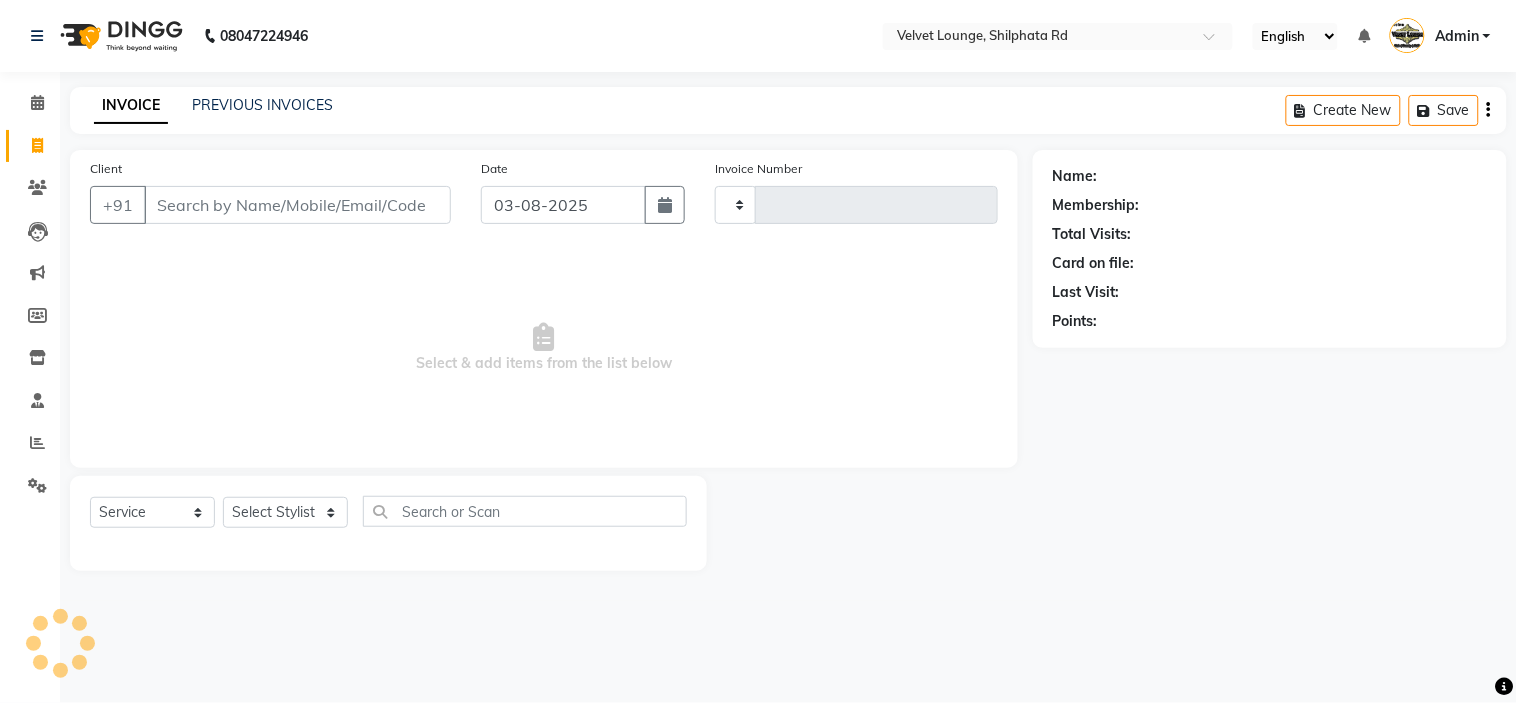 type on "1605" 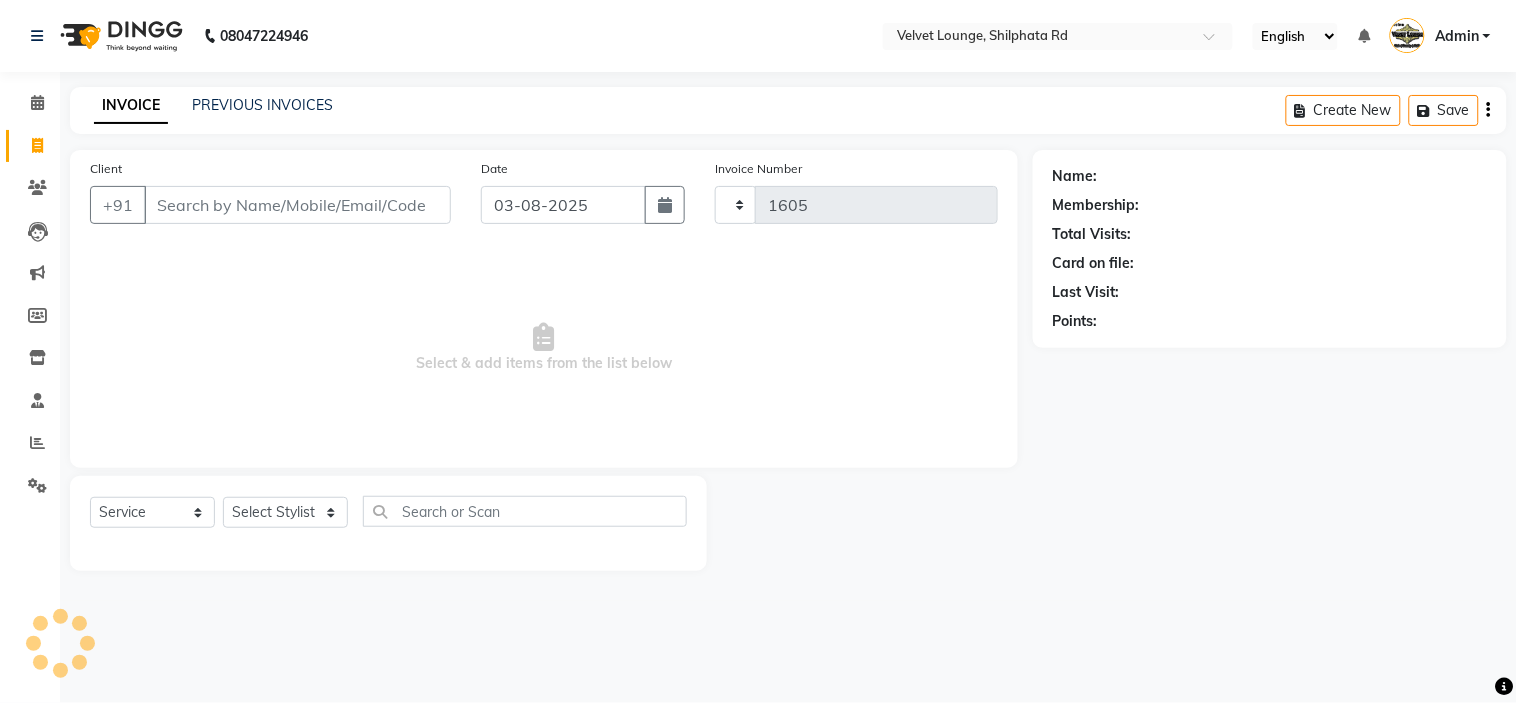 select on "122" 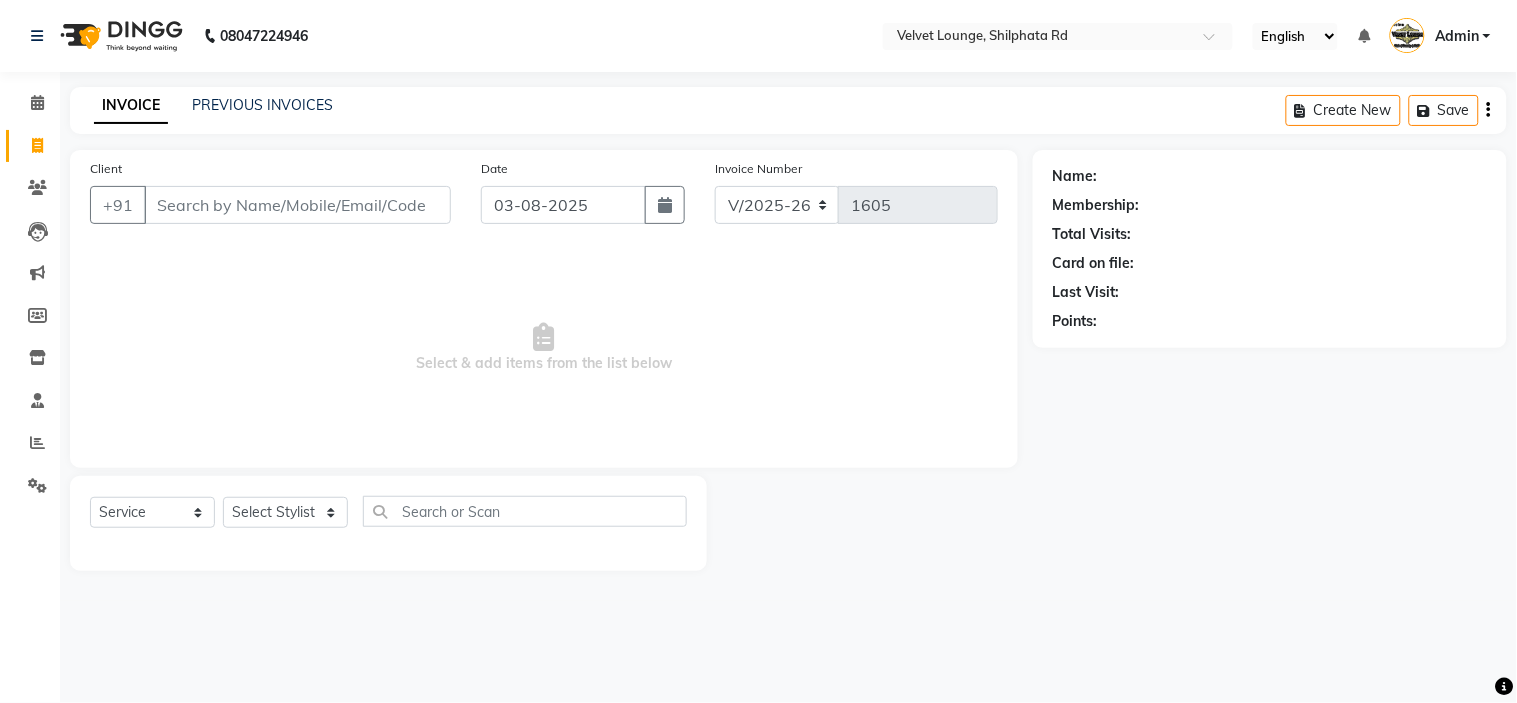 type on "9004327405" 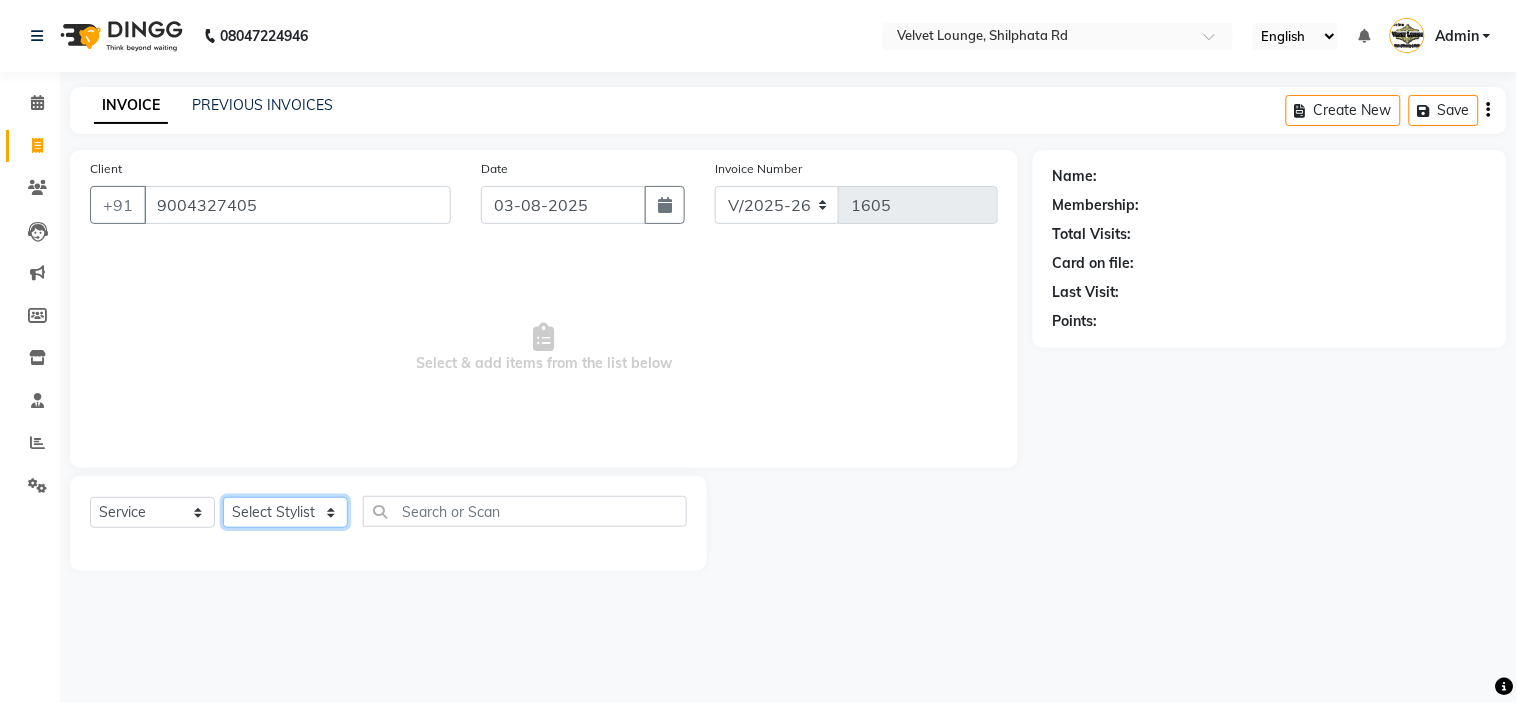 click on "Select Stylist aadil mohaMAD  aarif khan Abrar Ajay ajay jaishwal alam khan aman amit kumar  ANJALI SINGH Ashish singh ashwini palem  Ayan Ali chandradeep DOLLY faizan siddique  fardeen shaikh Garima singh Gulshan jaya jyoti deepak chandaliya kalam karan  Madhu manish sir miraj khan  Mohmad Adnan Ansari mustakin neeta kumbhar neha tamatta pradnya rahul thakur RAZAK SALIM SAIKH rohit Rutuja SAHEER sahil khan salman mahomad imran  SALMA SHAIKH SAMEER KHAN sana santosh jaiswal saqib sayali shaddma  ansari shalu mehra shekhar bansode SHIVADURGA GANTAM shubham pal  shweta pandey varshita gurbani vishal shinde" 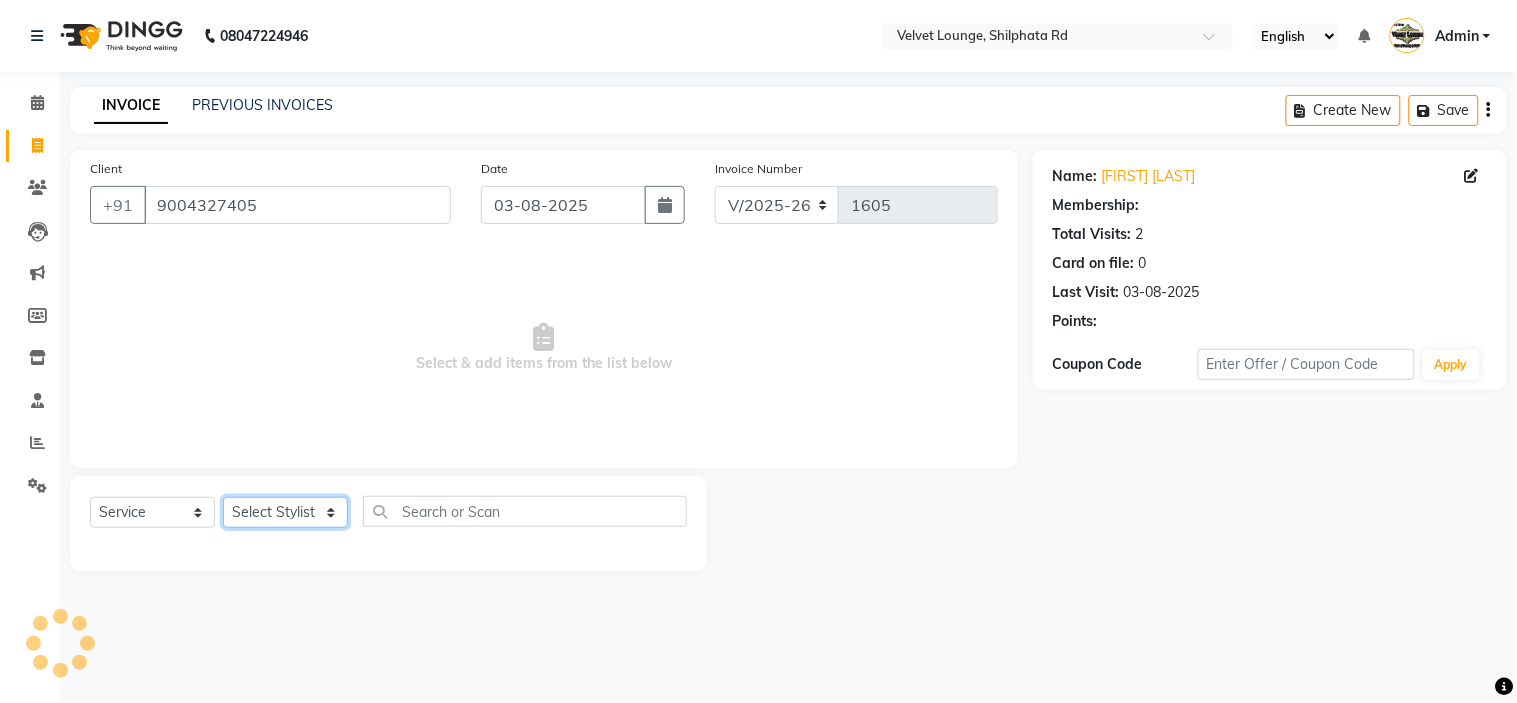 select on "2: Object" 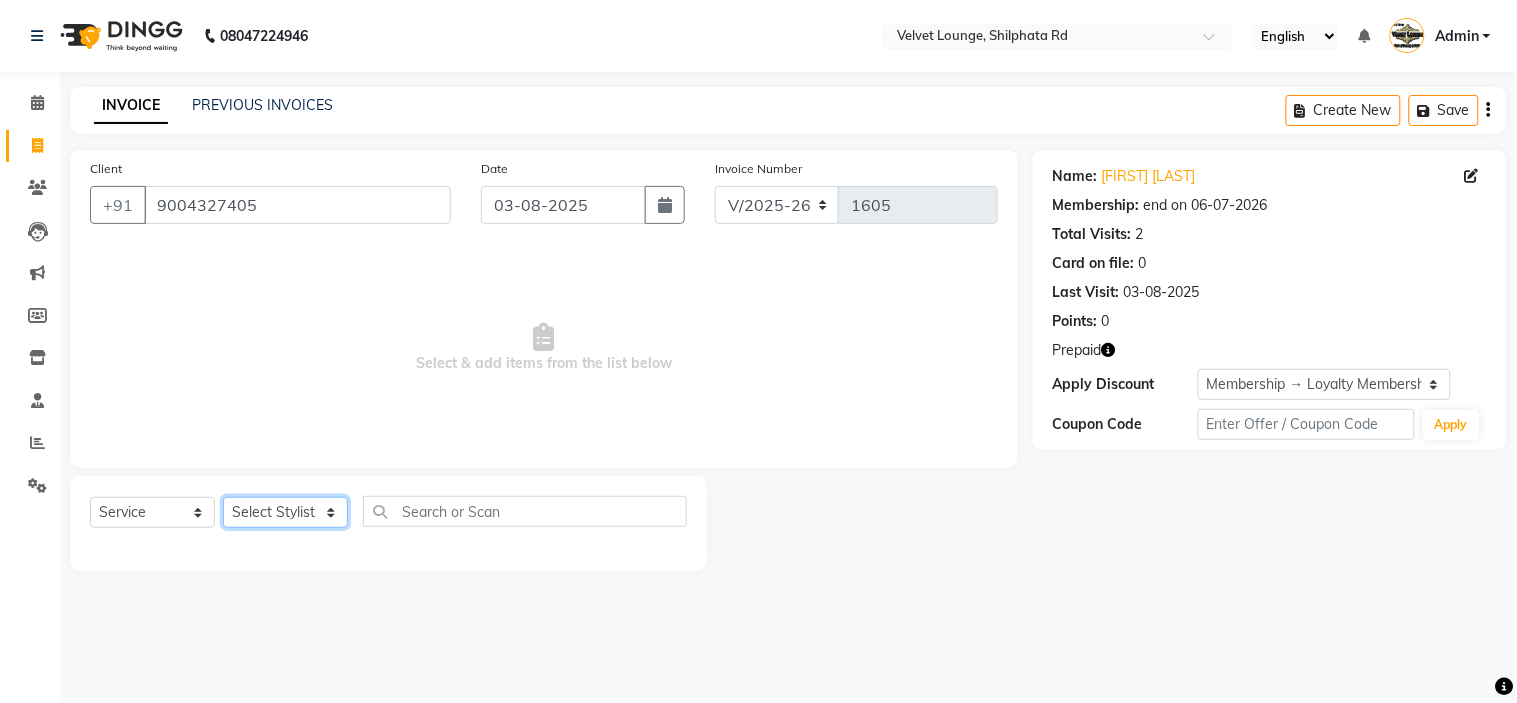 select on "7510" 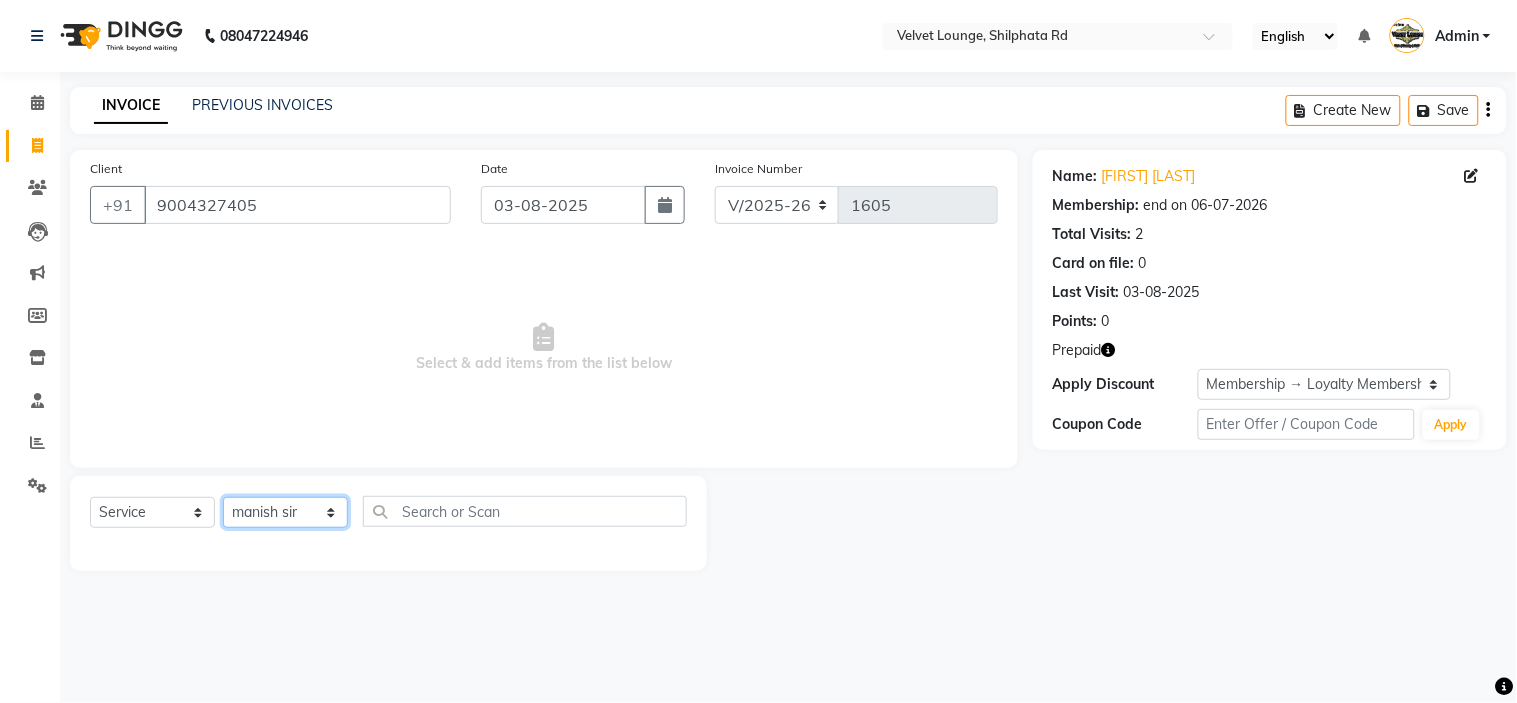 click on "Select Stylist aadil mohaMAD  aarif khan Abrar Ajay ajay jaishwal alam khan aman amit kumar  ANJALI SINGH Ashish singh ashwini palem  Ayan Ali chandradeep DOLLY faizan siddique  fardeen shaikh Garima singh Gulshan jaya jyoti deepak chandaliya kalam karan  Madhu manish sir miraj khan  Mohmad Adnan Ansari mustakin neeta kumbhar neha tamatta pradnya rahul thakur RAZAK SALIM SAIKH rohit Rutuja SAHEER sahil khan salman mahomad imran  SALMA SHAIKH SAMEER KHAN sana santosh jaiswal saqib sayali shaddma  ansari shalu mehra shekhar bansode SHIVADURGA GANTAM shubham pal  shweta pandey varshita gurbani vishal shinde" 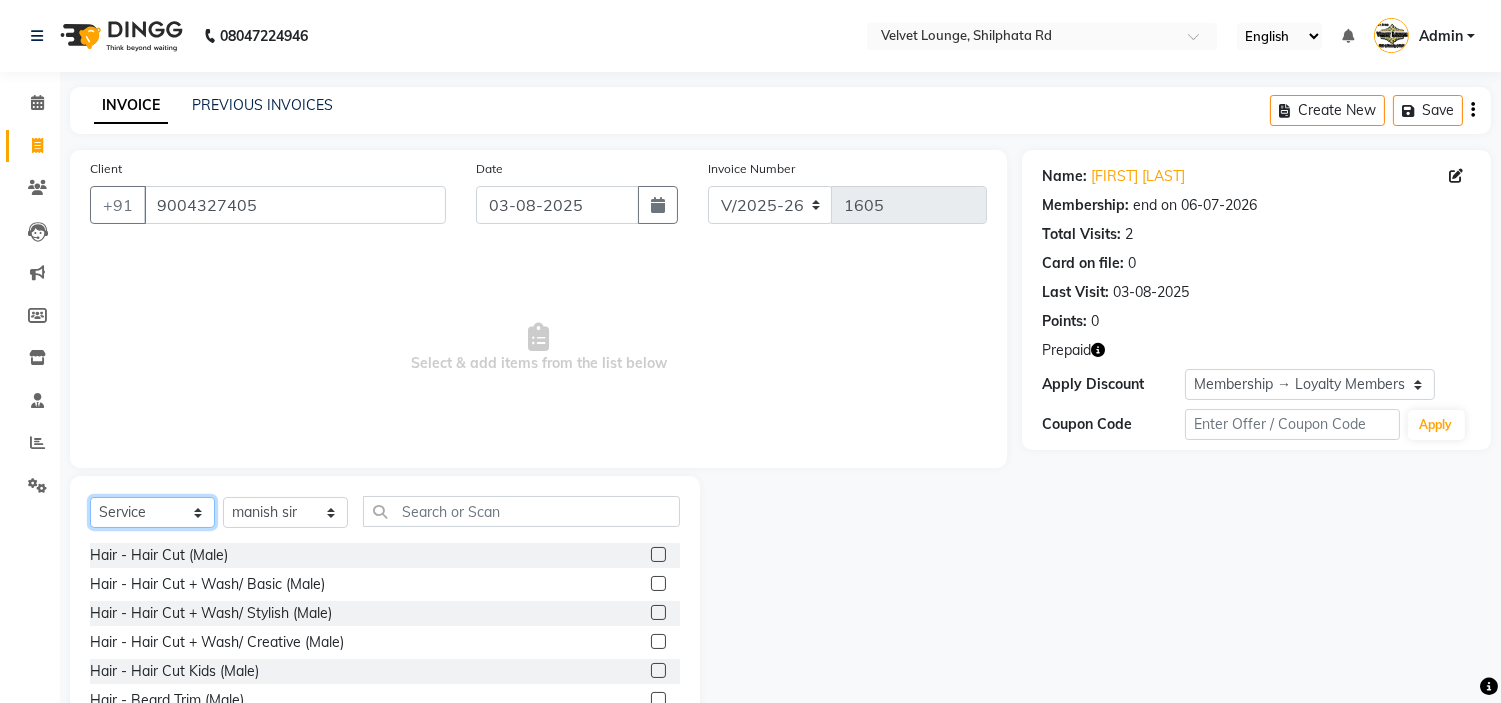 click on "Select  Service  Product  Membership  Package Voucher Prepaid Gift Card" 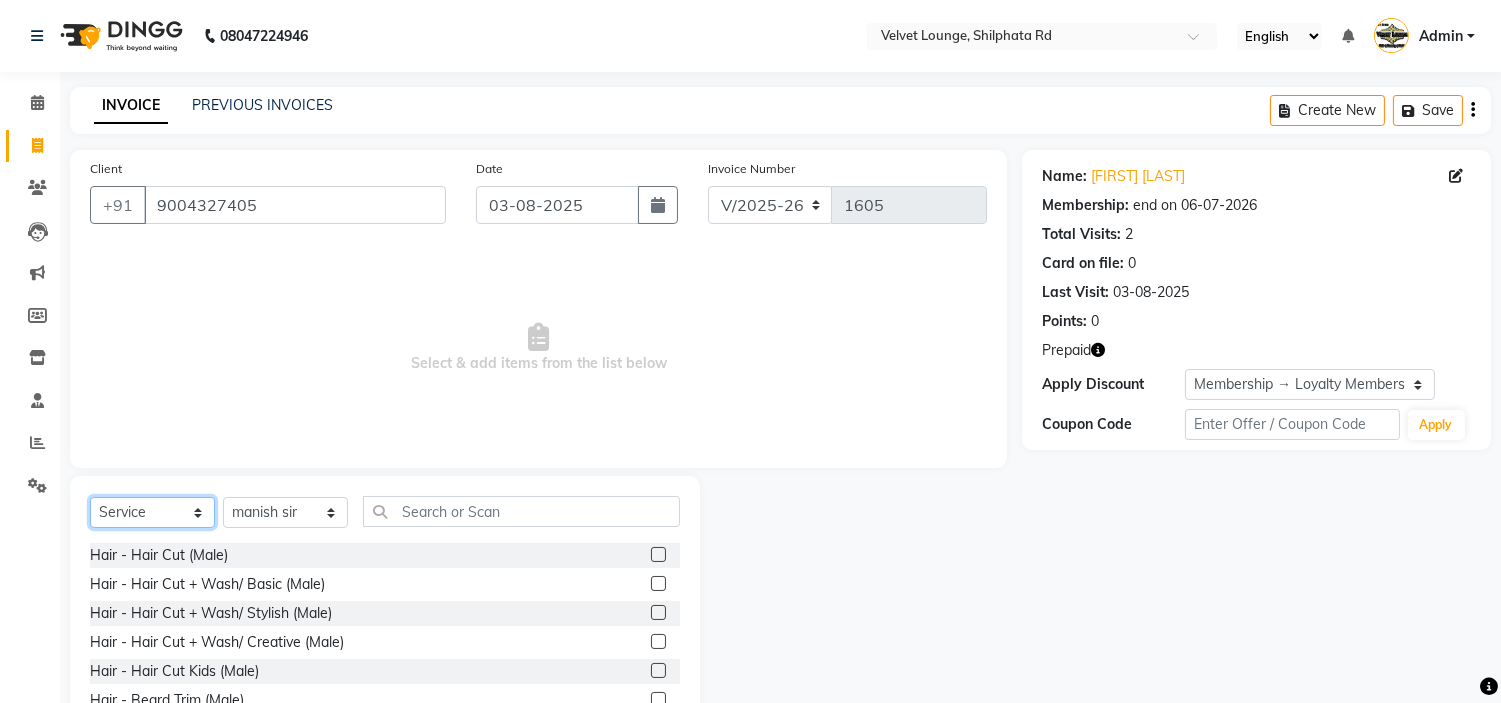select on "product" 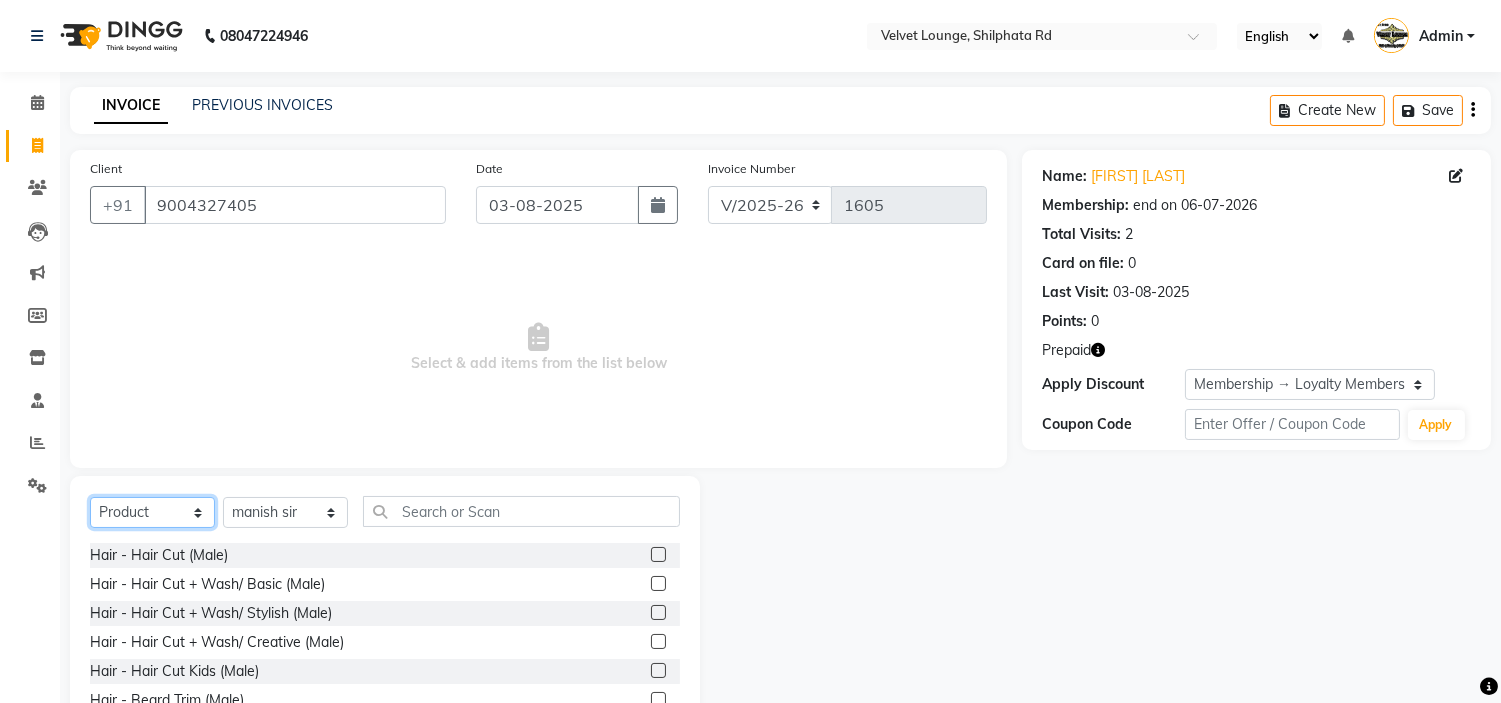 click on "Select  Service  Product  Membership  Package Voucher Prepaid Gift Card" 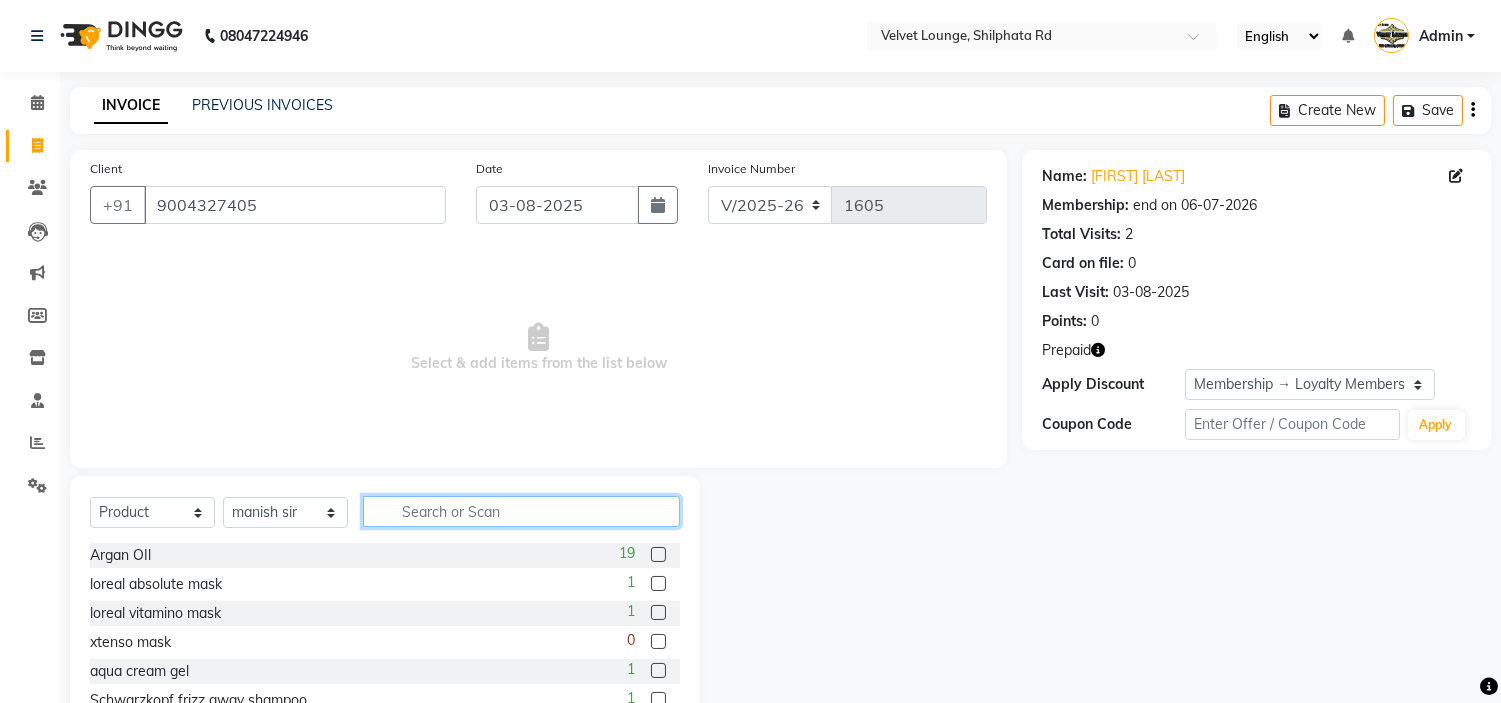 click 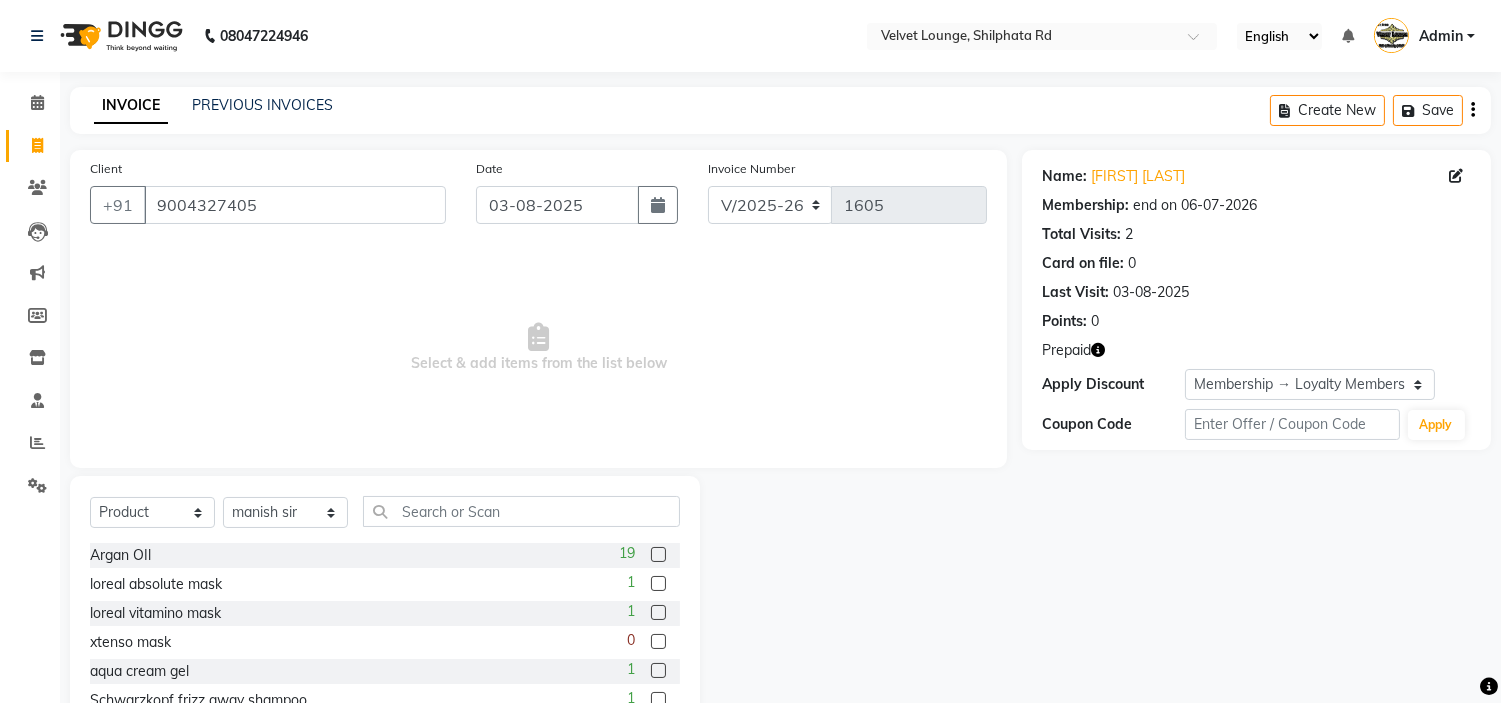 click 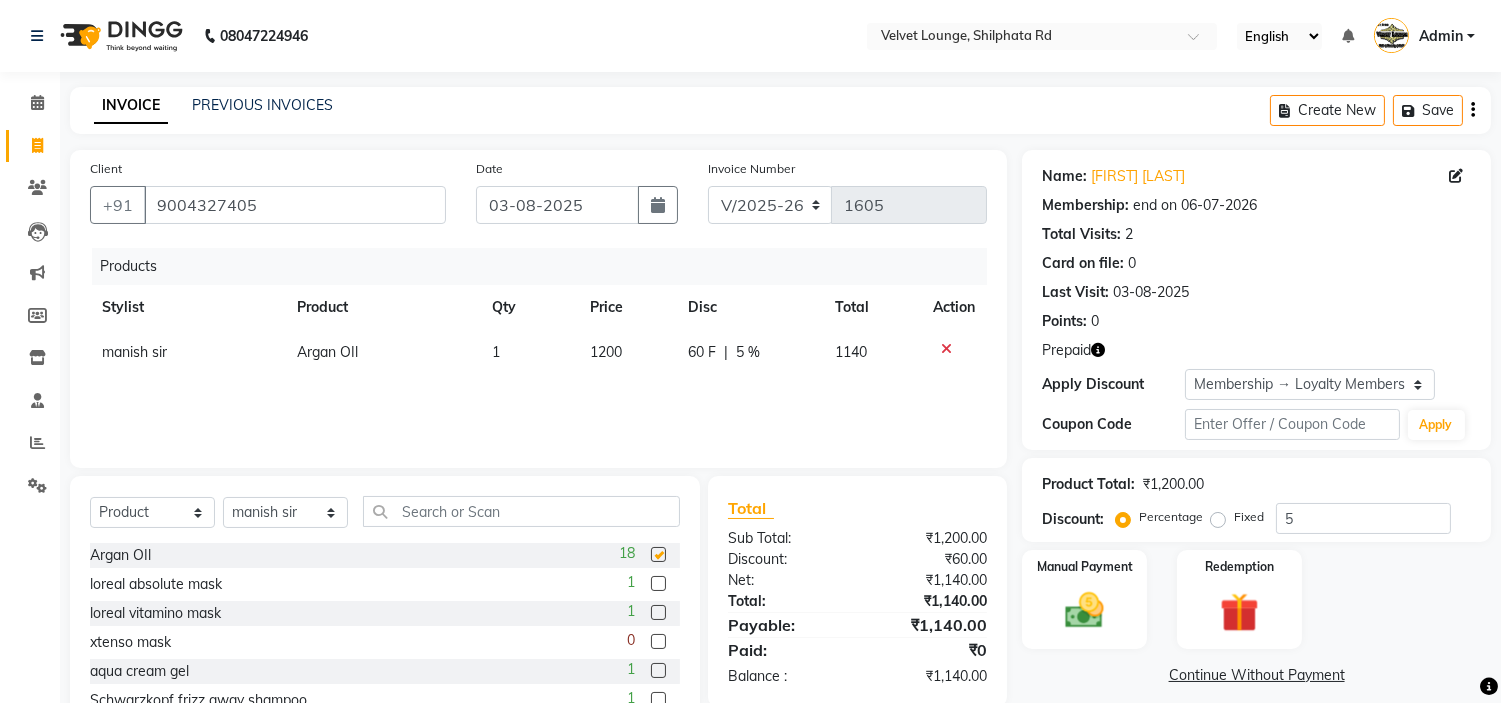 checkbox on "false" 